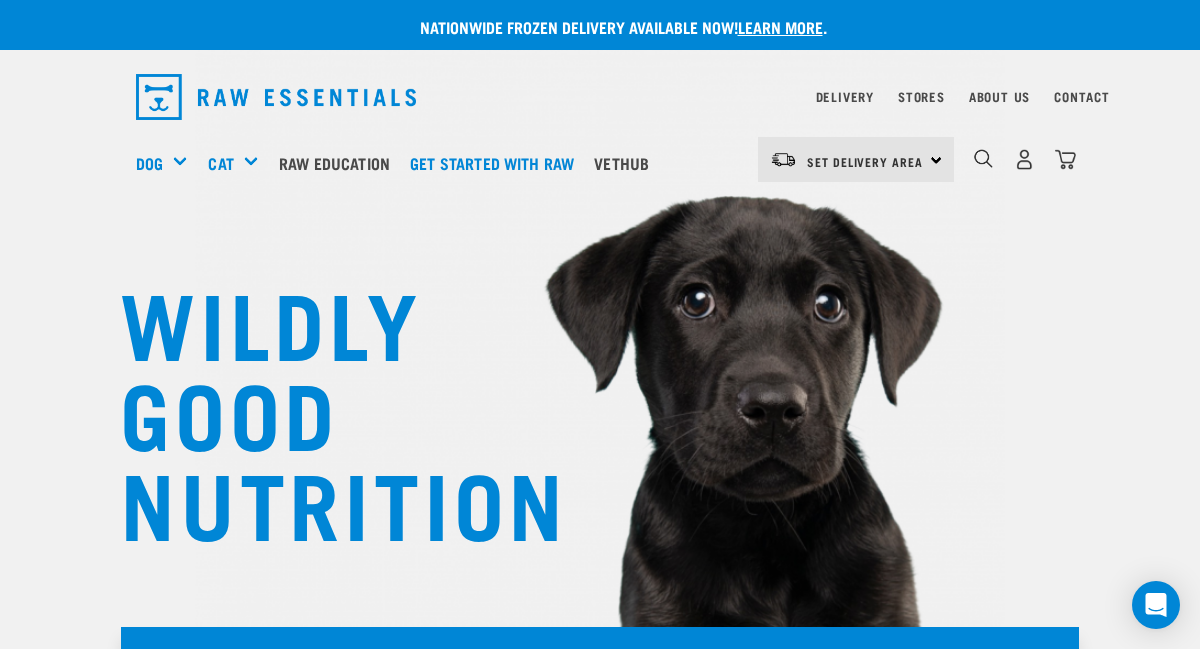 scroll, scrollTop: 0, scrollLeft: 0, axis: both 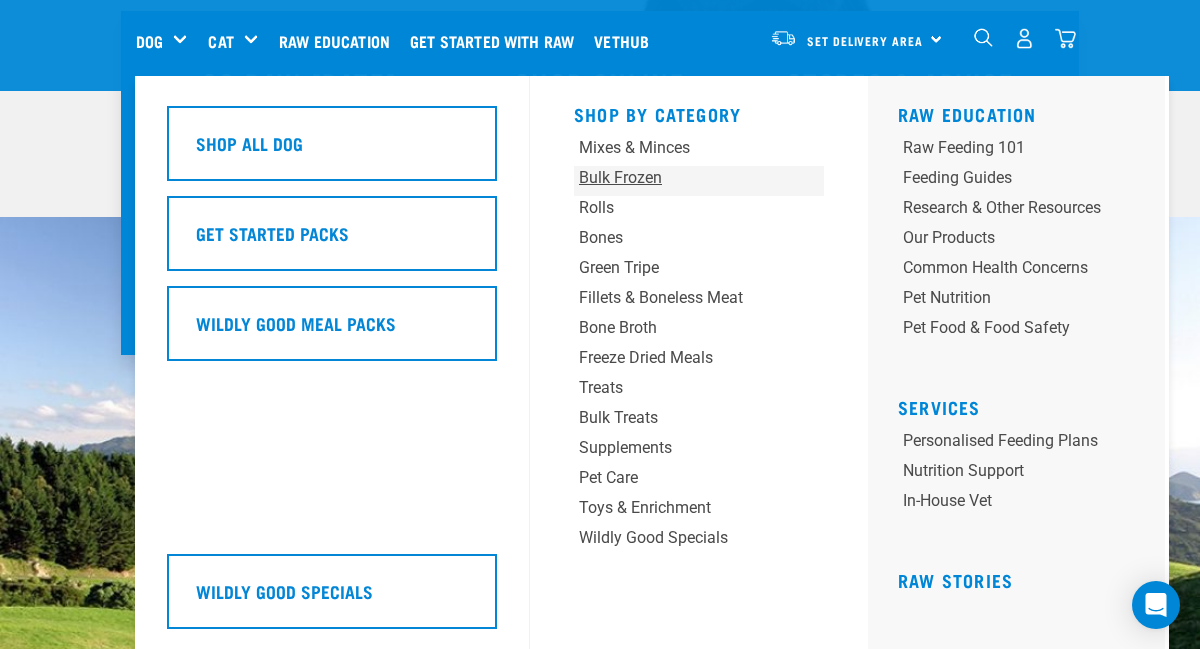 click on "Bulk Frozen" at bounding box center [677, 178] 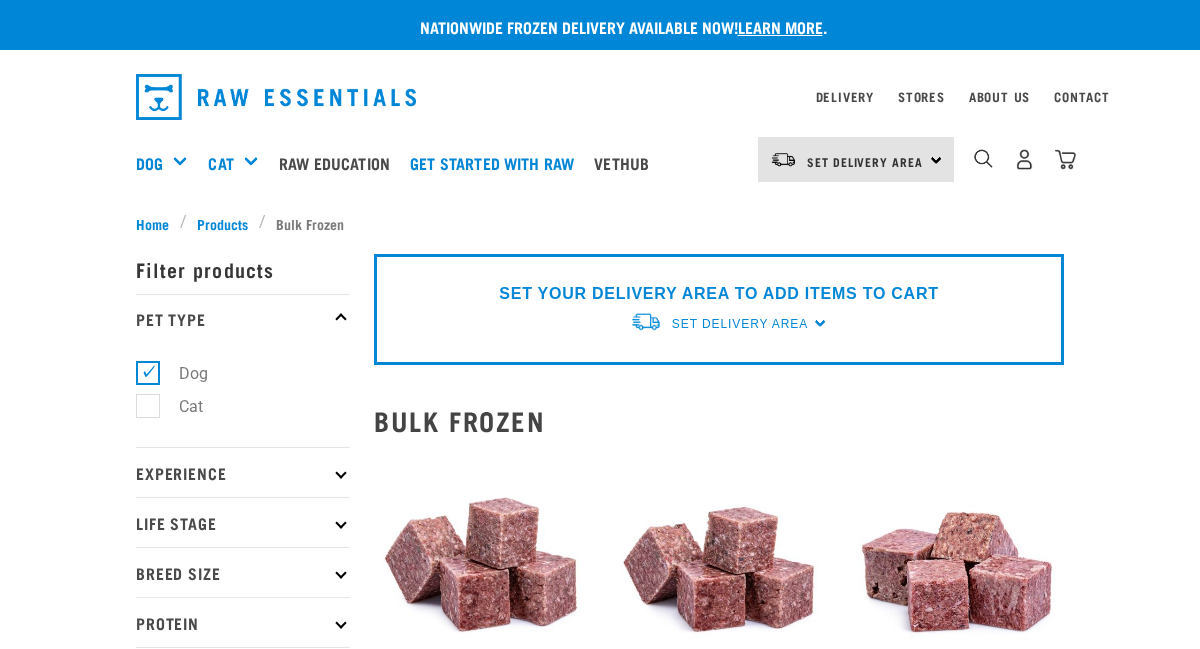 scroll, scrollTop: 0, scrollLeft: 0, axis: both 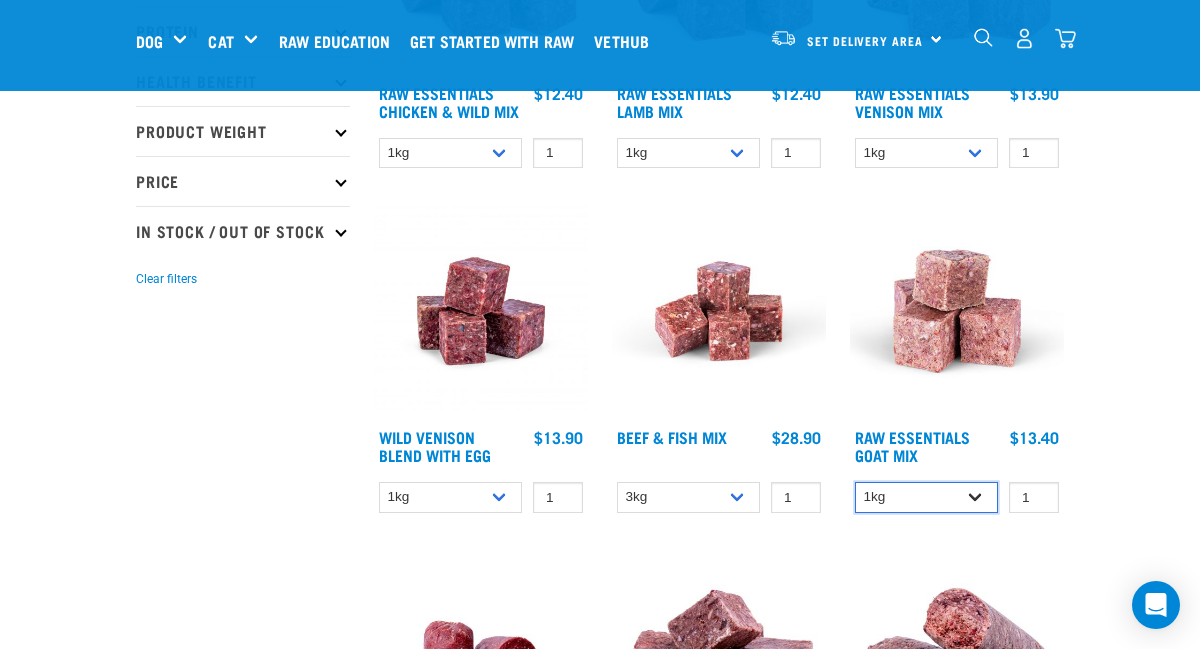 click on "1kg
3kg
Bulk (10kg)" at bounding box center (926, 497) 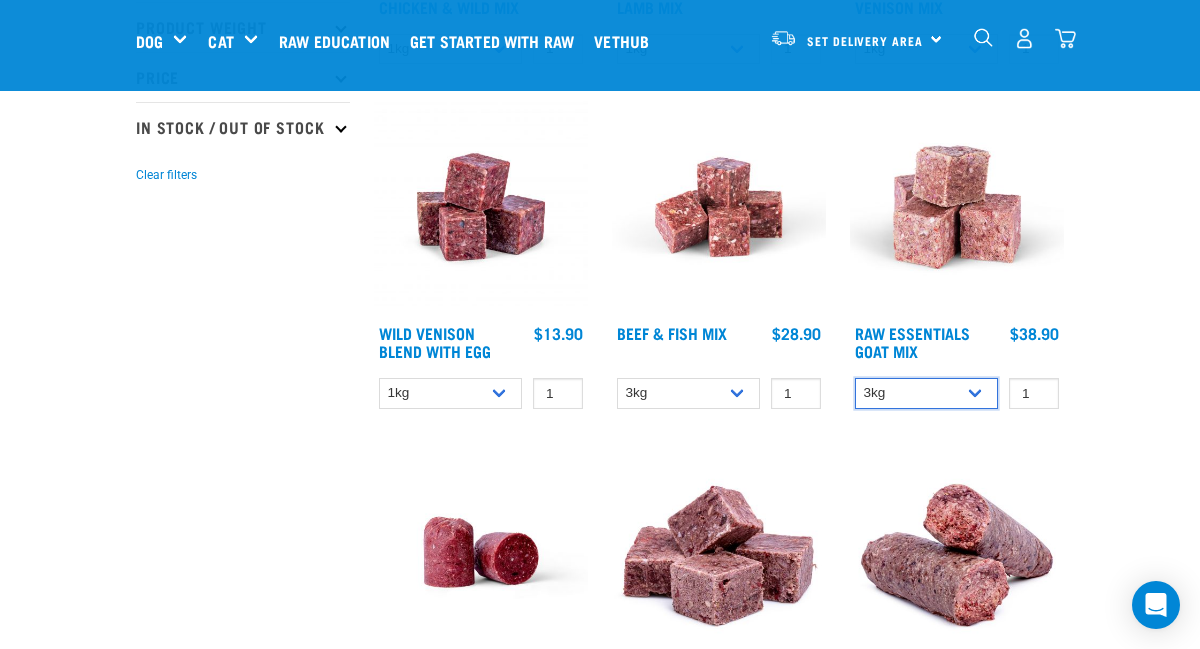 scroll, scrollTop: 545, scrollLeft: 0, axis: vertical 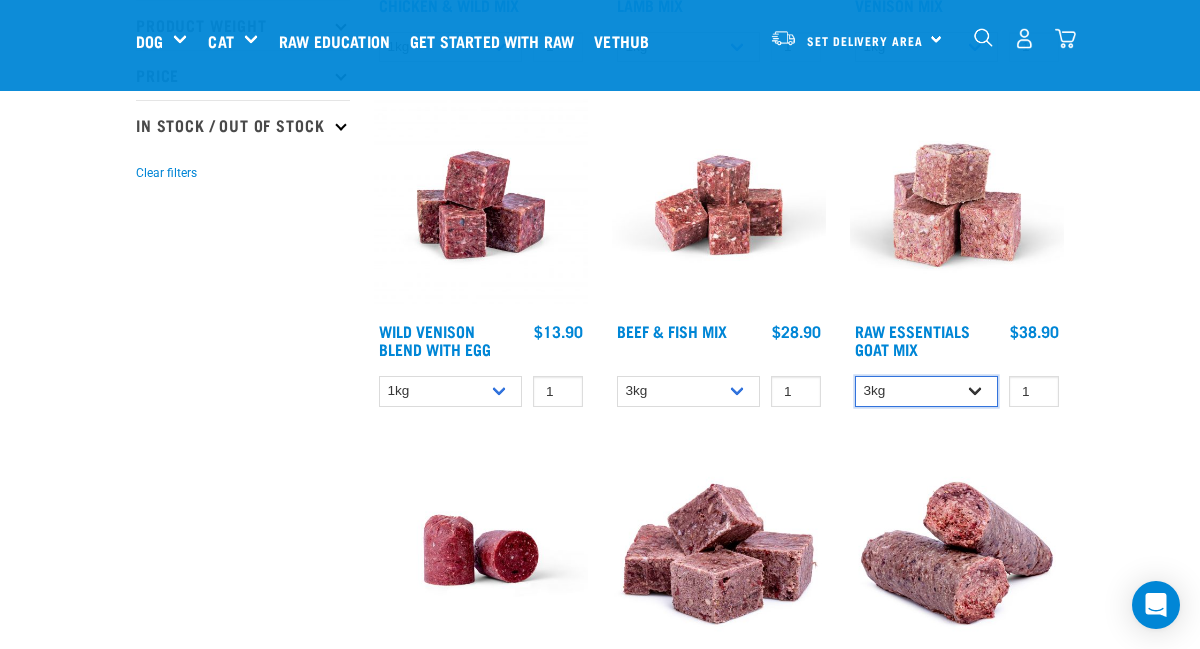 click on "1kg
3kg
Bulk (10kg)" at bounding box center [926, 391] 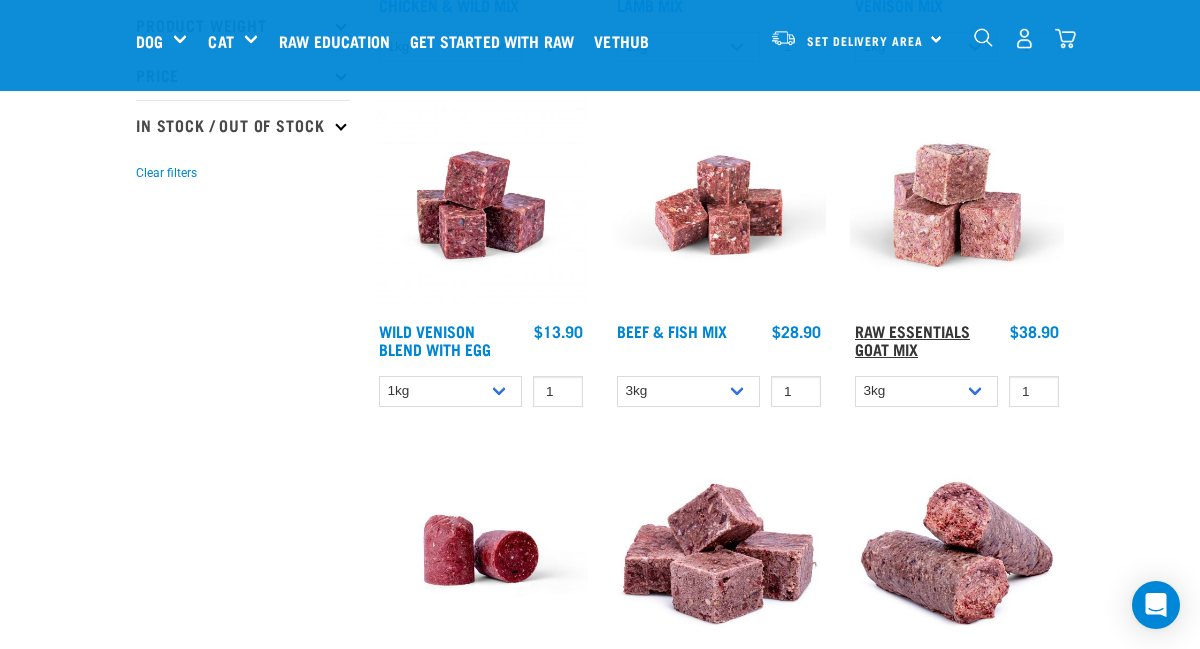 click on "Raw Essentials Goat Mix" at bounding box center [912, 339] 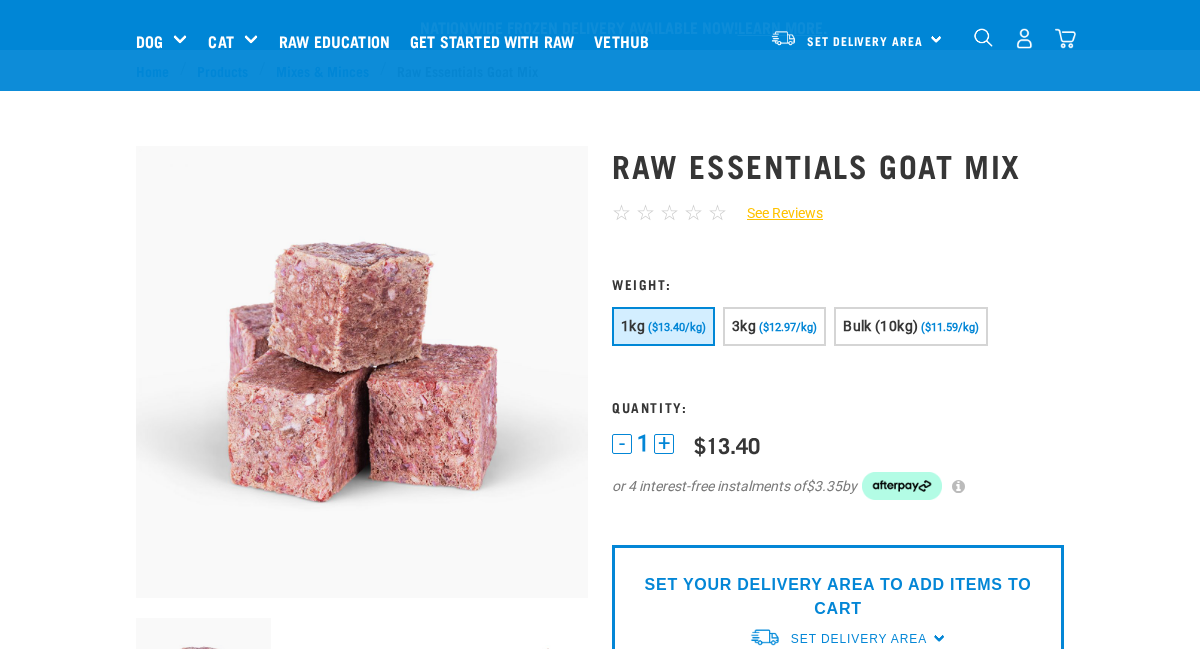scroll, scrollTop: 85, scrollLeft: 0, axis: vertical 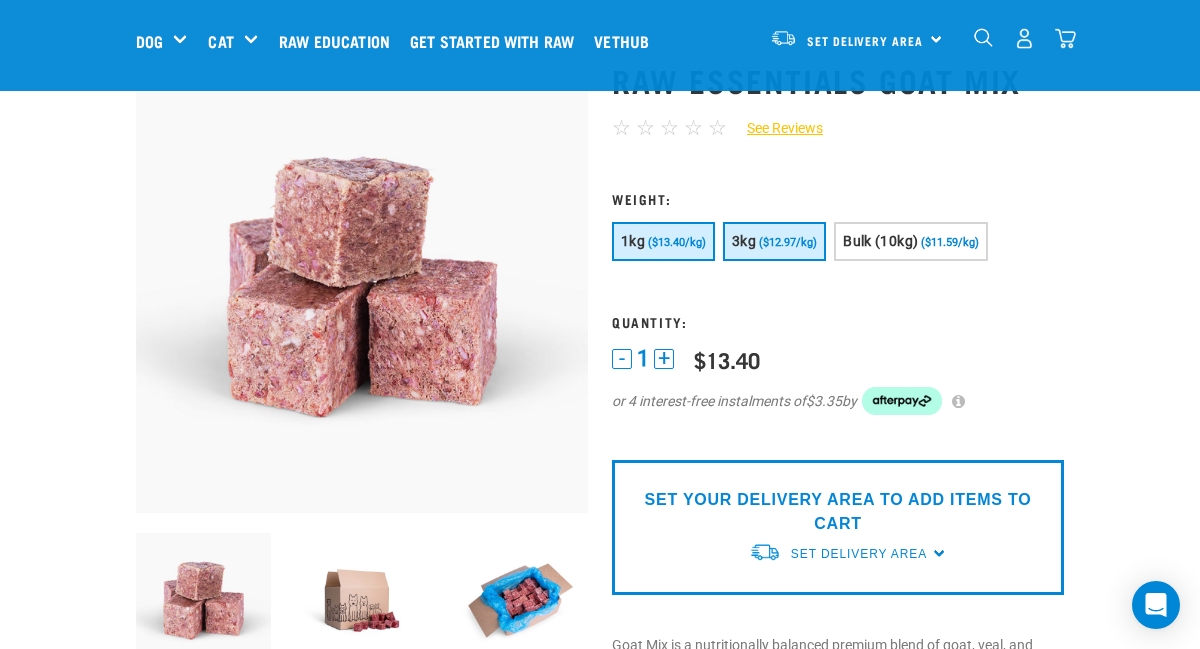 click on "3kg
($12.97/kg)" at bounding box center [774, 241] 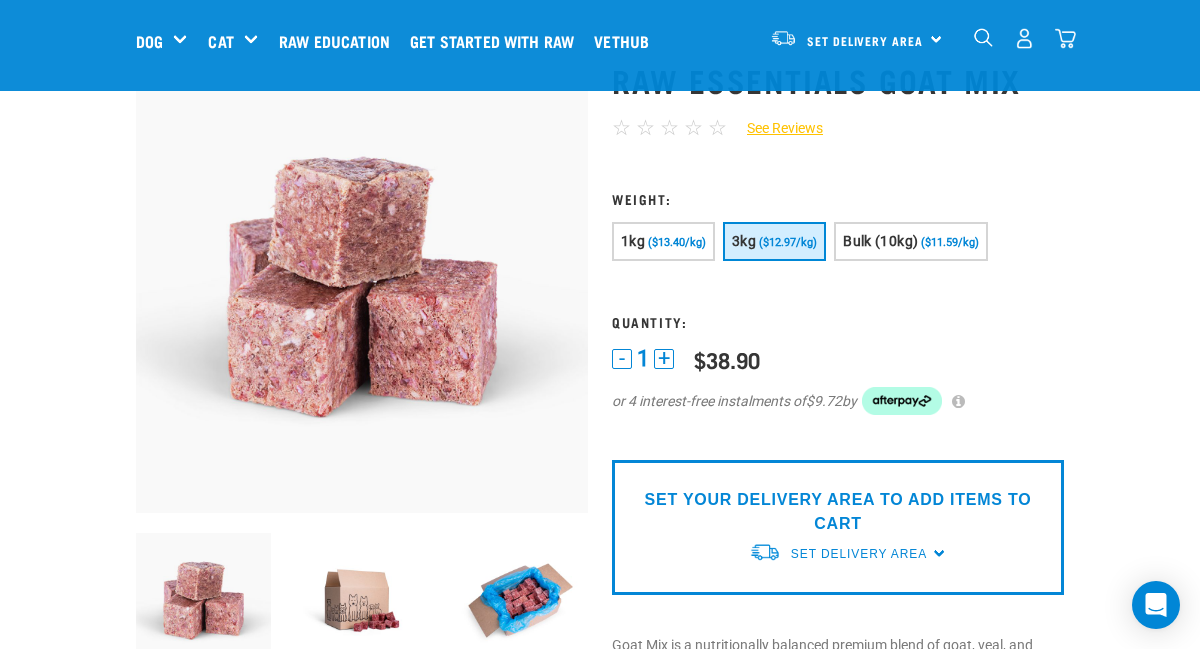 scroll, scrollTop: 244, scrollLeft: 0, axis: vertical 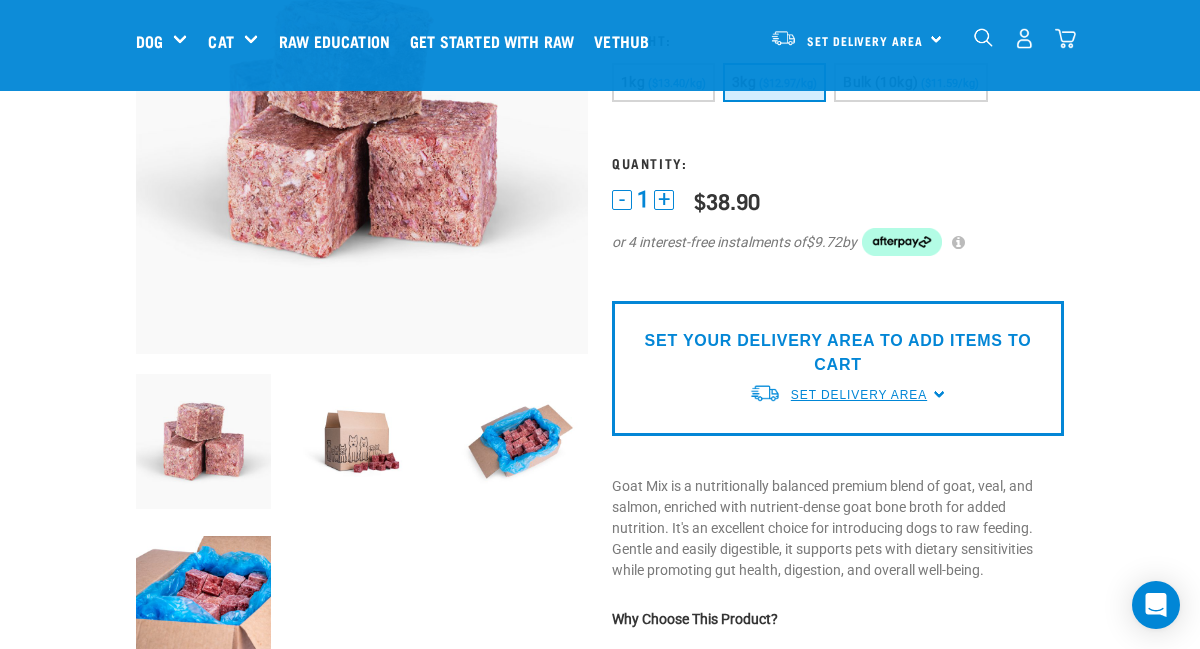 click on "Set Delivery Area" at bounding box center [859, 395] 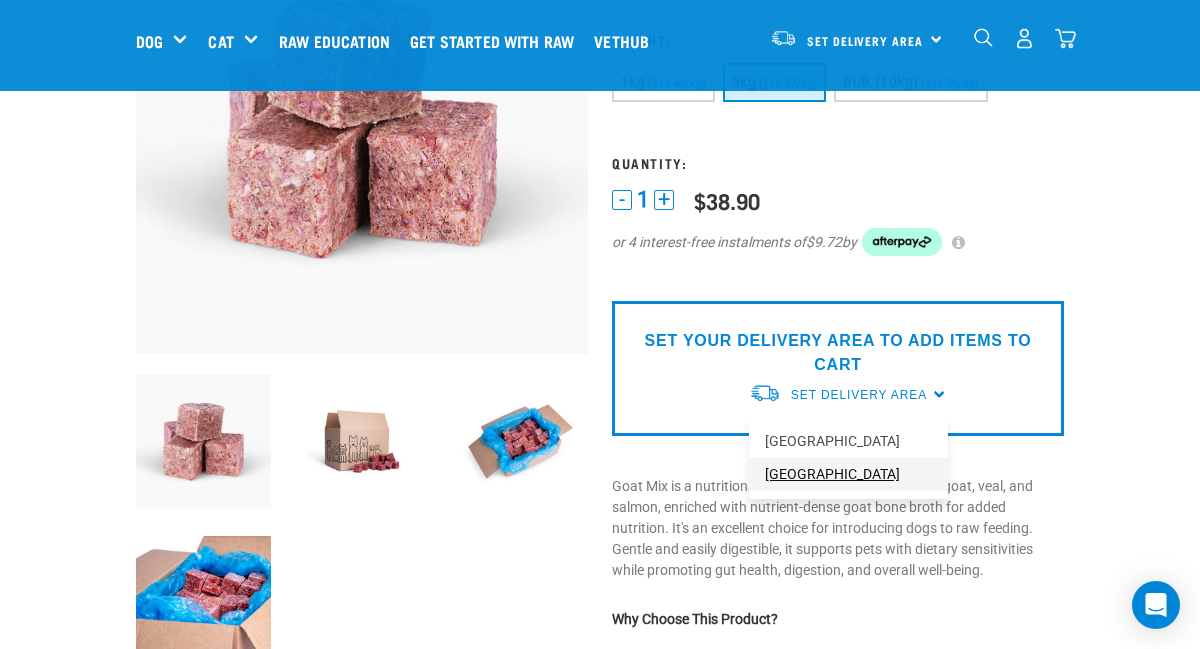 click on "[GEOGRAPHIC_DATA]" at bounding box center [848, 474] 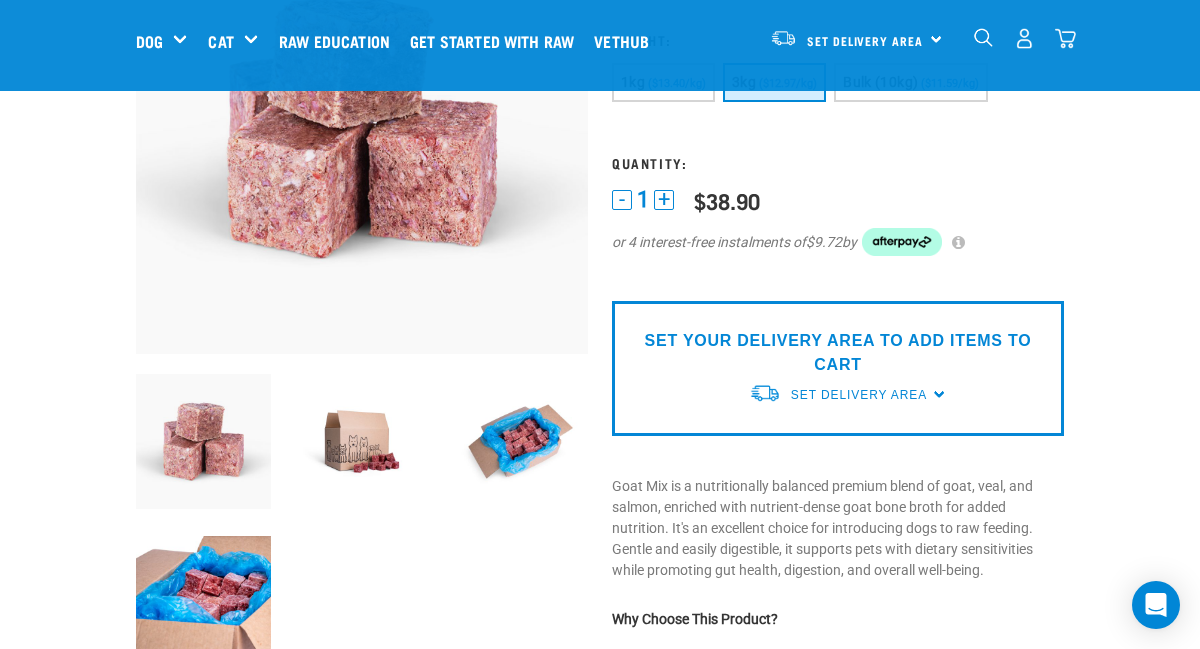 click at bounding box center [1024, 38] 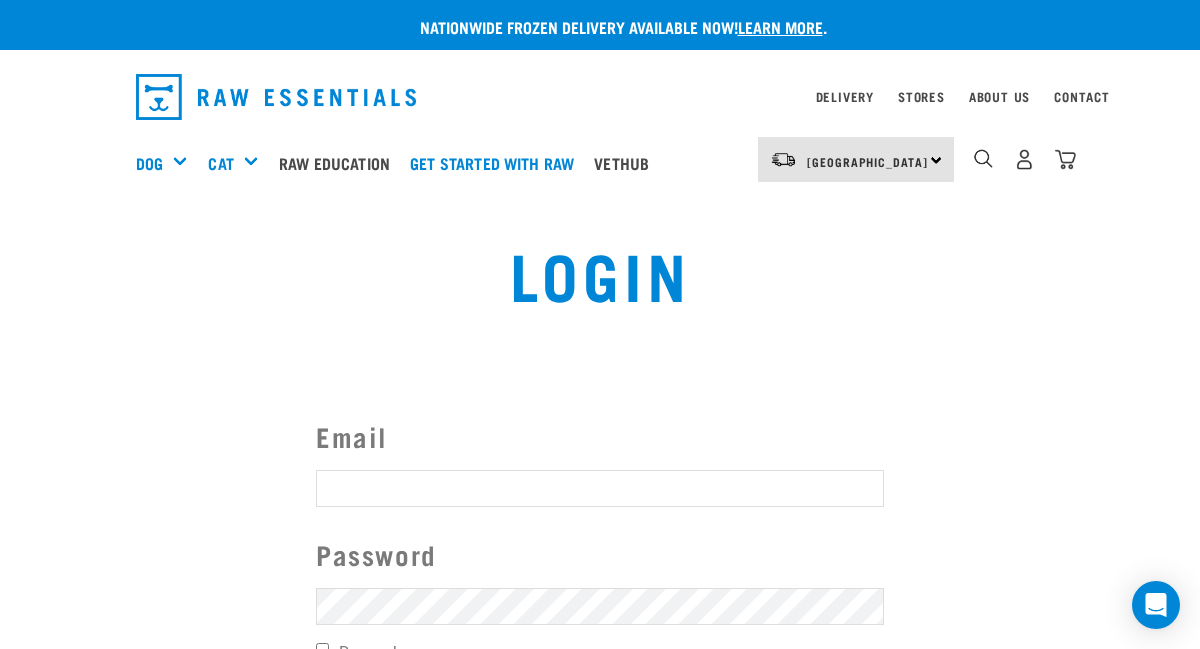 scroll, scrollTop: 0, scrollLeft: 0, axis: both 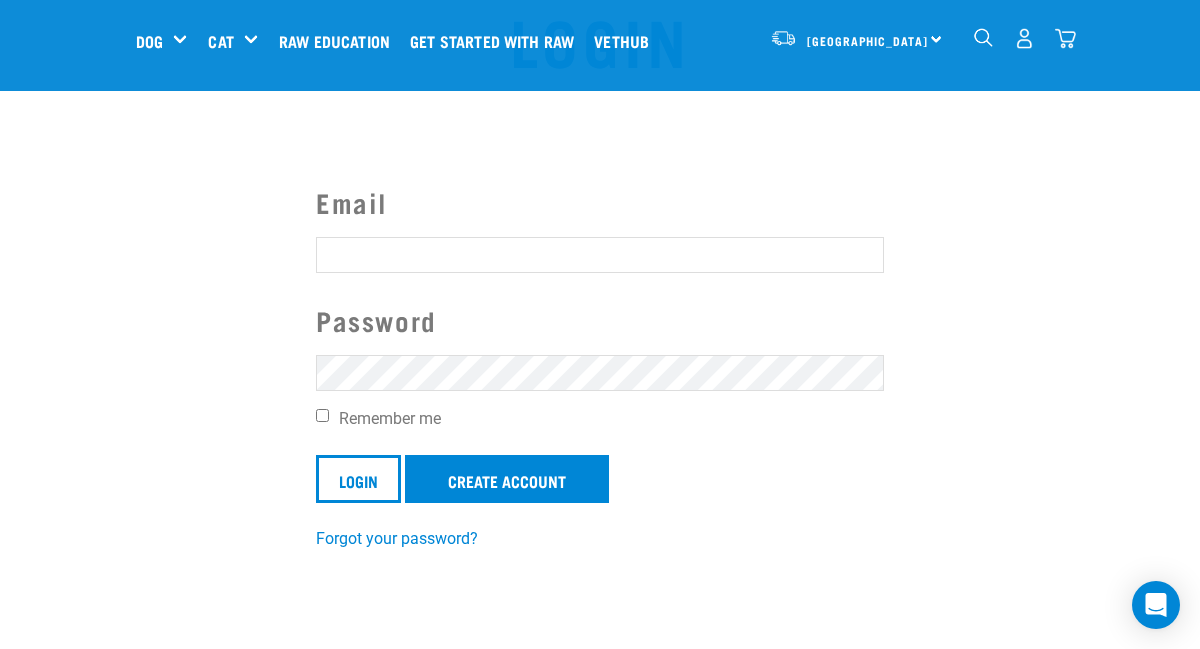 click on "Email" at bounding box center [600, 255] 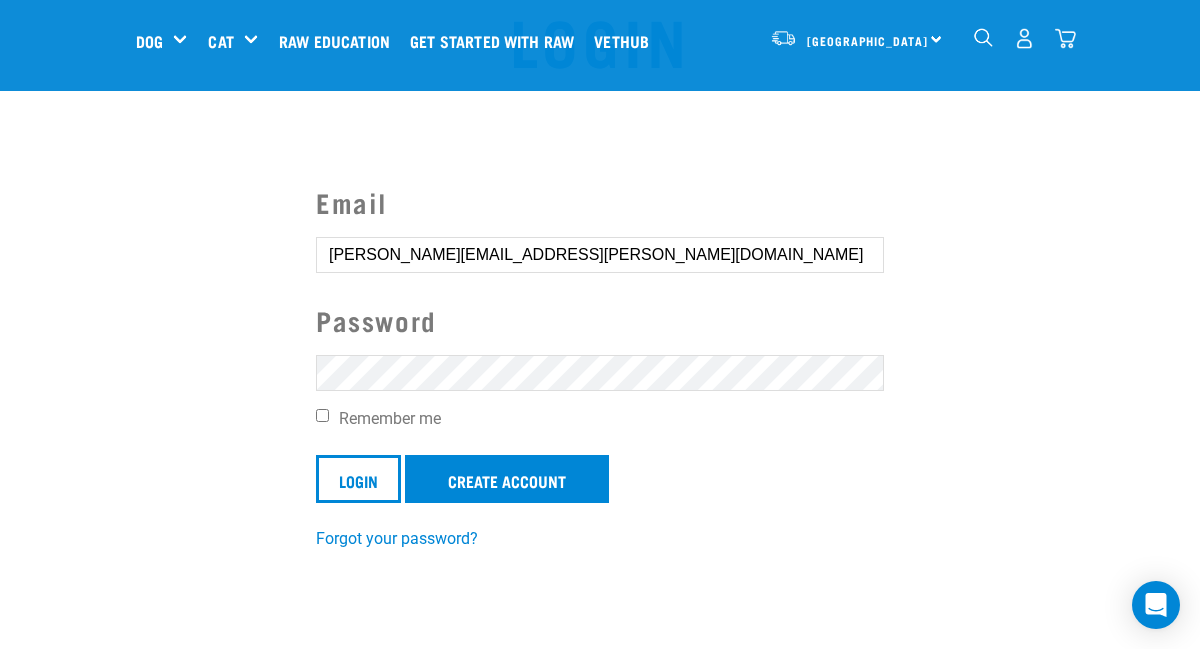 click on "Login" at bounding box center (358, 479) 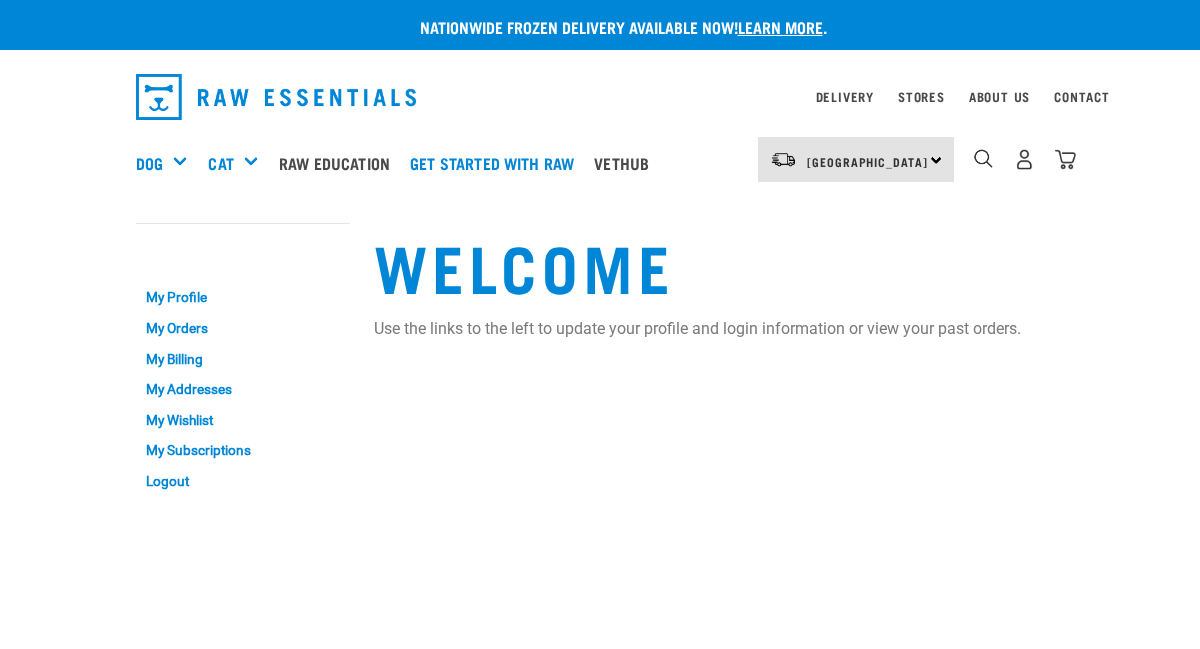 scroll, scrollTop: 0, scrollLeft: 0, axis: both 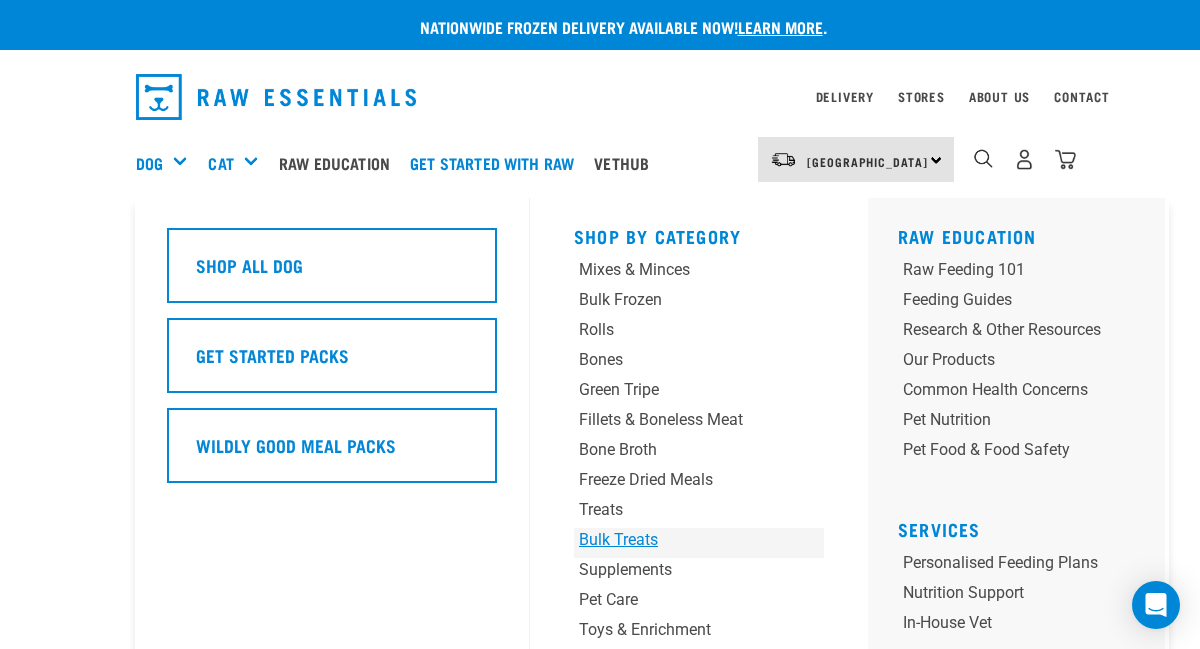 click on "Bulk Treats" at bounding box center [677, 540] 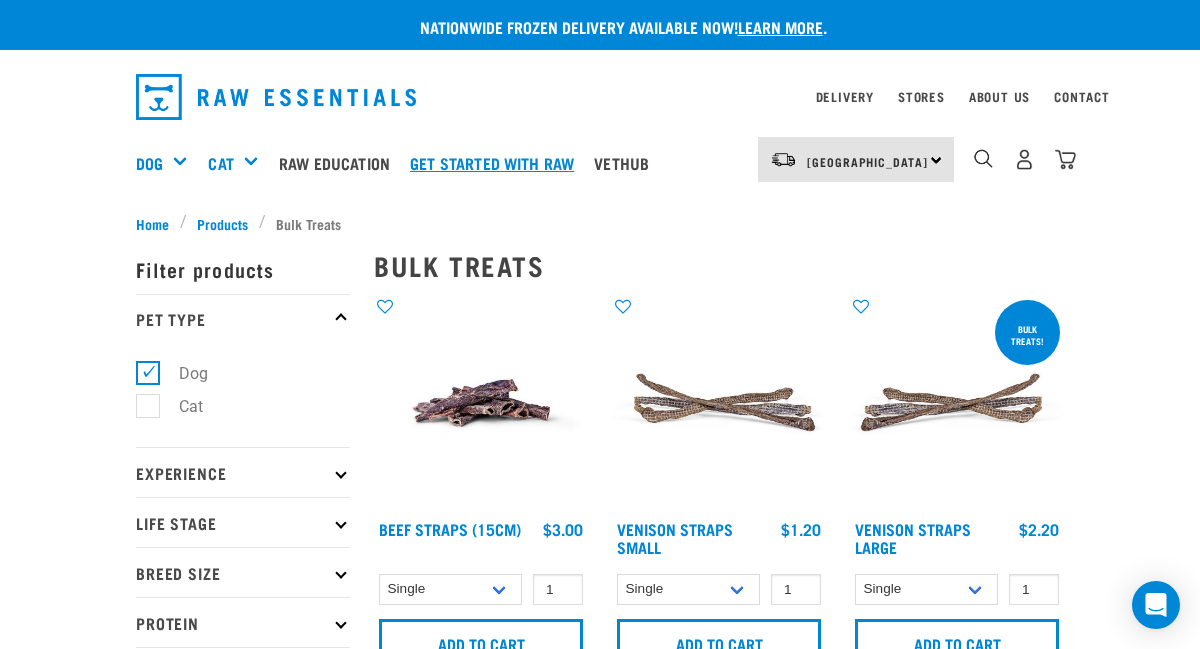 scroll, scrollTop: 0, scrollLeft: 0, axis: both 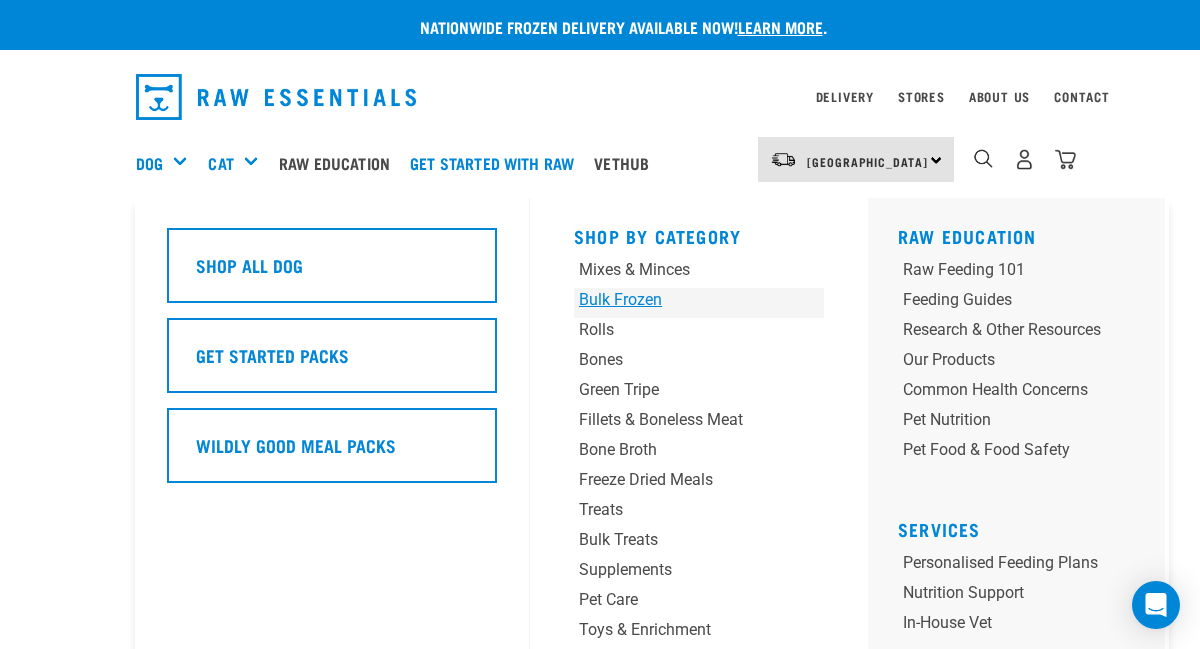 click on "Bulk Frozen" at bounding box center (677, 300) 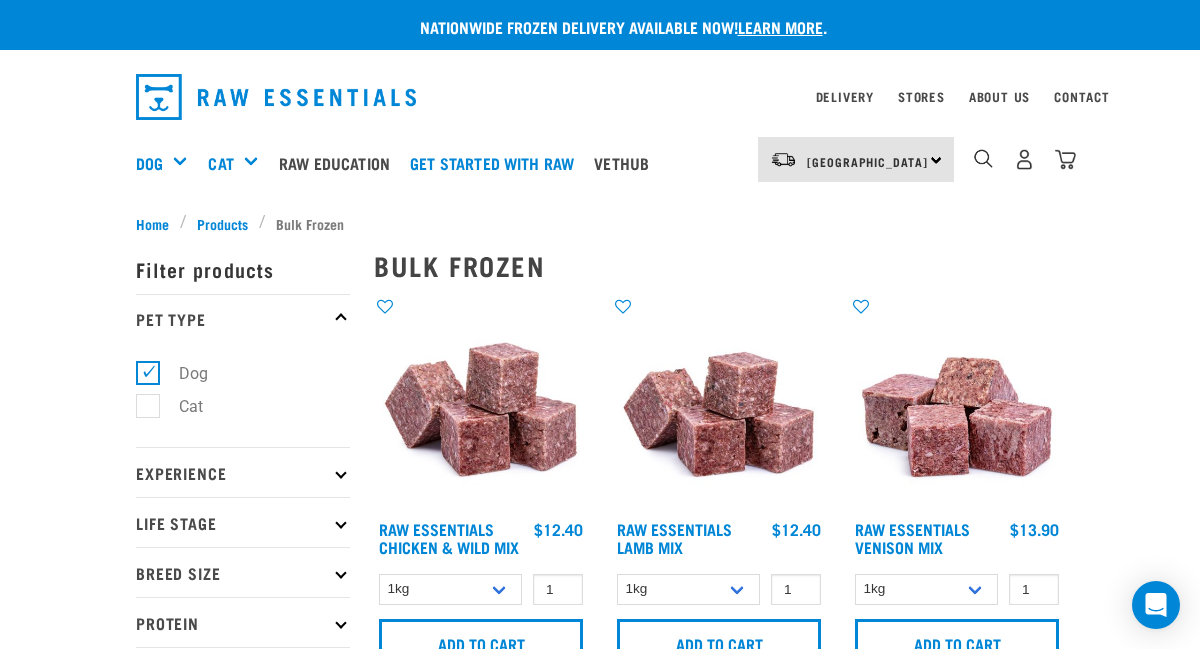 scroll, scrollTop: 0, scrollLeft: 0, axis: both 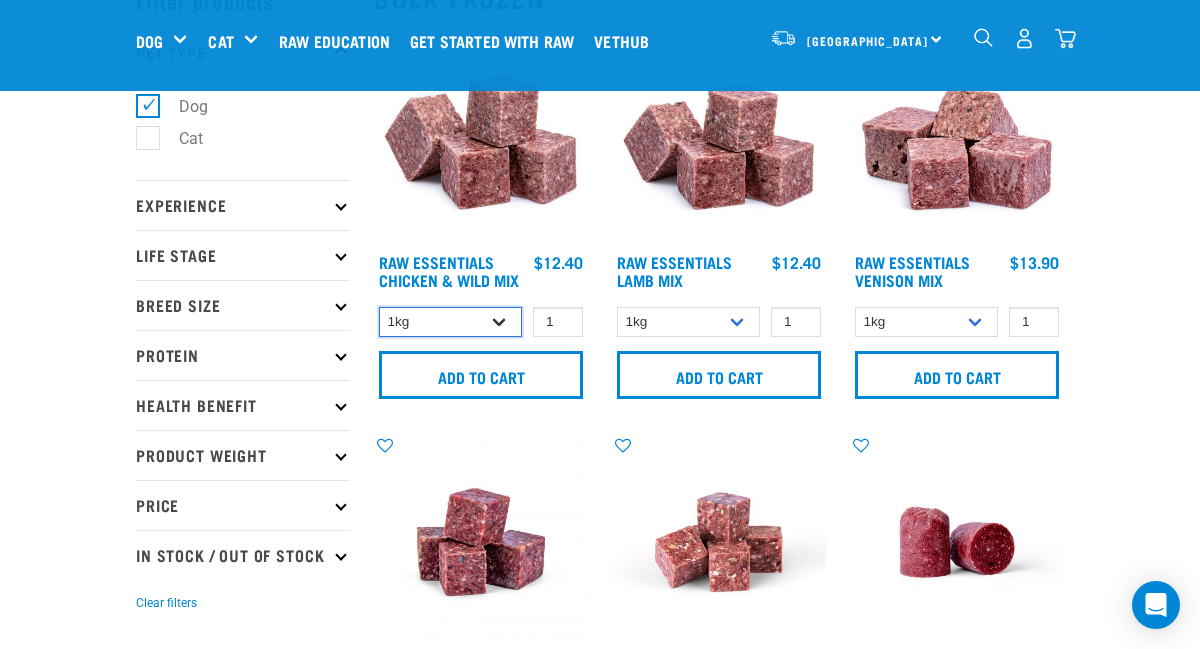 click on "1kg
3kg
Bulk (10kg)" at bounding box center [450, 322] 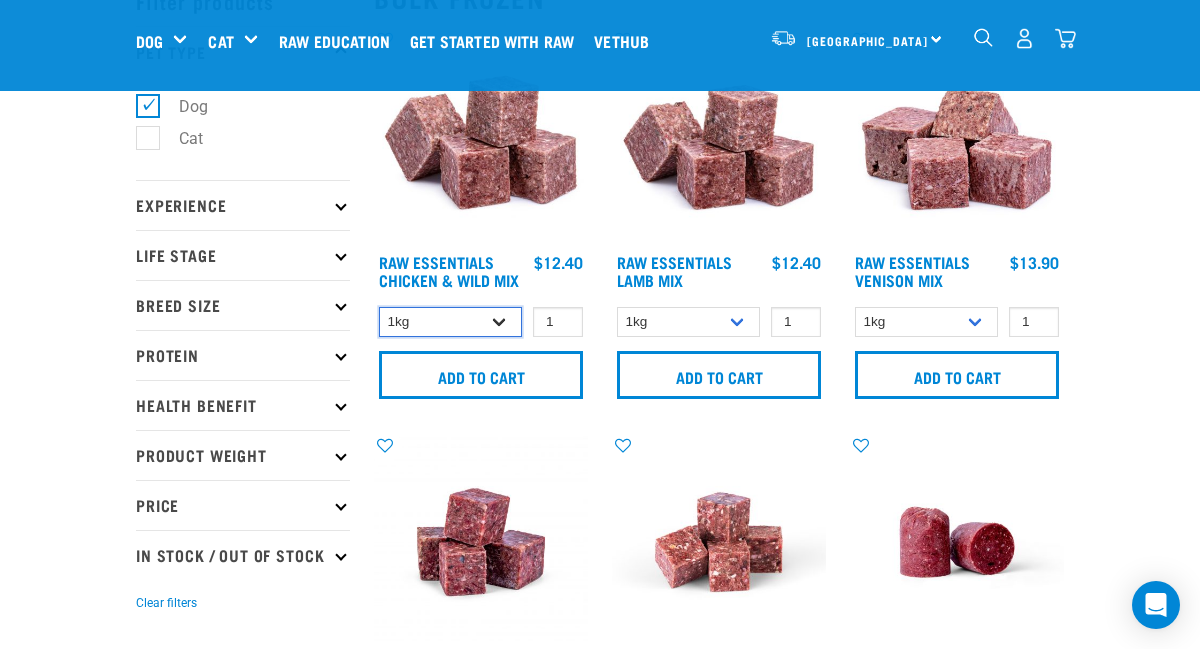 select on "709" 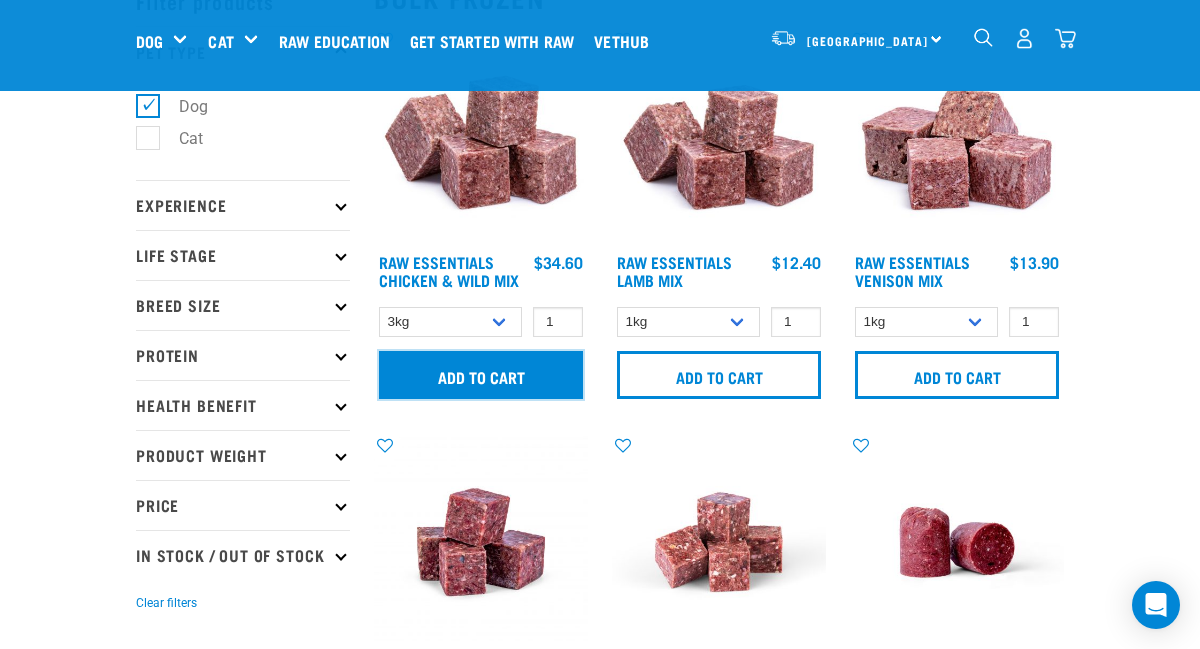 click on "Add to cart" at bounding box center [481, 375] 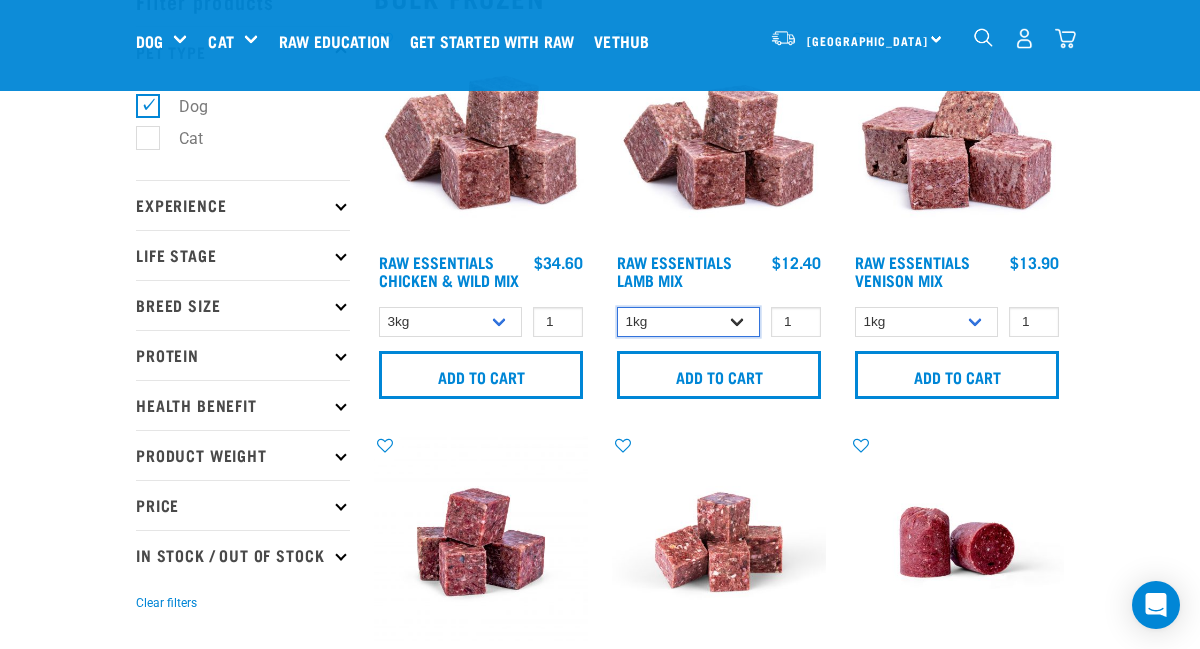 click on "1kg
3kg
Bulk (10kg)" at bounding box center (688, 322) 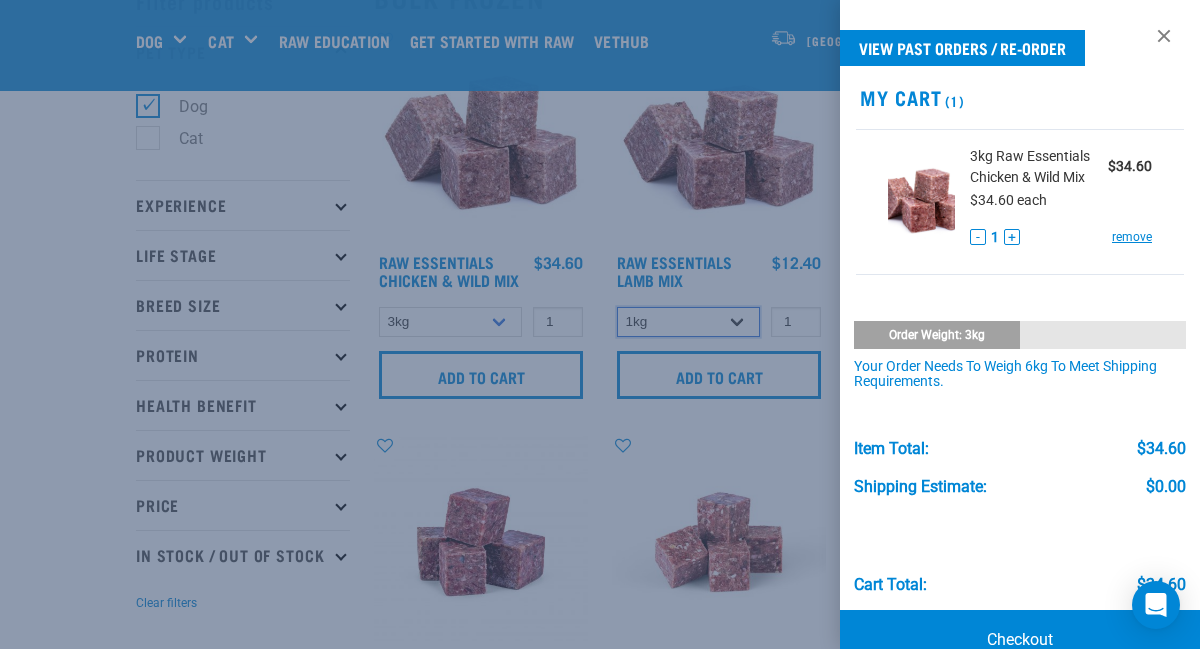 select on "24" 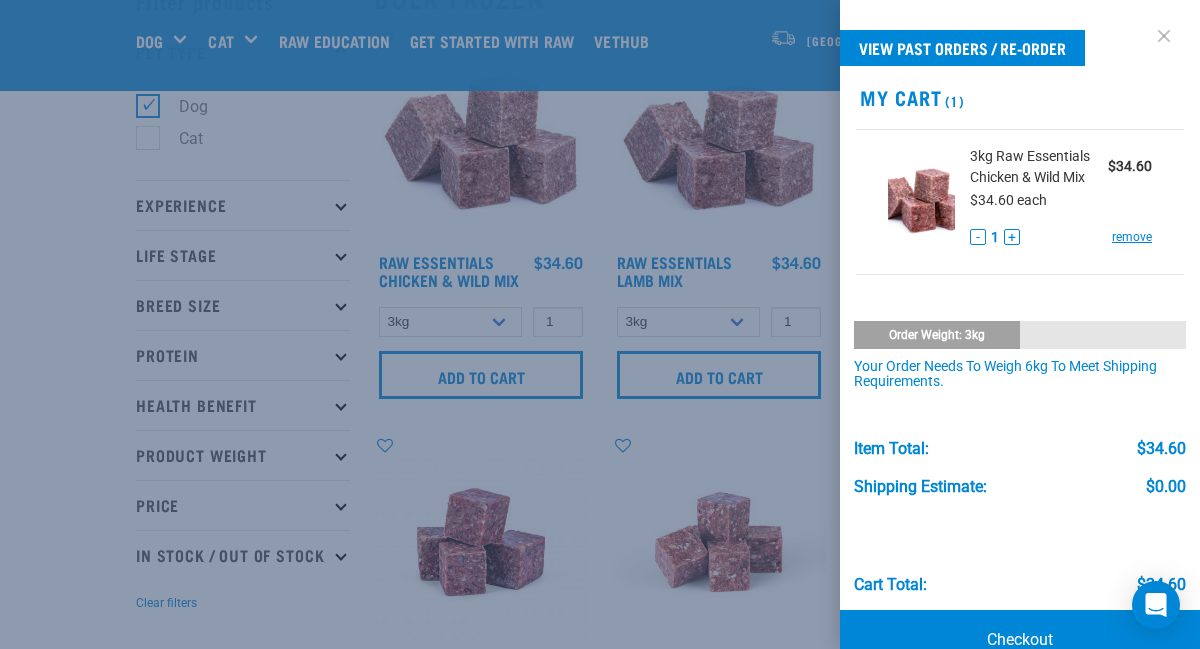 click at bounding box center [1164, 36] 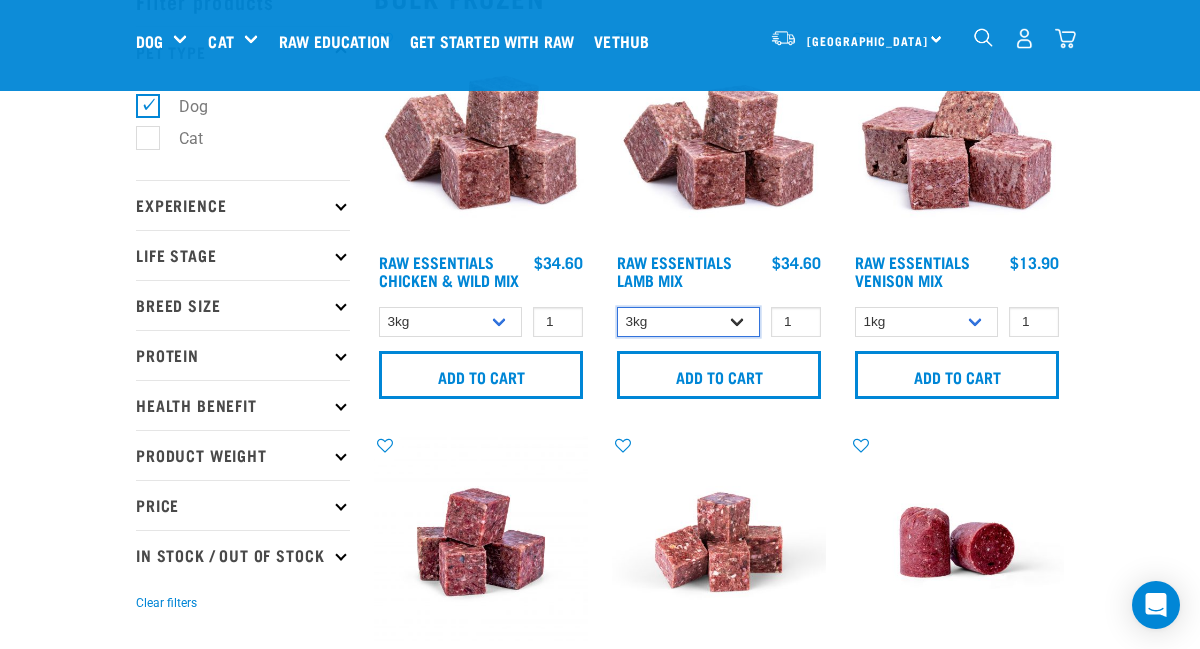 click on "1kg
3kg
Bulk (10kg)" at bounding box center [688, 322] 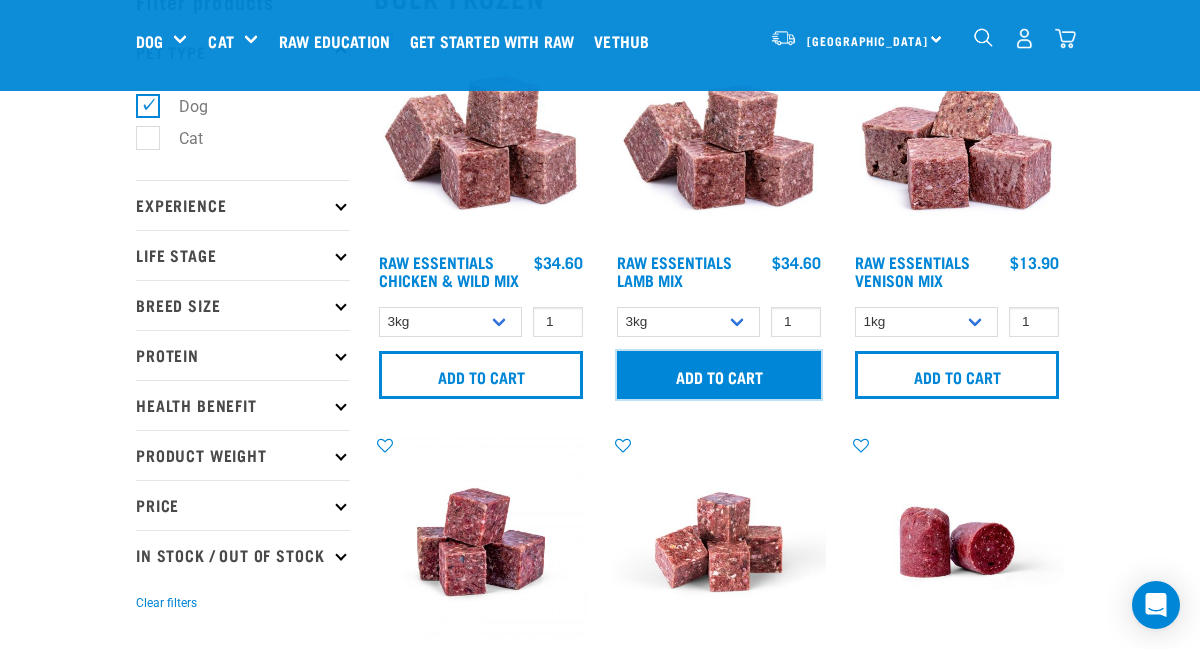 click on "Add to cart" at bounding box center [719, 375] 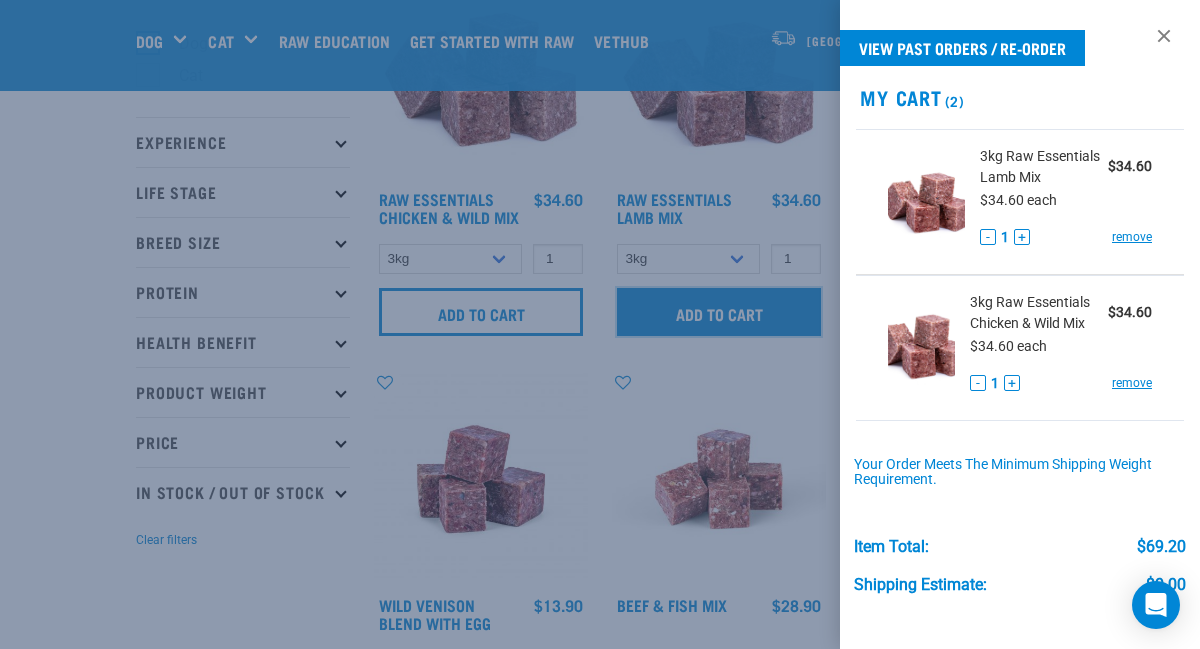 scroll, scrollTop: 172, scrollLeft: 0, axis: vertical 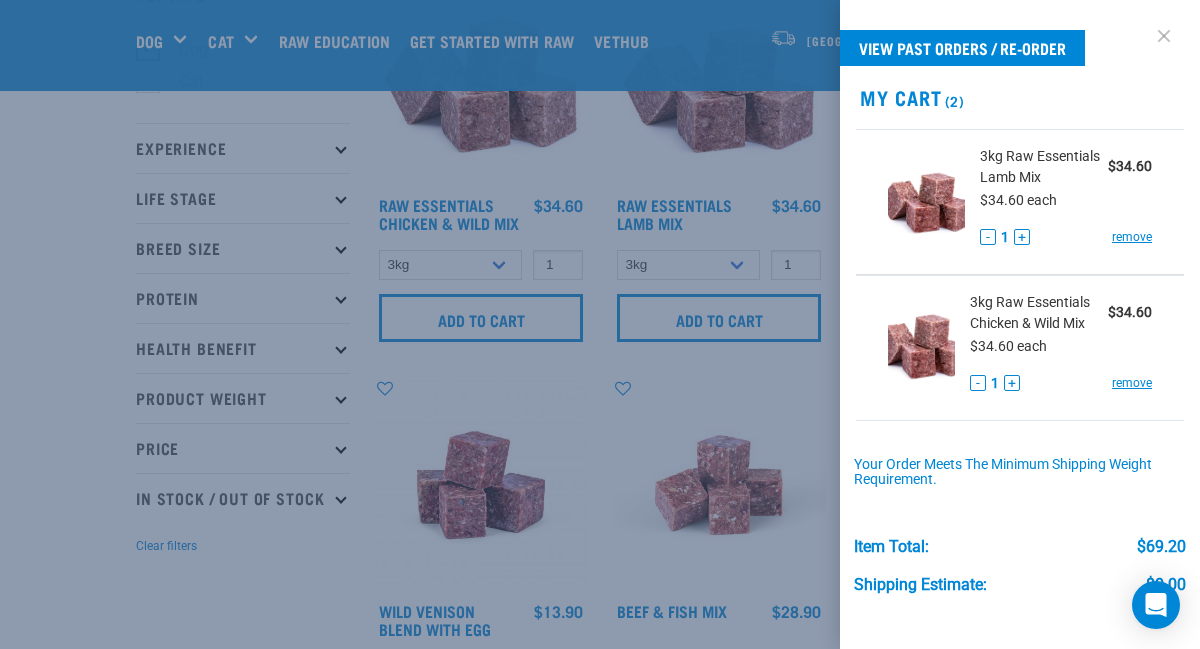 click at bounding box center (1164, 36) 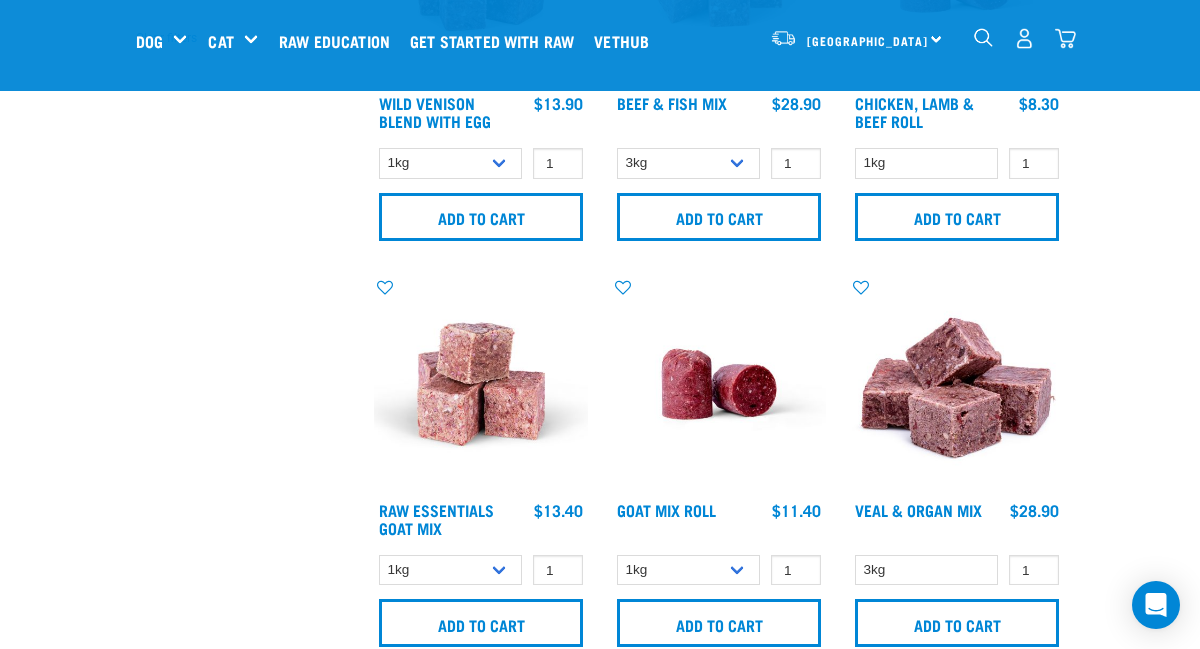 scroll, scrollTop: 756, scrollLeft: 0, axis: vertical 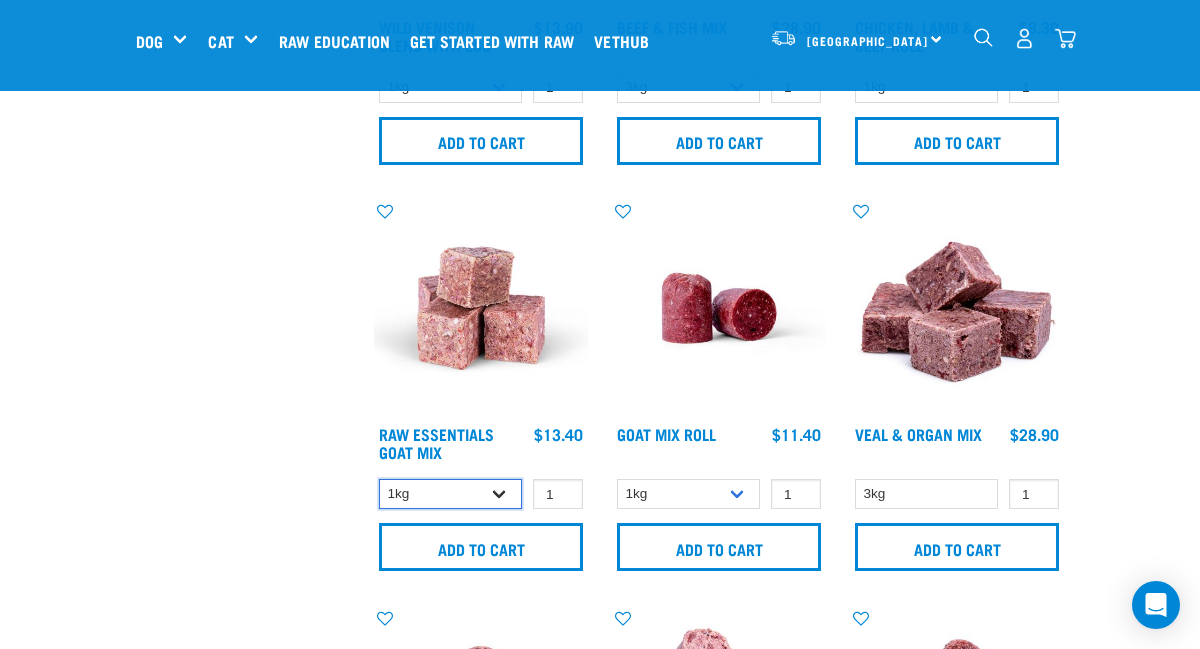 click on "1kg
3kg
Bulk (10kg)" at bounding box center [450, 494] 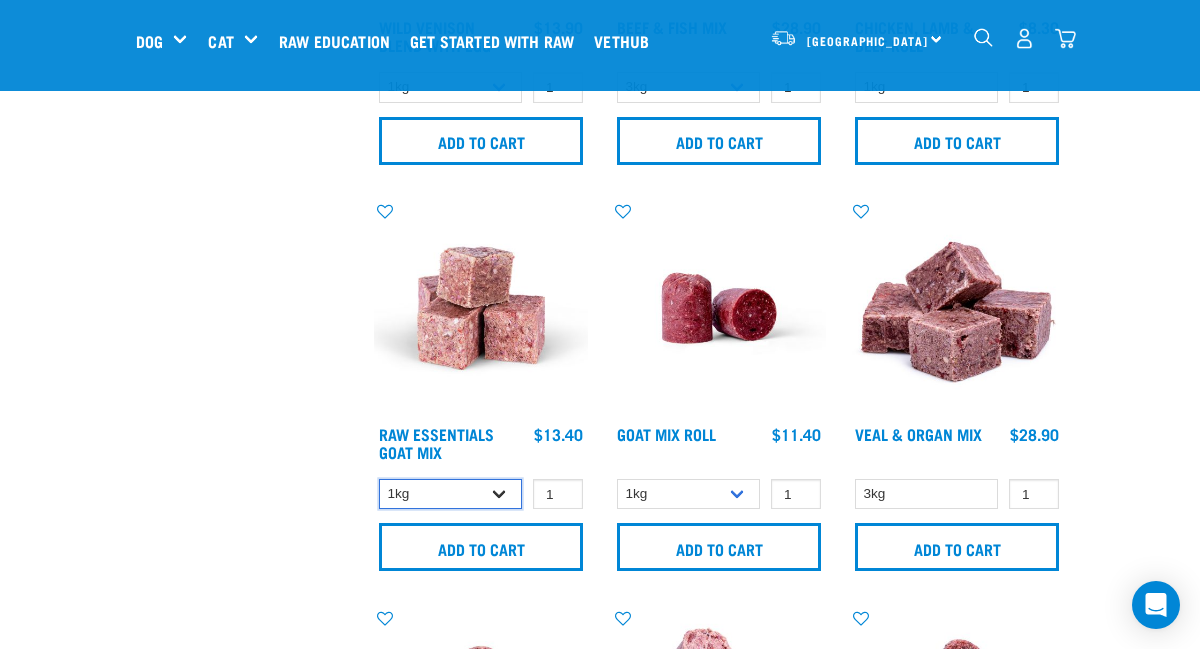 select on "337219" 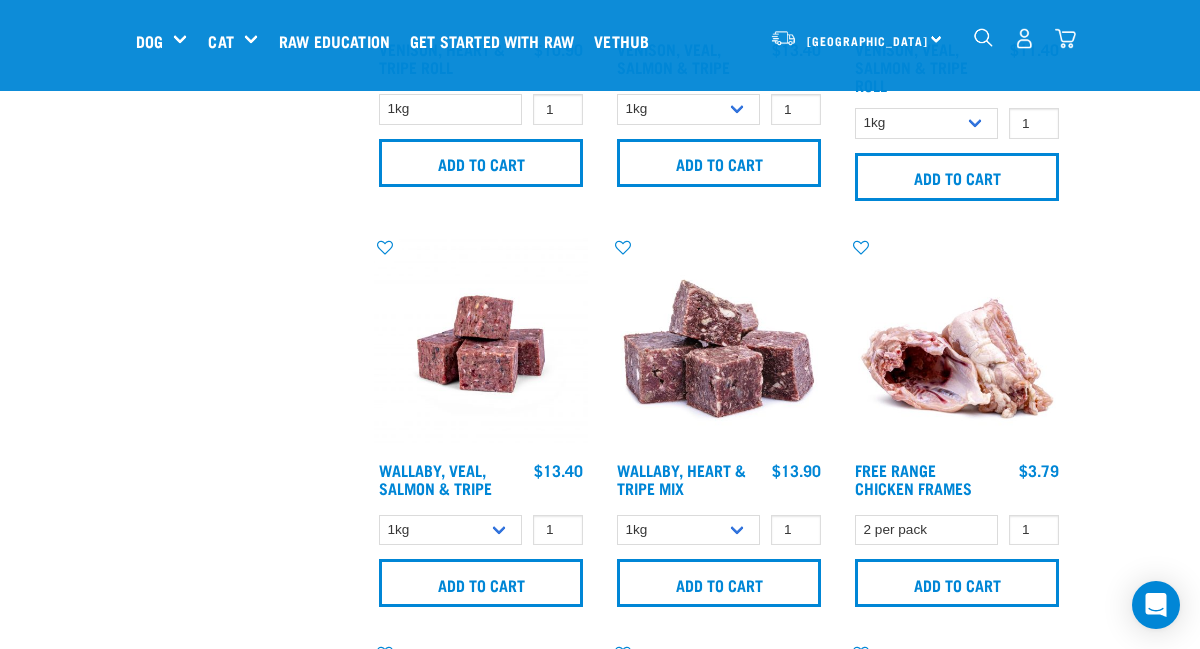 scroll, scrollTop: 1962, scrollLeft: 0, axis: vertical 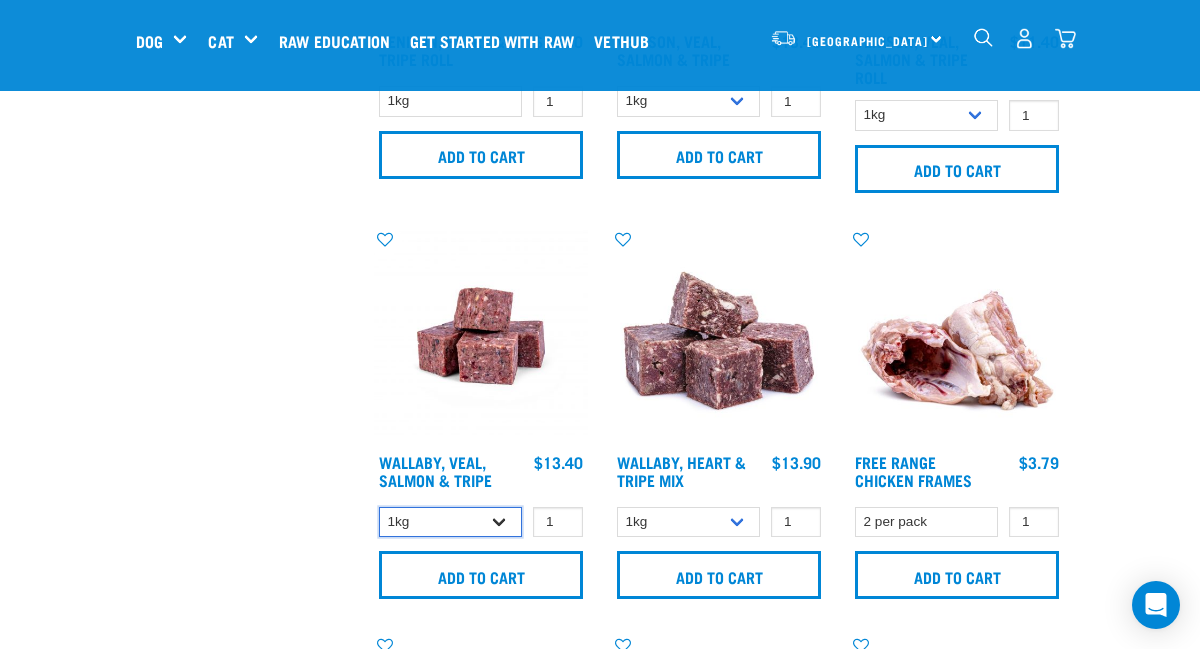 click on "1kg
3kg
Bulk (18kg)" at bounding box center (450, 522) 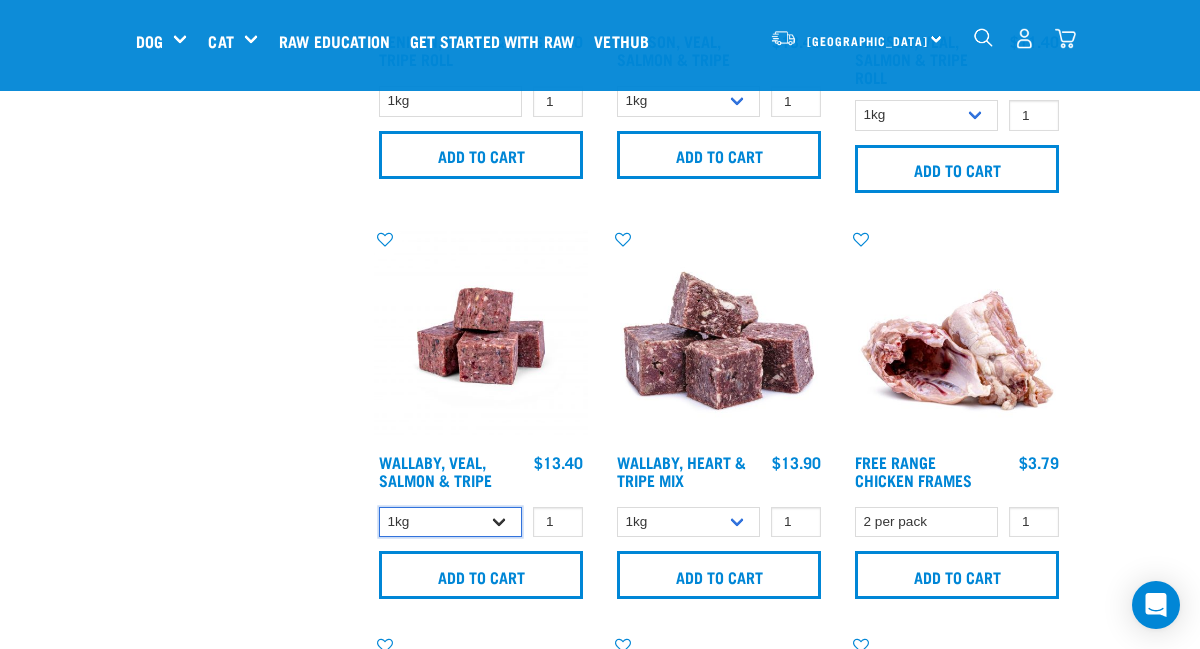 select on "45457" 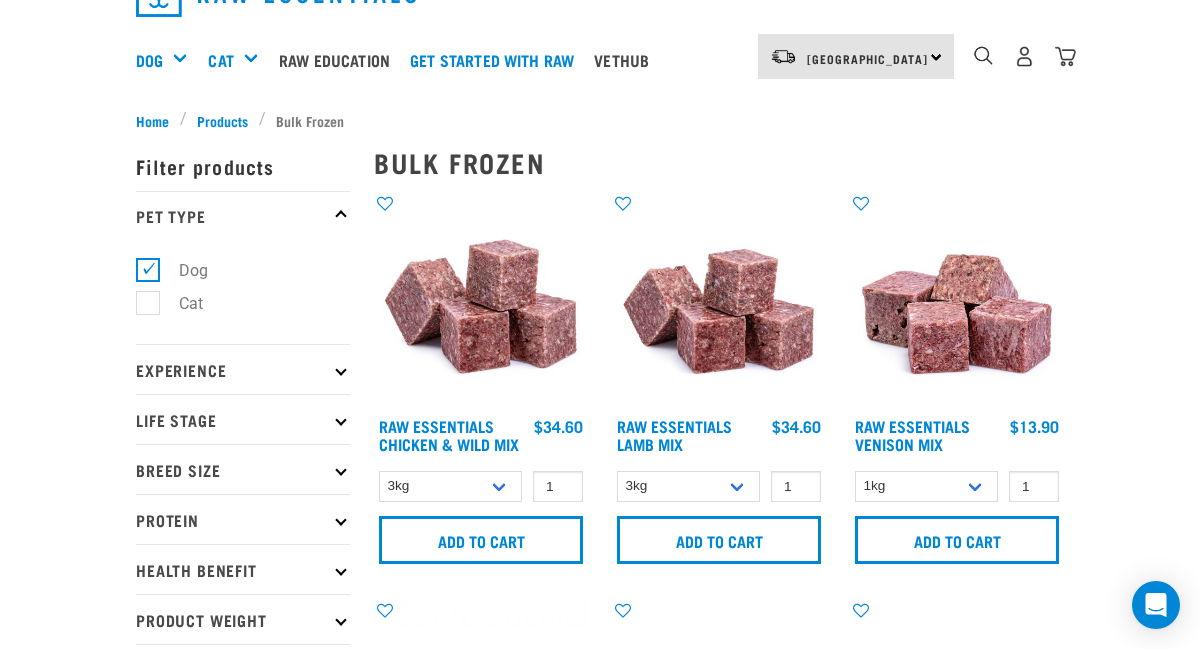 scroll, scrollTop: 114, scrollLeft: 0, axis: vertical 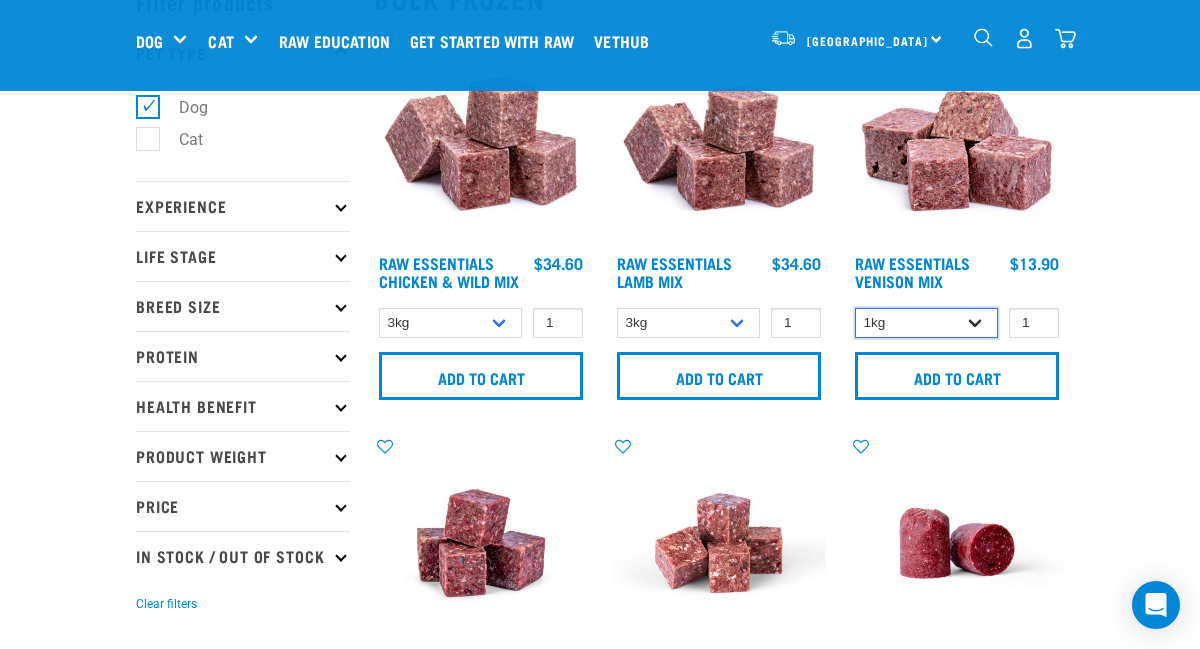 click on "1kg
3kg
Bulk (20kg)" at bounding box center (926, 323) 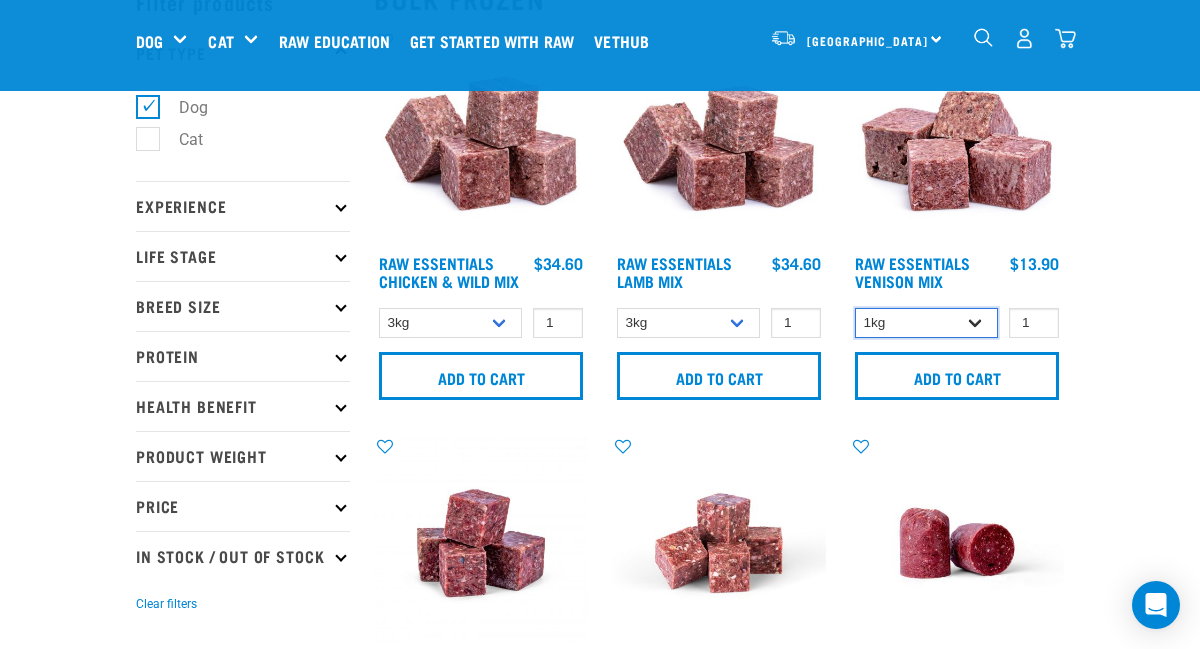 select on "712" 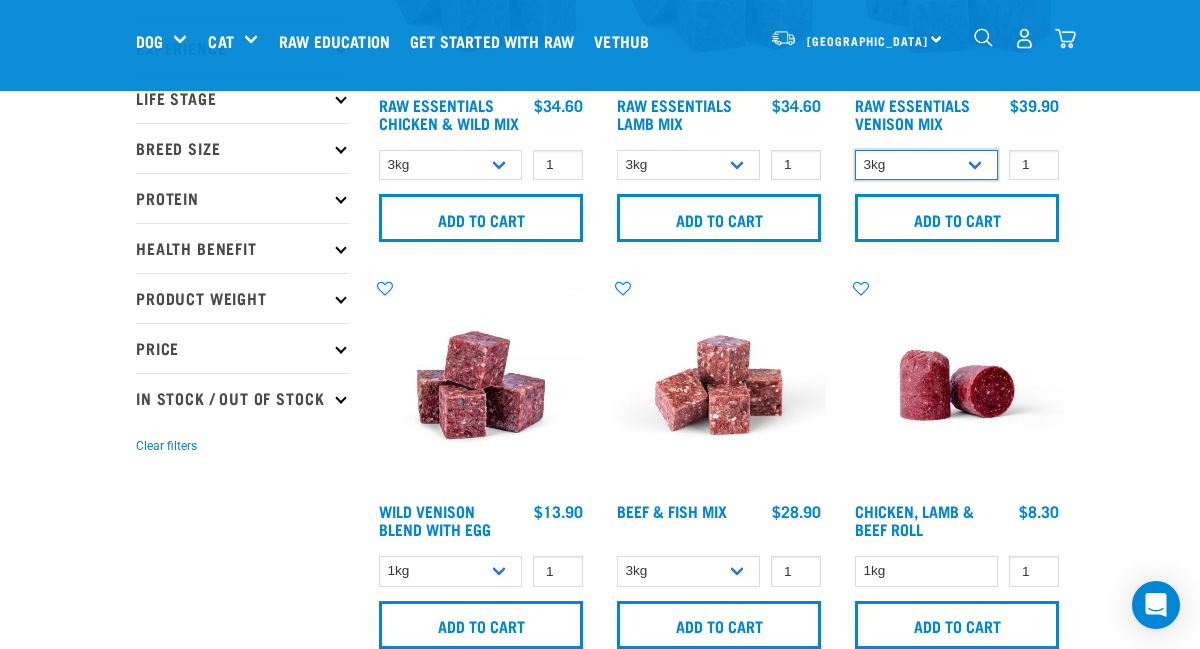 scroll, scrollTop: 337, scrollLeft: 0, axis: vertical 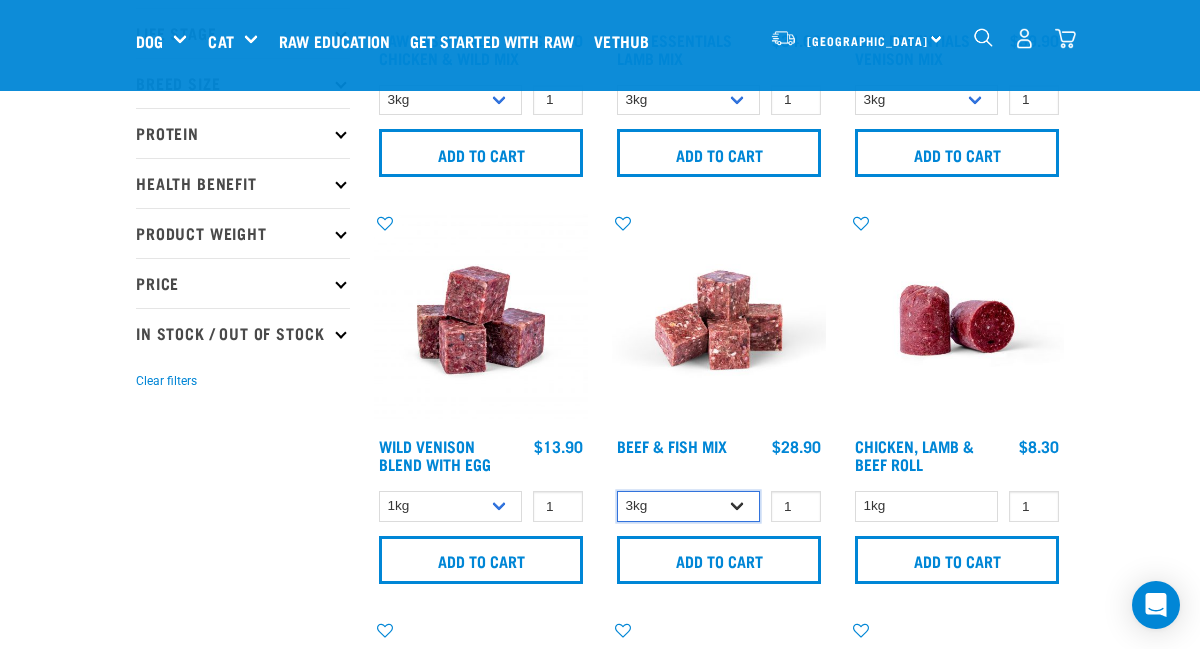click on "3kg
Bulk (10kg)" at bounding box center (688, 506) 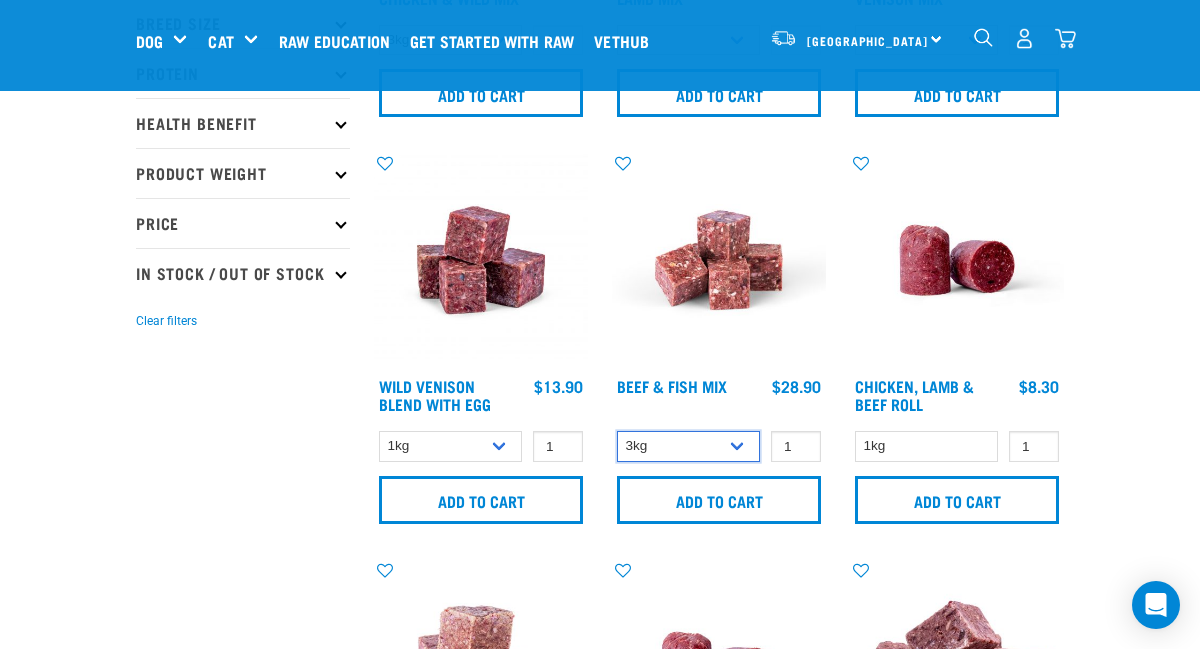scroll, scrollTop: 406, scrollLeft: 0, axis: vertical 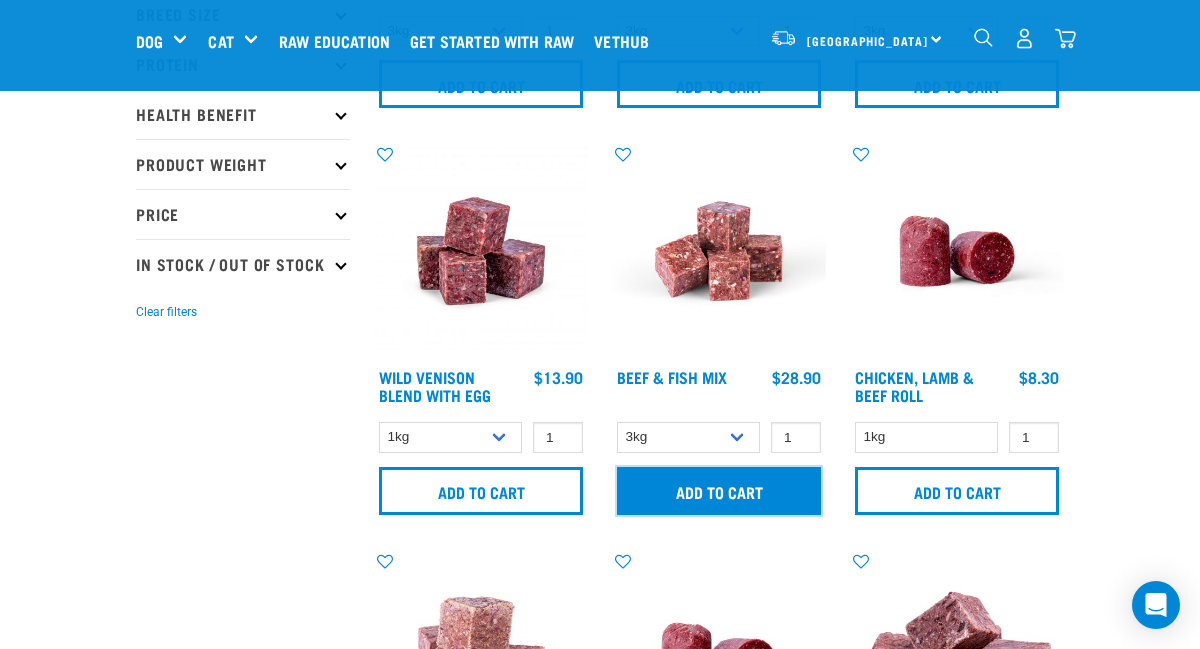 click on "Add to cart" at bounding box center [719, 491] 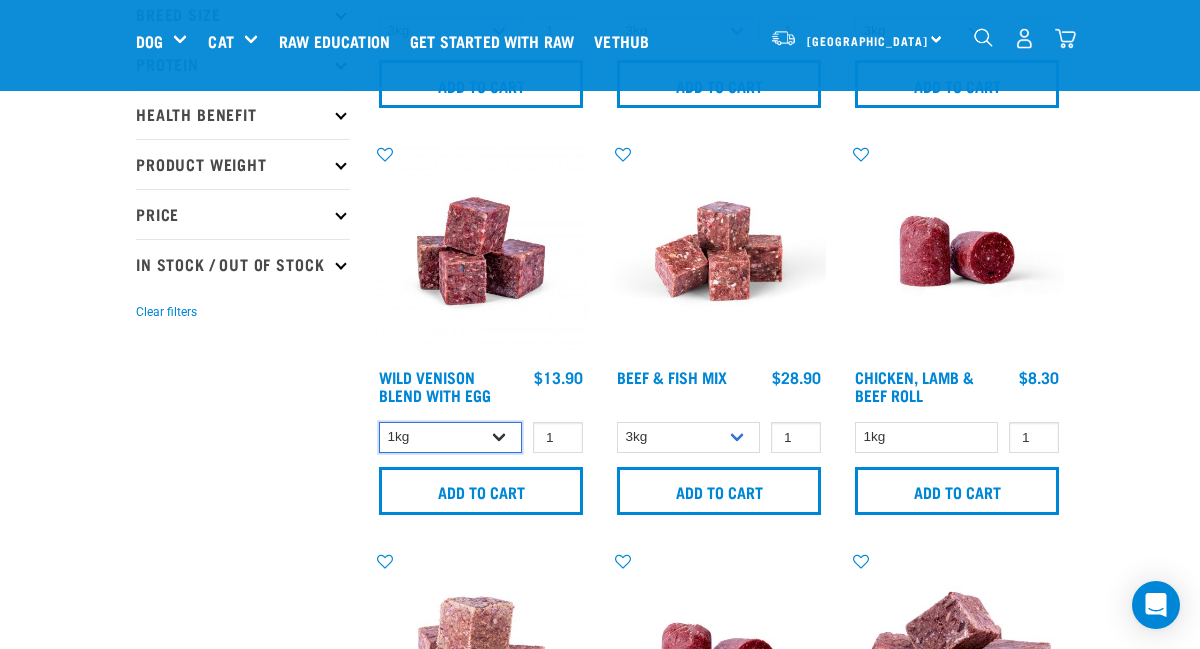 click on "1kg
3kg
Bulk (10kg)" at bounding box center (450, 437) 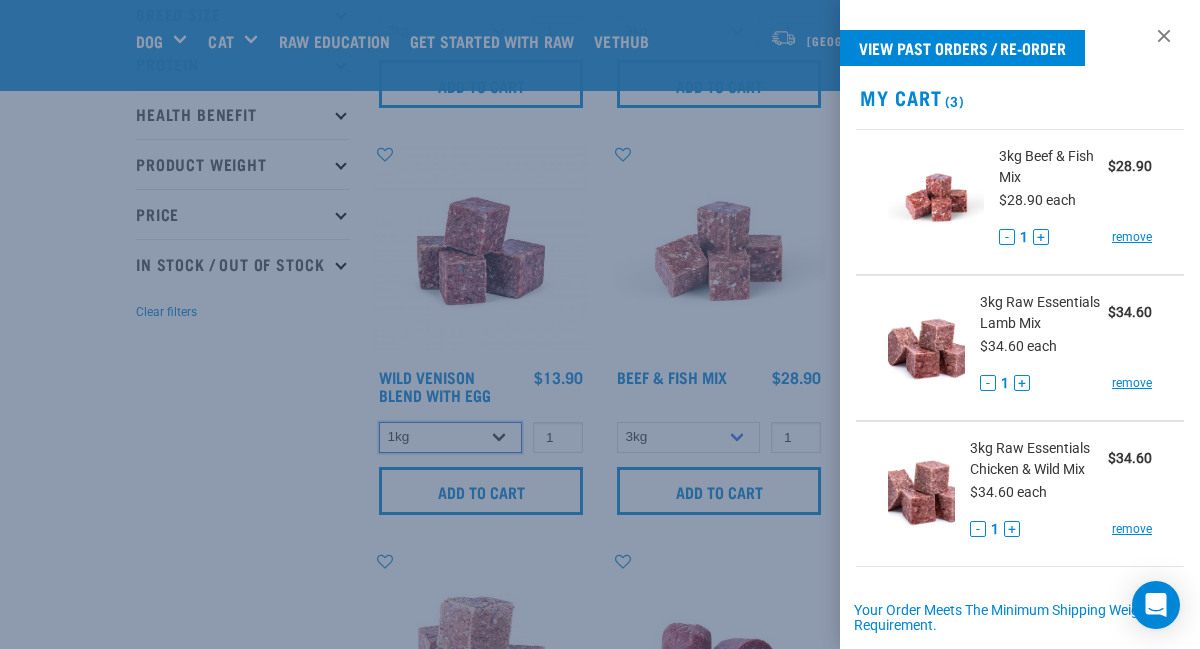 select on "34496" 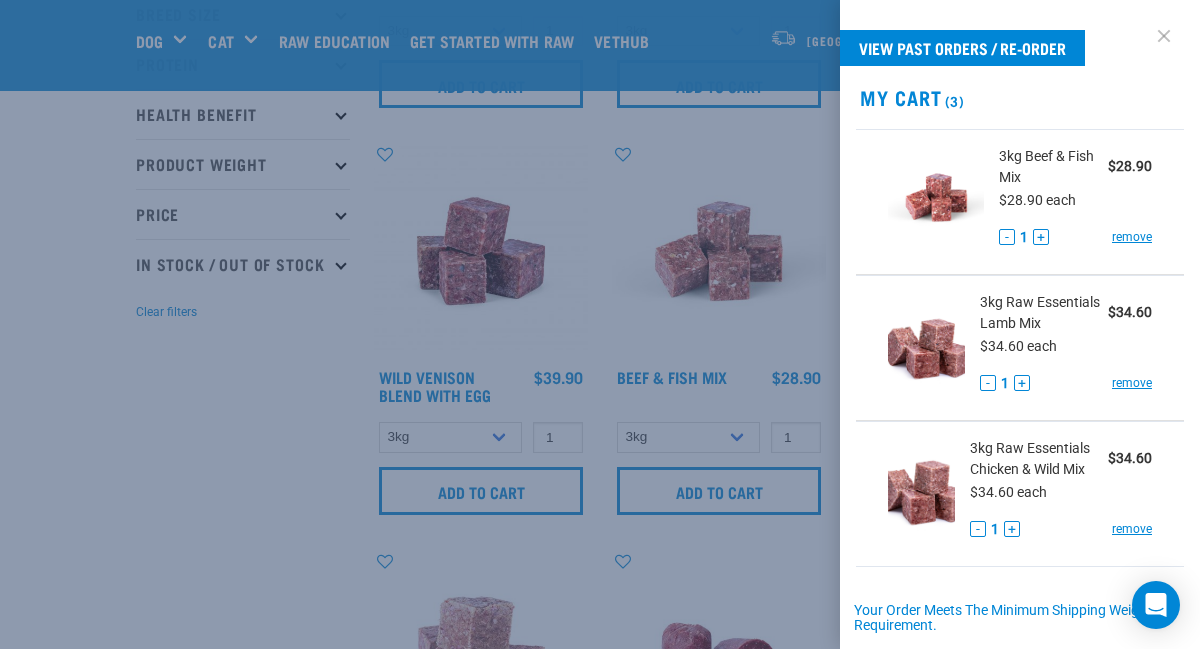 click at bounding box center (1164, 36) 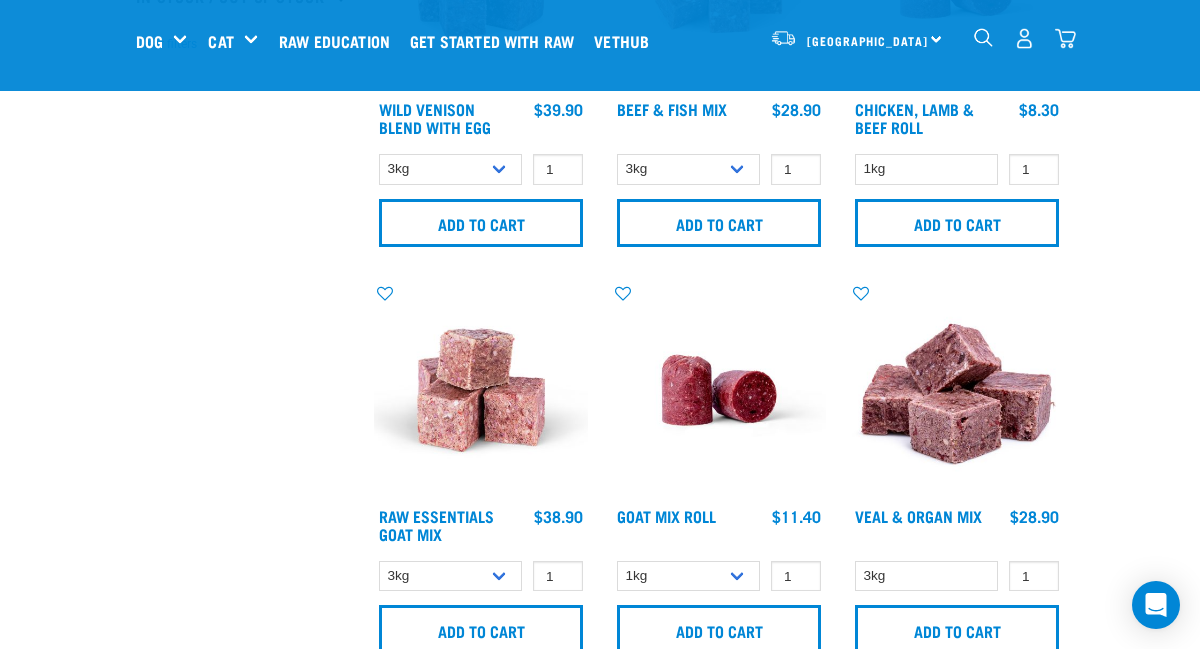 scroll, scrollTop: 748, scrollLeft: 0, axis: vertical 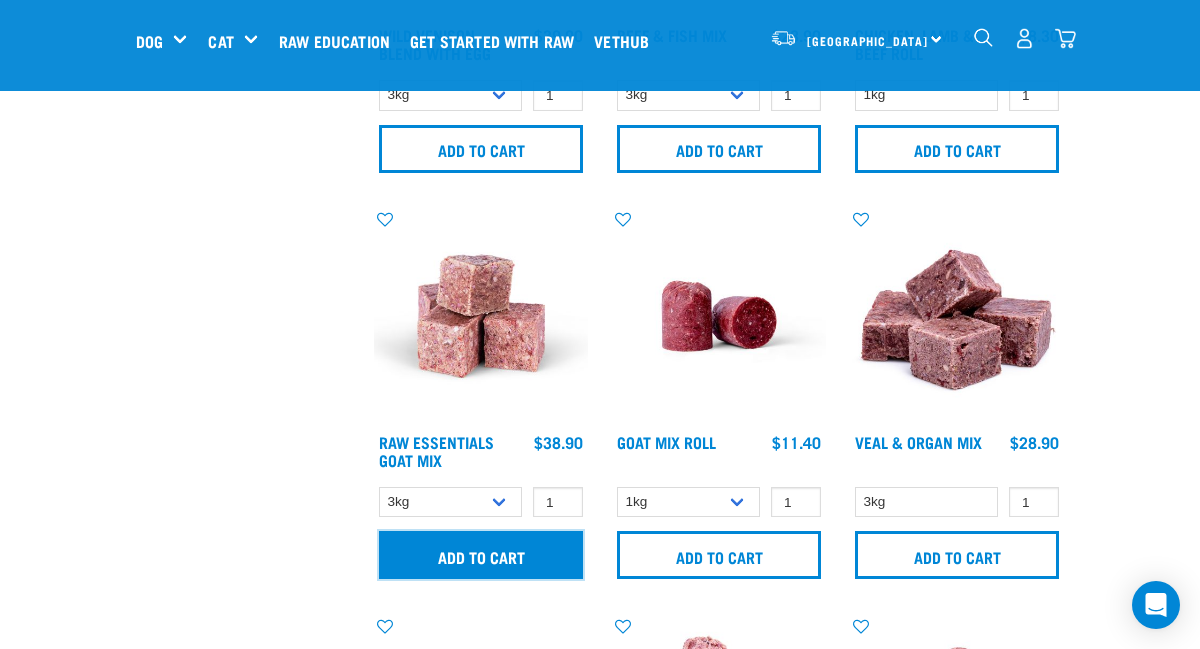click on "Add to cart" at bounding box center (481, 555) 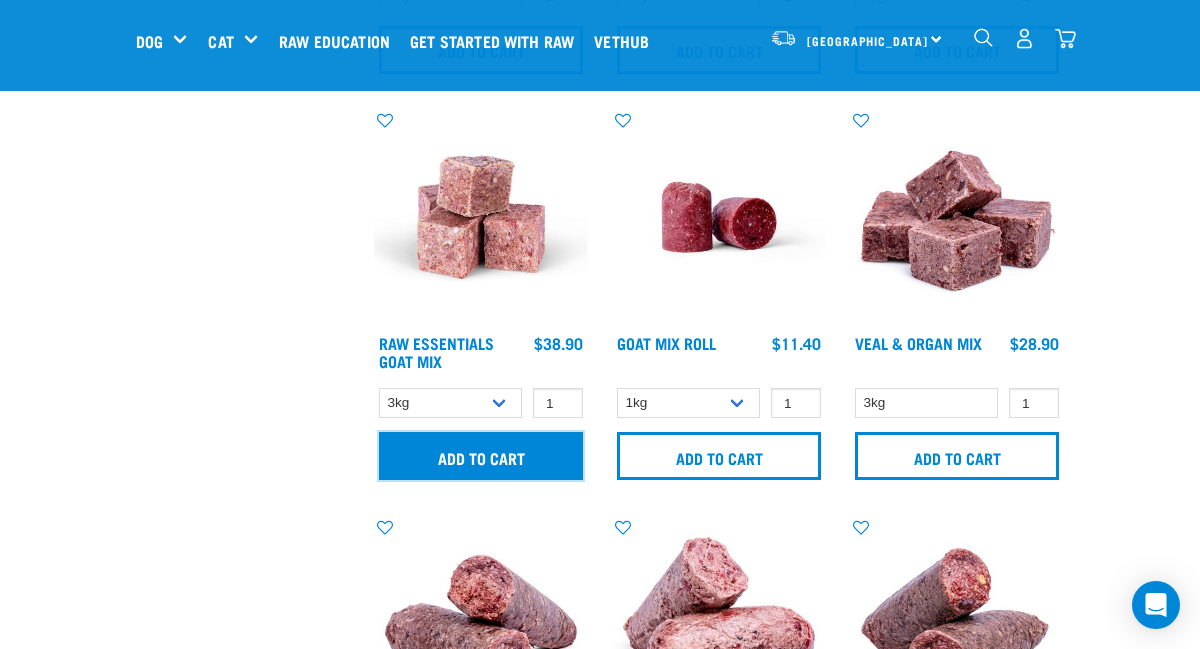 scroll, scrollTop: 864, scrollLeft: 0, axis: vertical 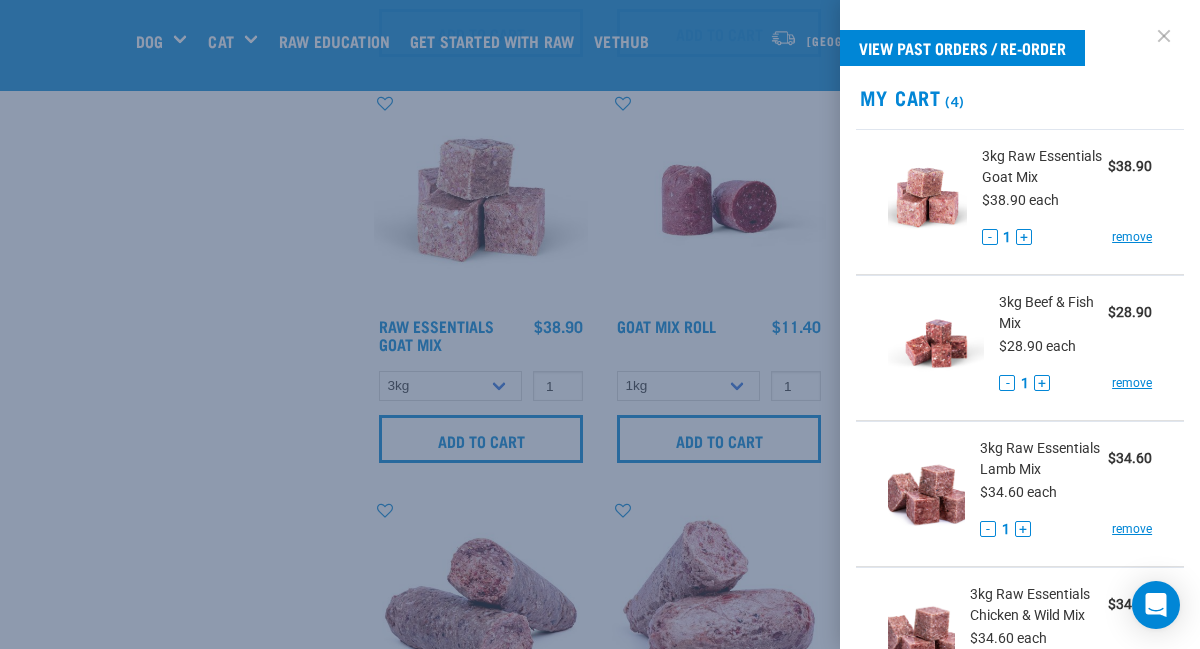 click at bounding box center (1164, 36) 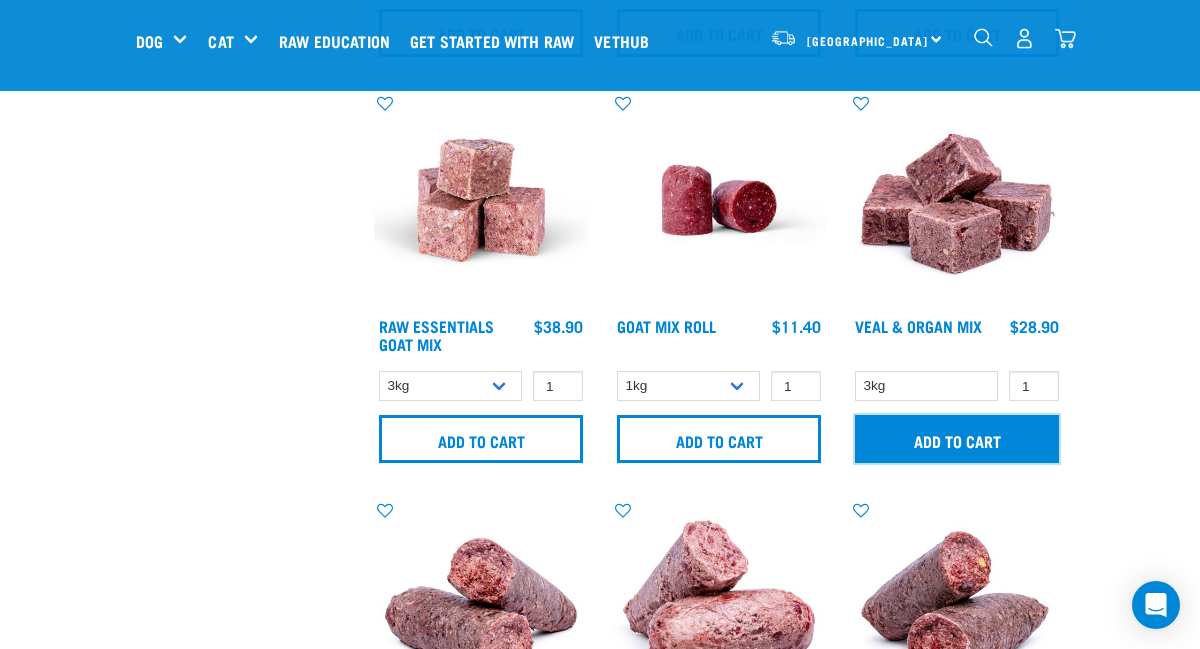 click on "Add to cart" at bounding box center (957, 439) 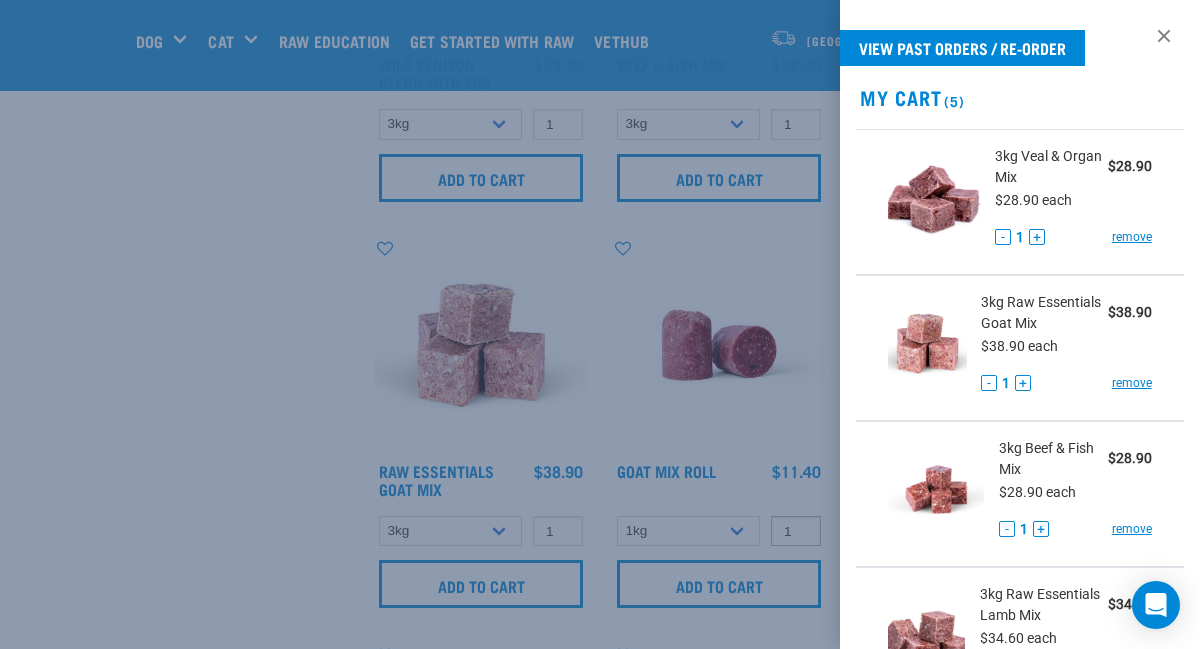 scroll, scrollTop: 155, scrollLeft: 0, axis: vertical 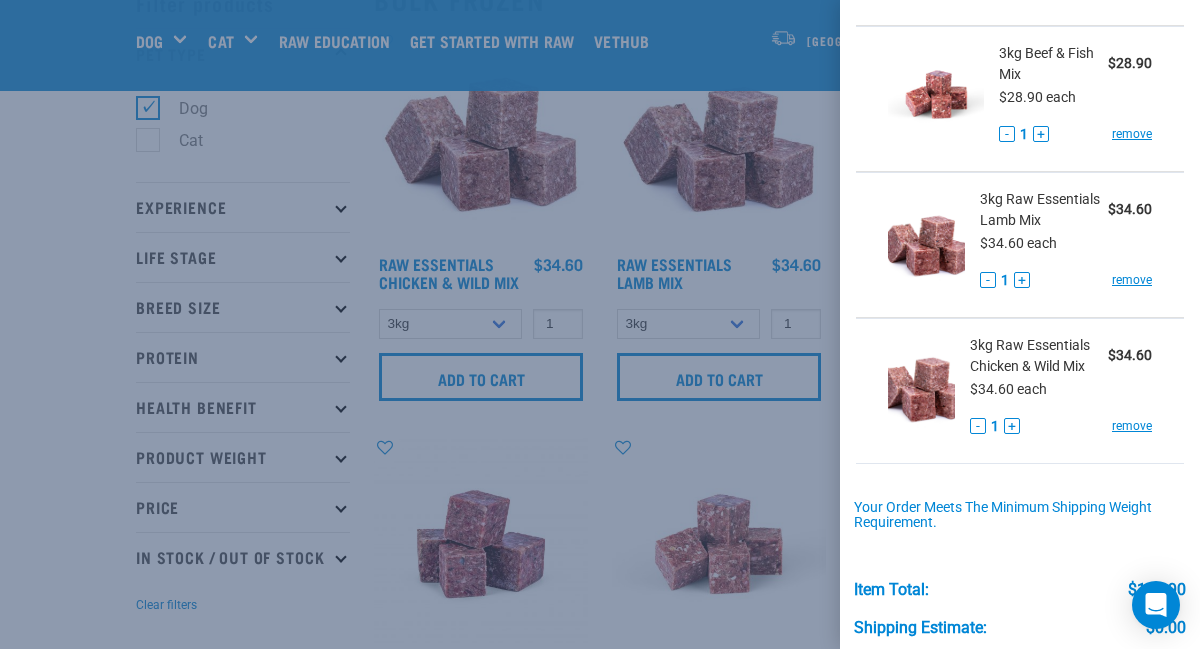 click at bounding box center (600, 324) 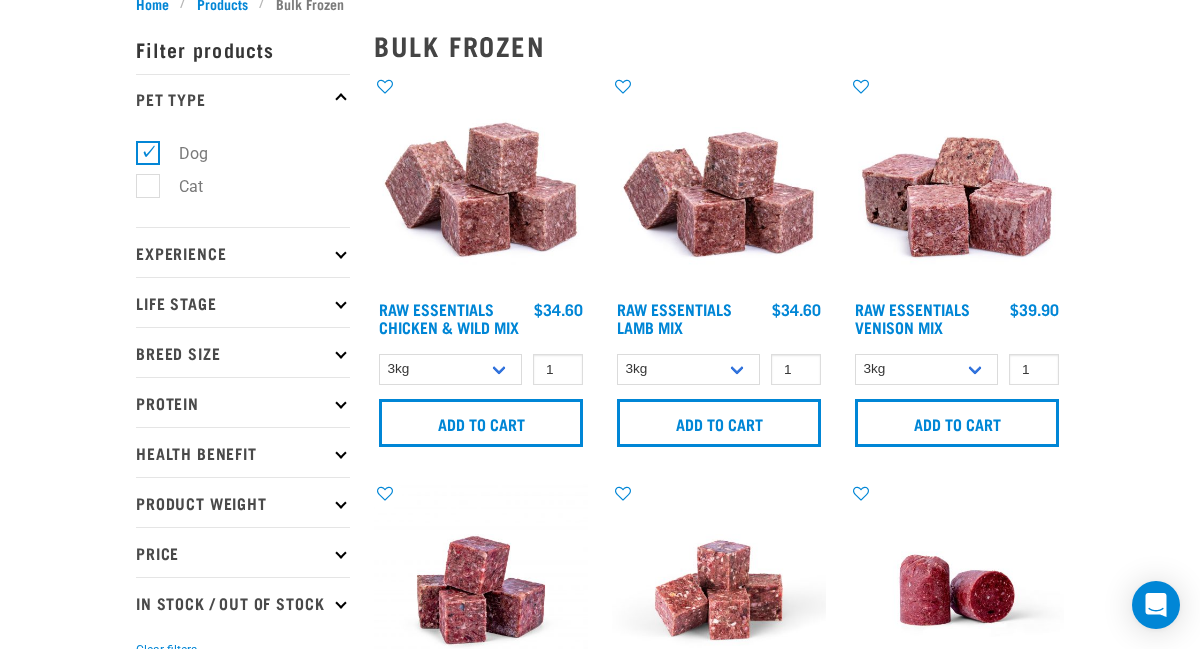 scroll, scrollTop: 0, scrollLeft: 0, axis: both 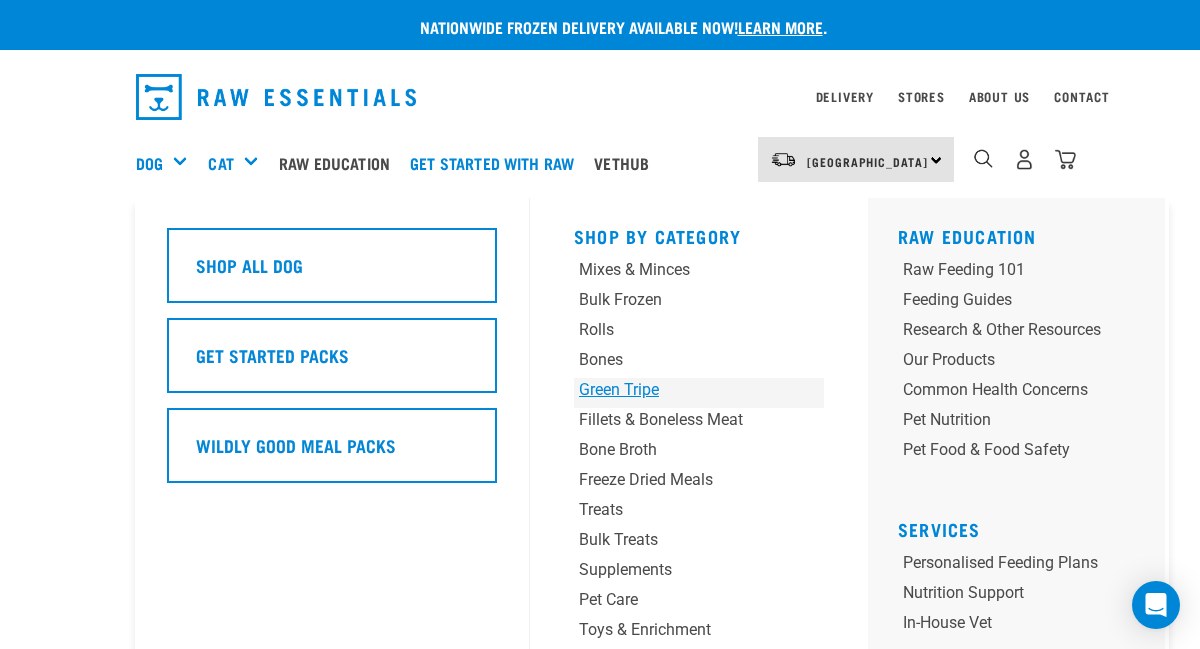 click on "Green Tripe" at bounding box center [677, 390] 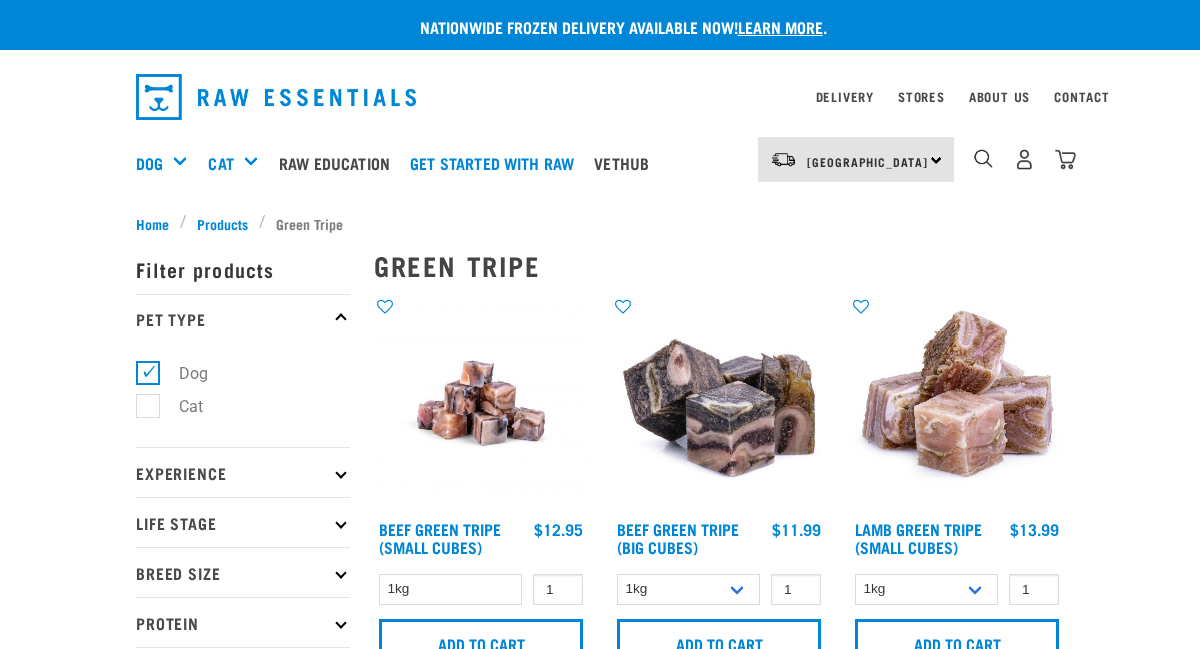 scroll, scrollTop: 0, scrollLeft: 0, axis: both 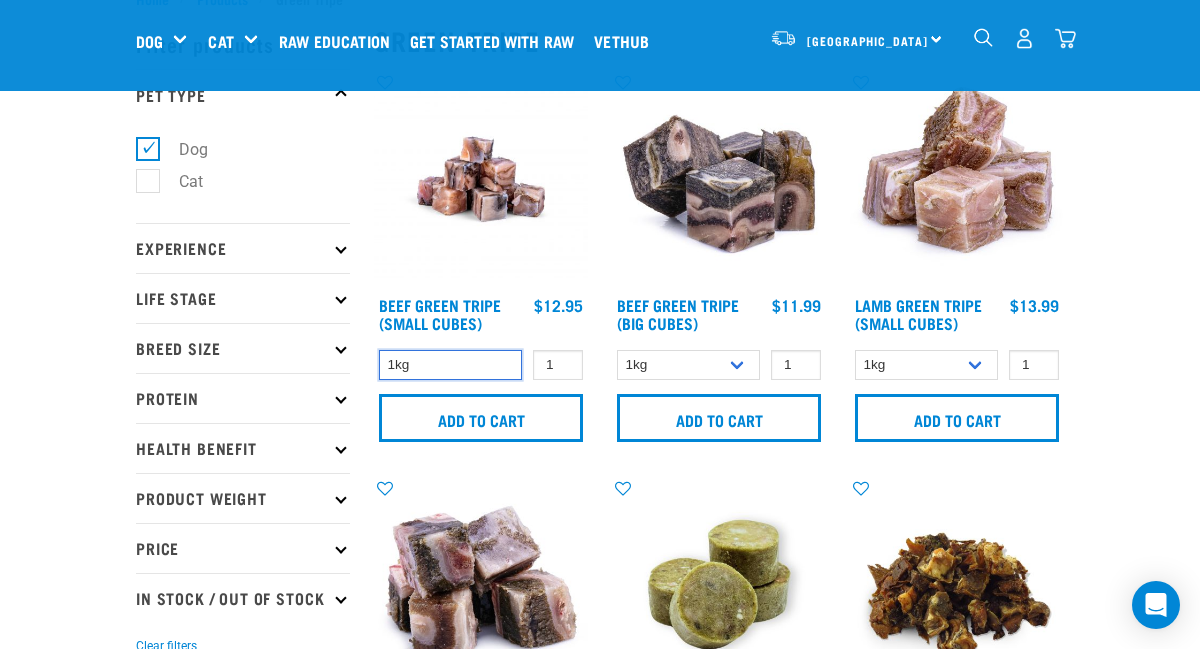 click on "1kg" at bounding box center (450, 365) 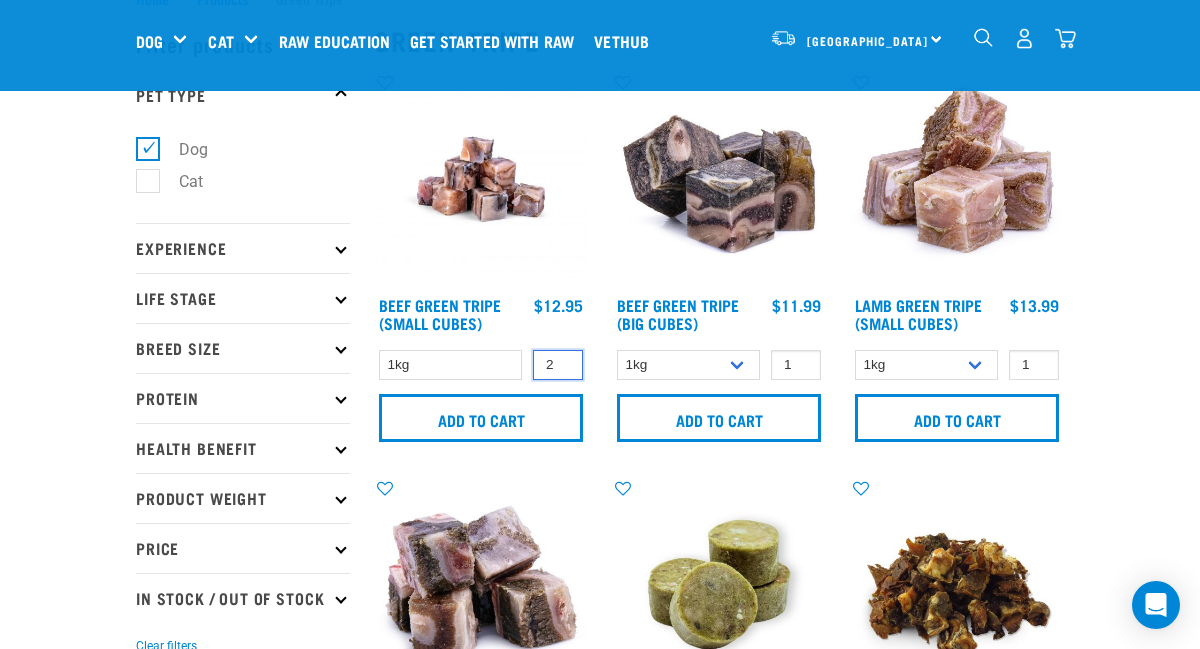 type on "2" 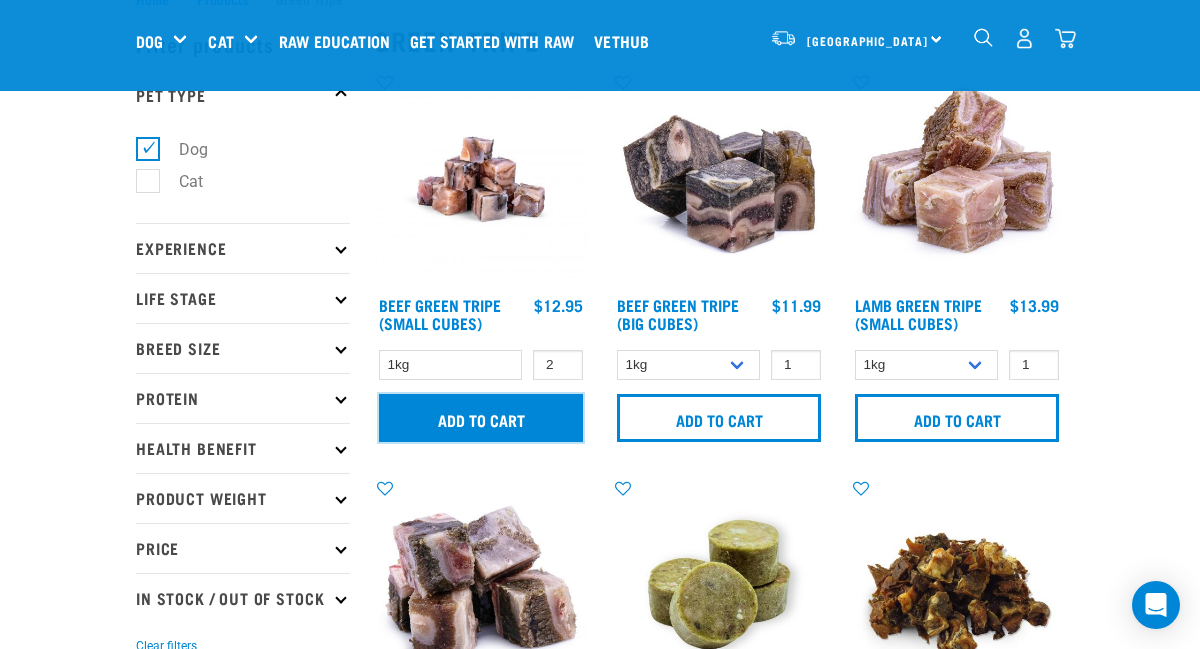 click on "Add to cart" at bounding box center (481, 418) 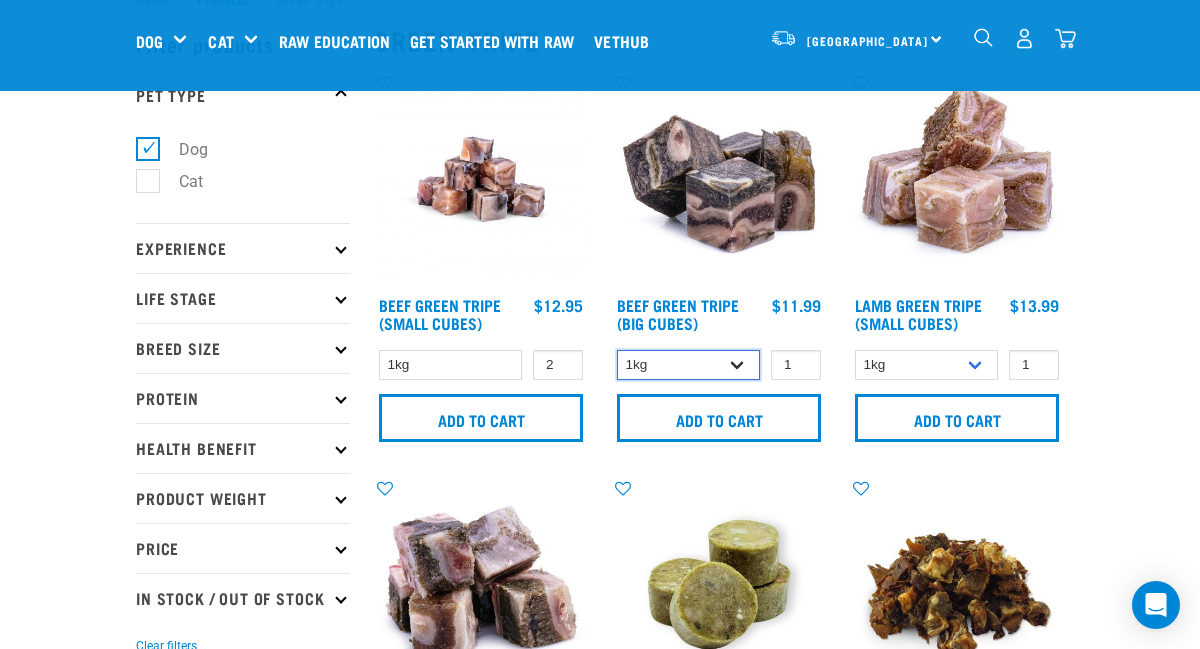 click on "1kg
3kg
Bulk (10kg)" at bounding box center (688, 365) 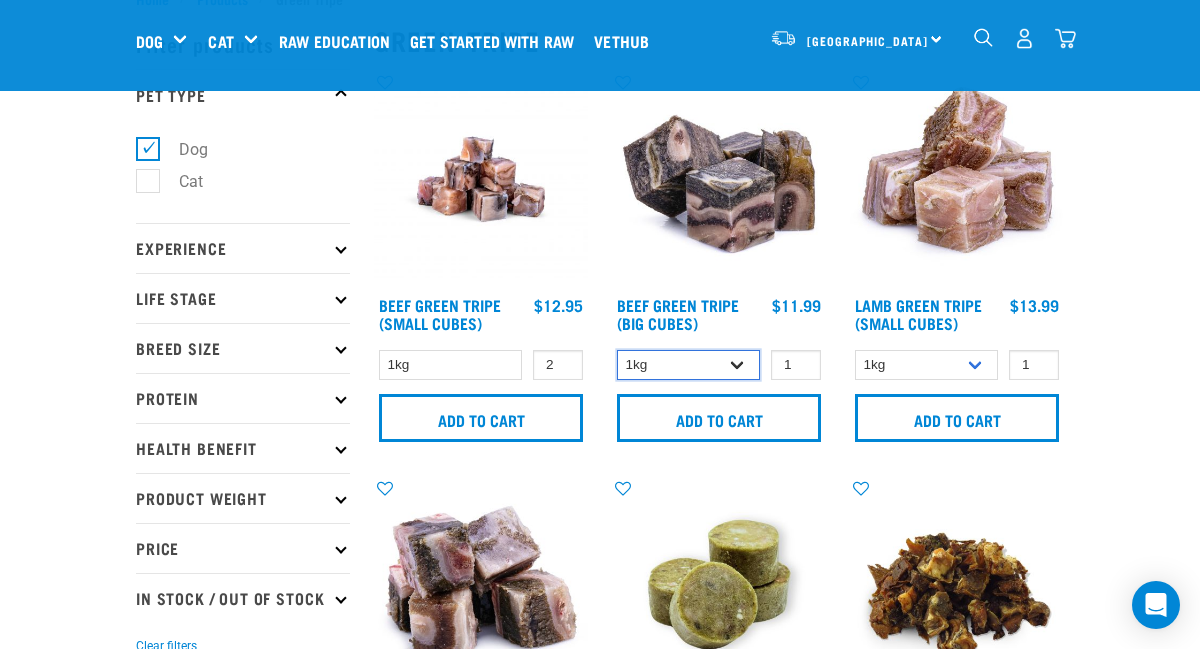select on "346" 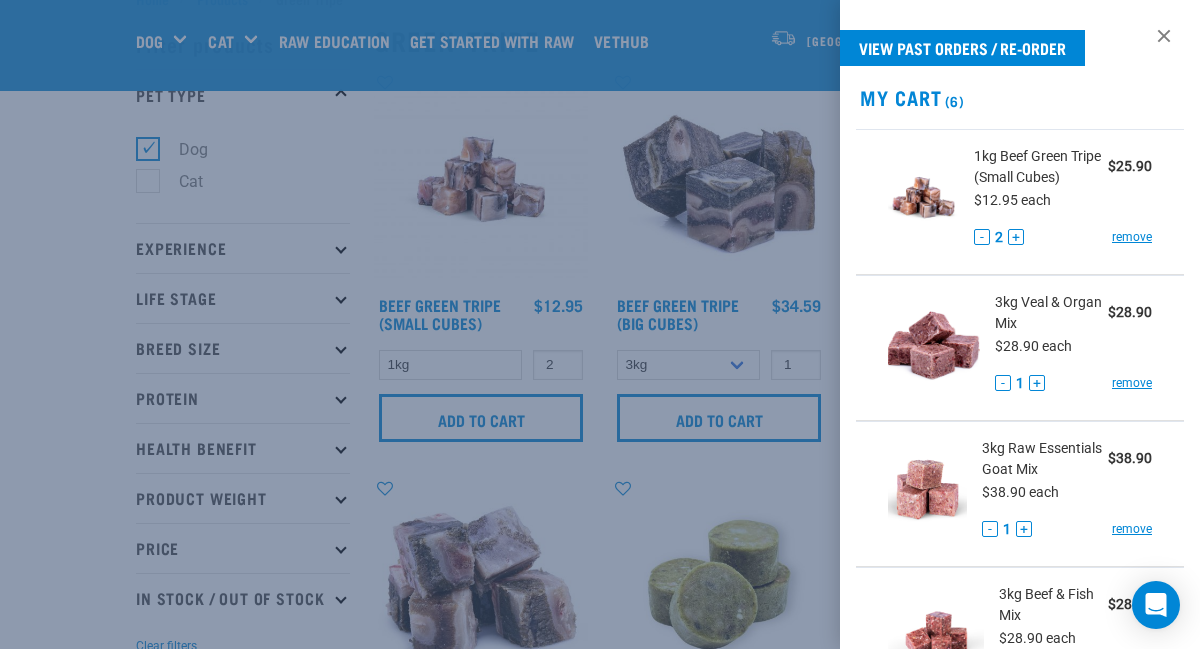 click at bounding box center (600, 324) 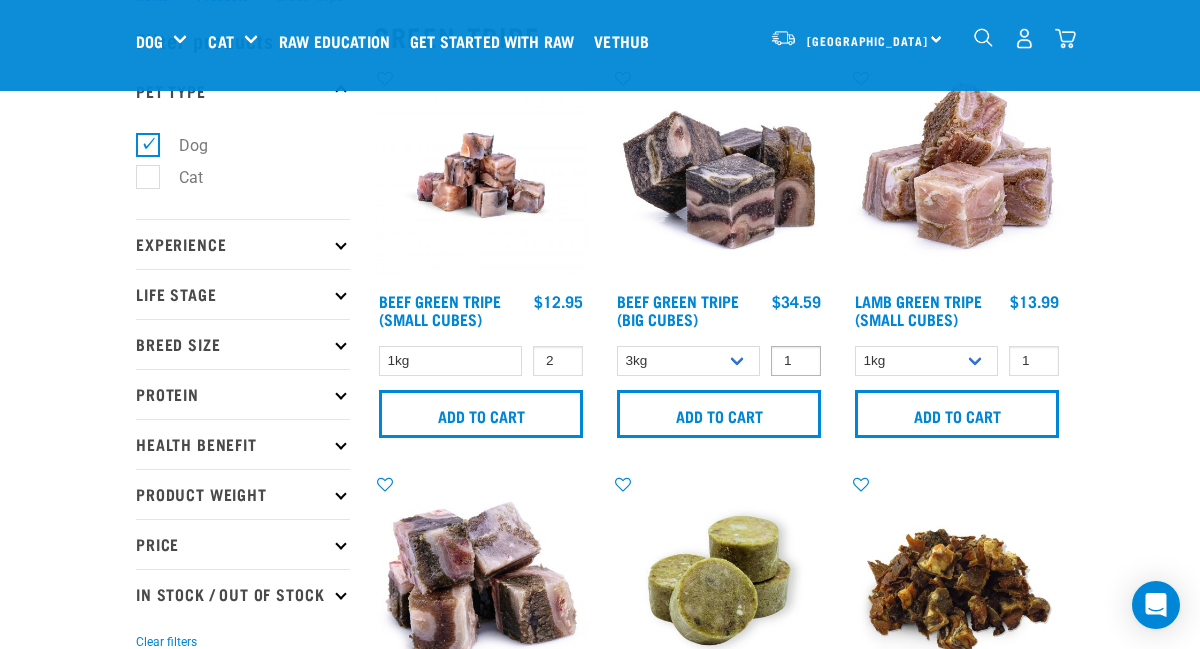 scroll, scrollTop: 73, scrollLeft: 0, axis: vertical 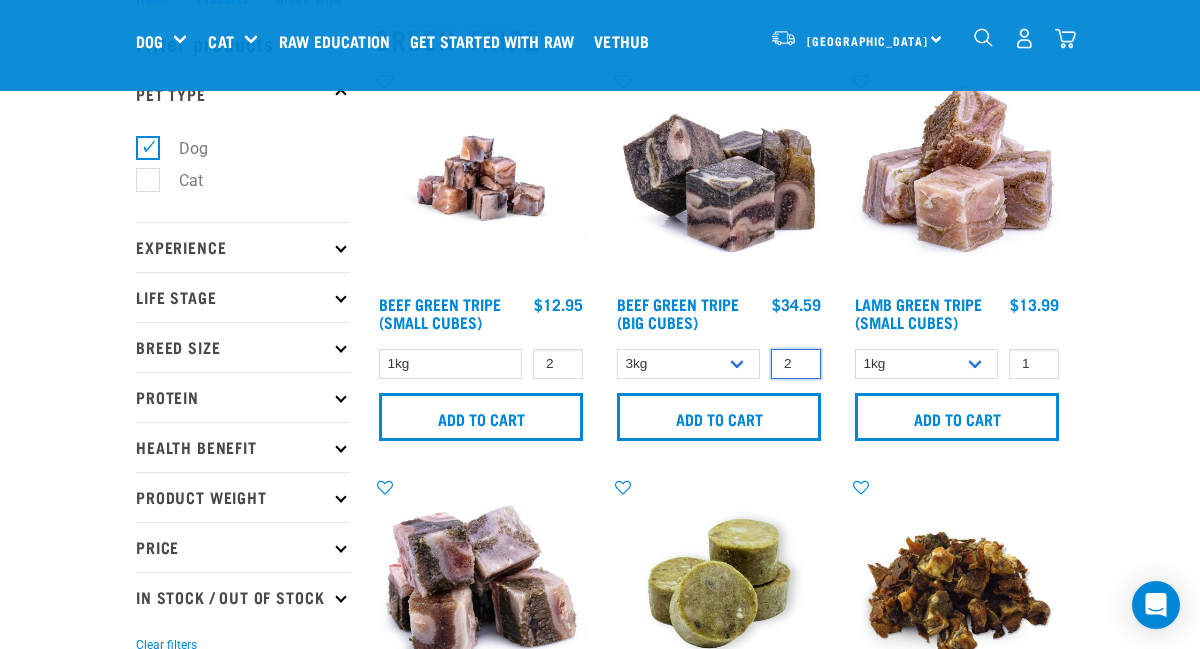 type on "2" 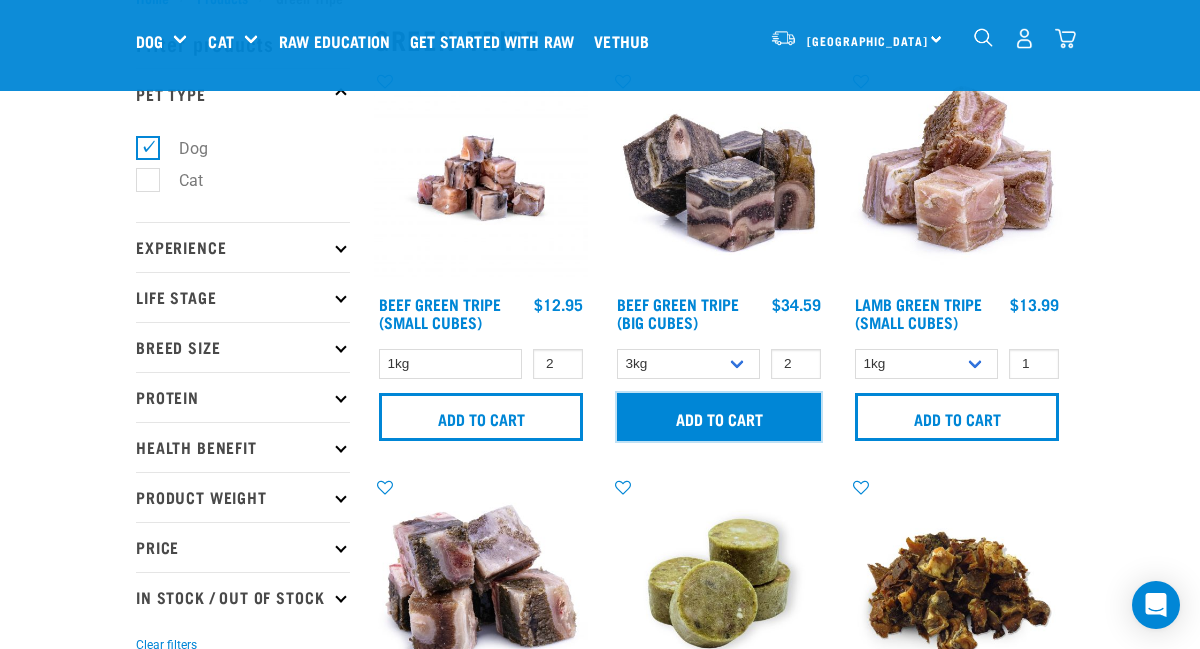 click on "Add to cart" at bounding box center (719, 417) 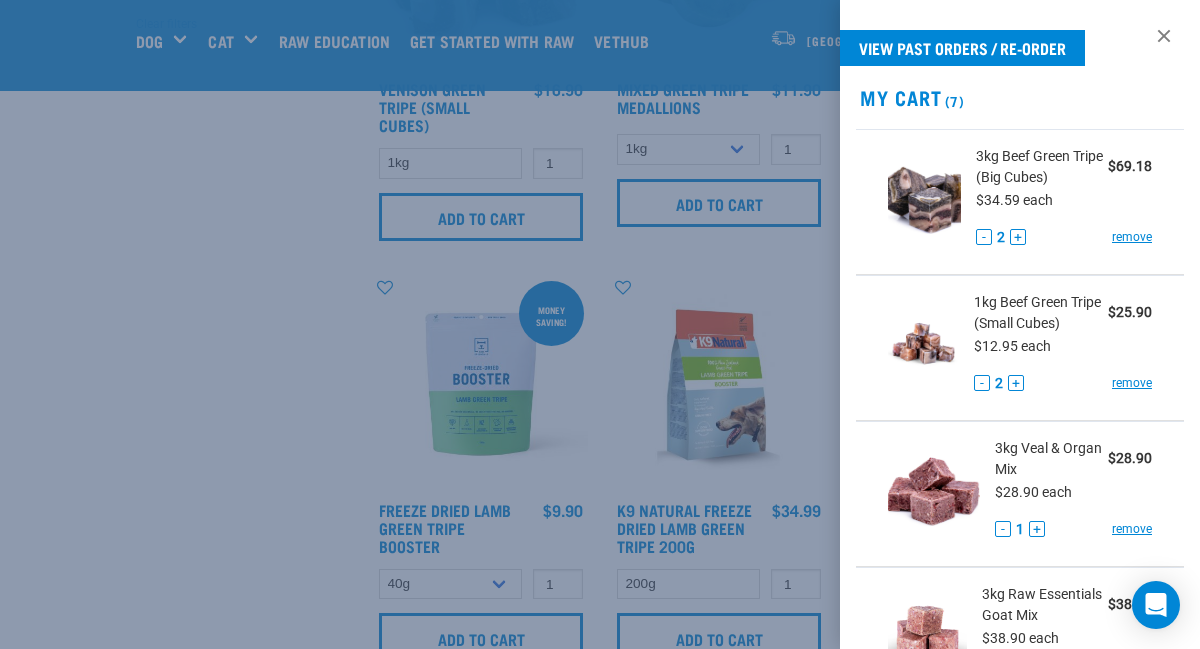 scroll, scrollTop: 688, scrollLeft: 0, axis: vertical 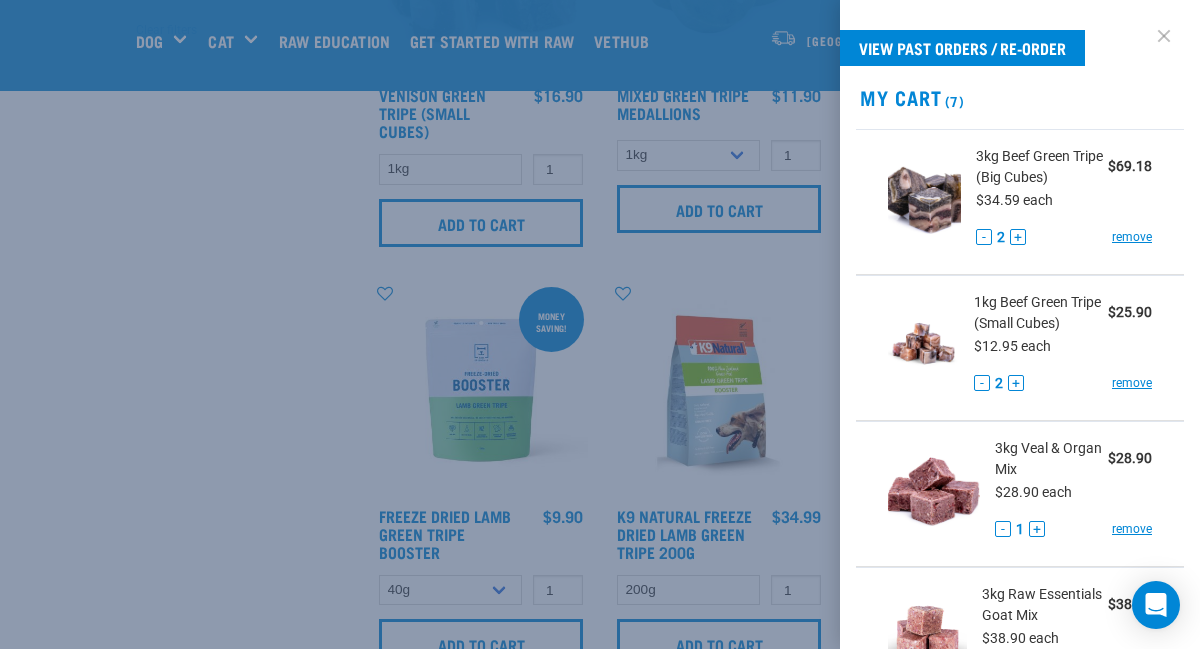 click at bounding box center [1164, 36] 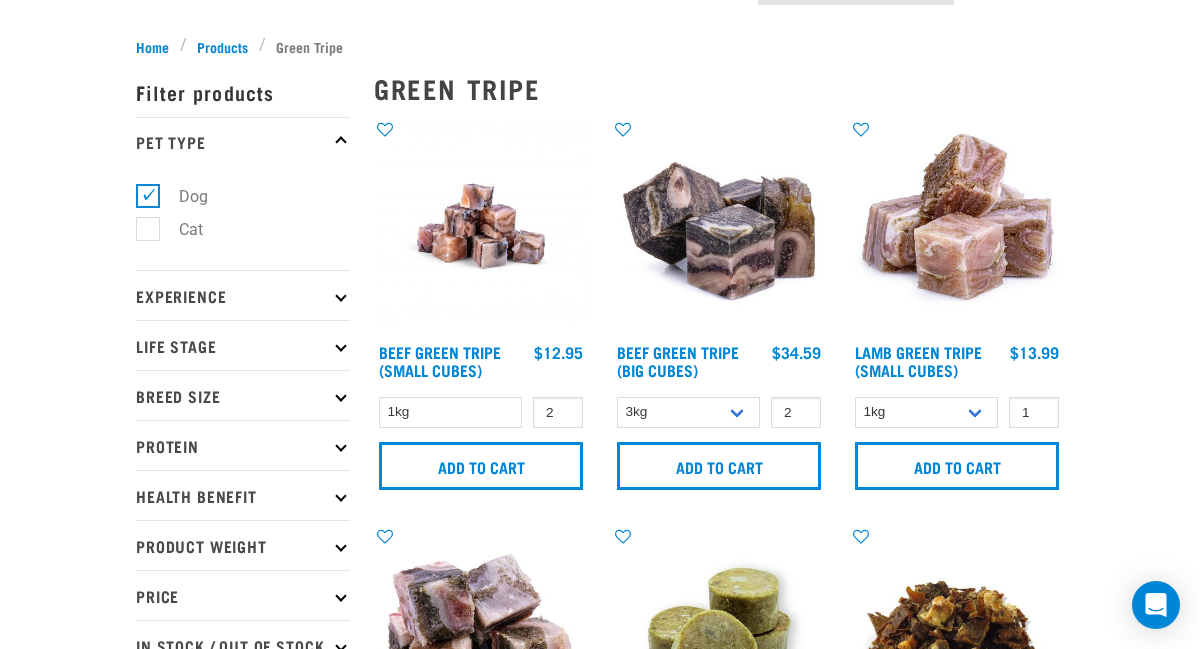 scroll, scrollTop: 0, scrollLeft: 0, axis: both 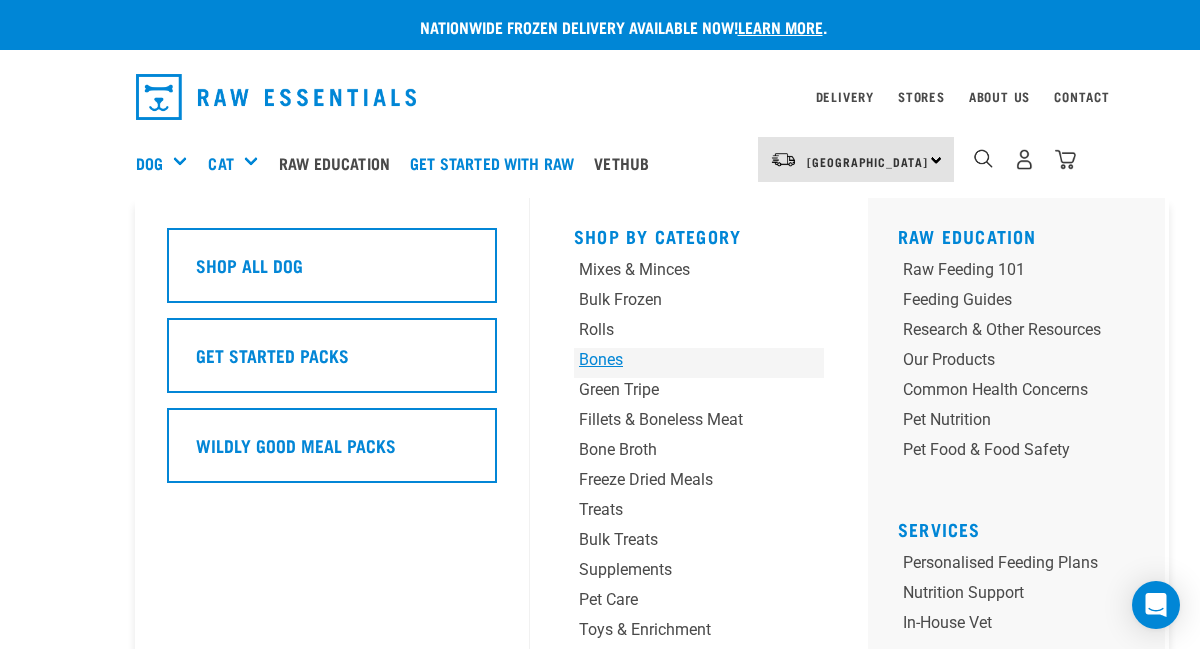 click on "Bones" at bounding box center (677, 360) 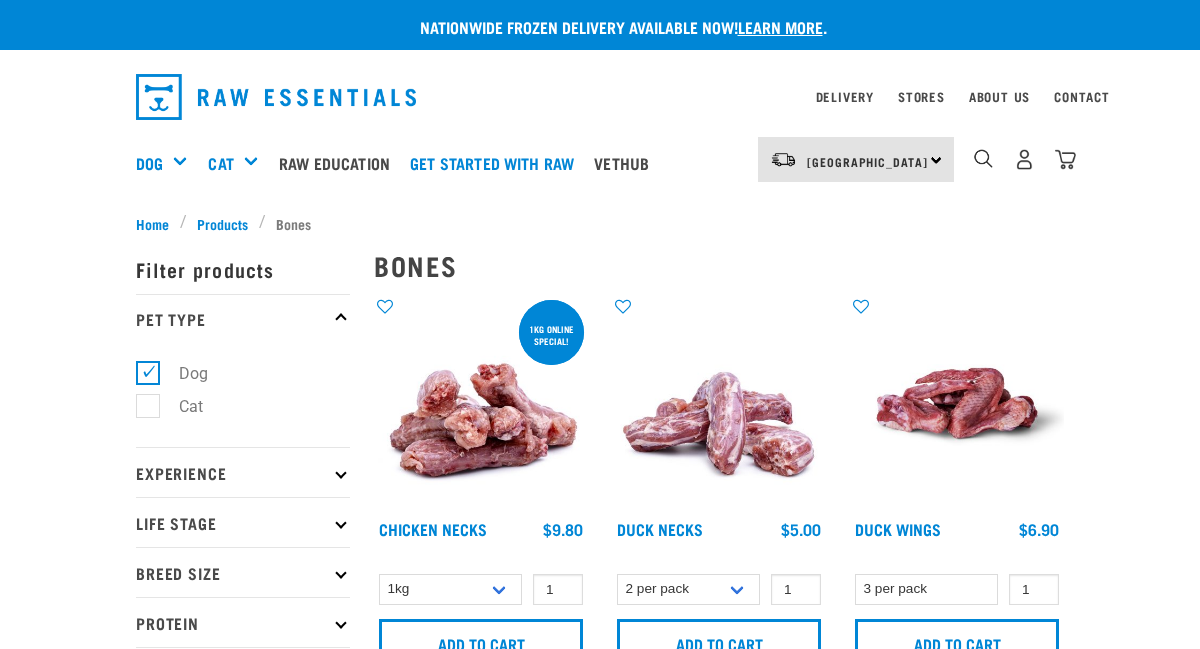 scroll, scrollTop: 0, scrollLeft: 0, axis: both 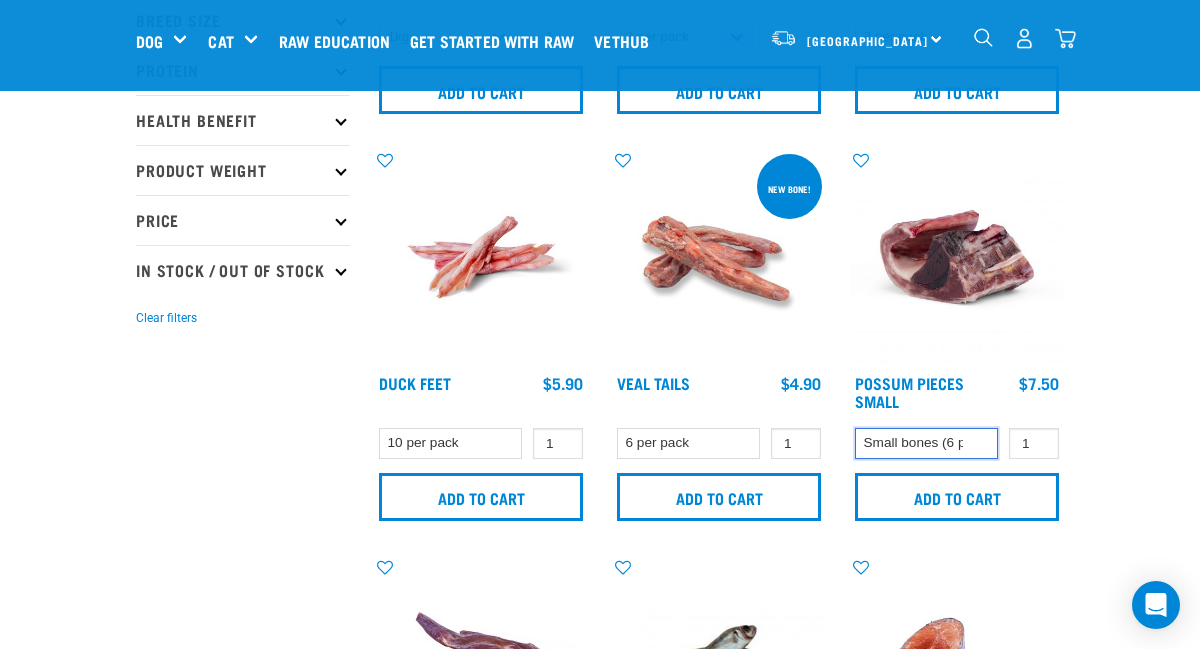 click on "Small bones (6 pack)" at bounding box center [926, 443] 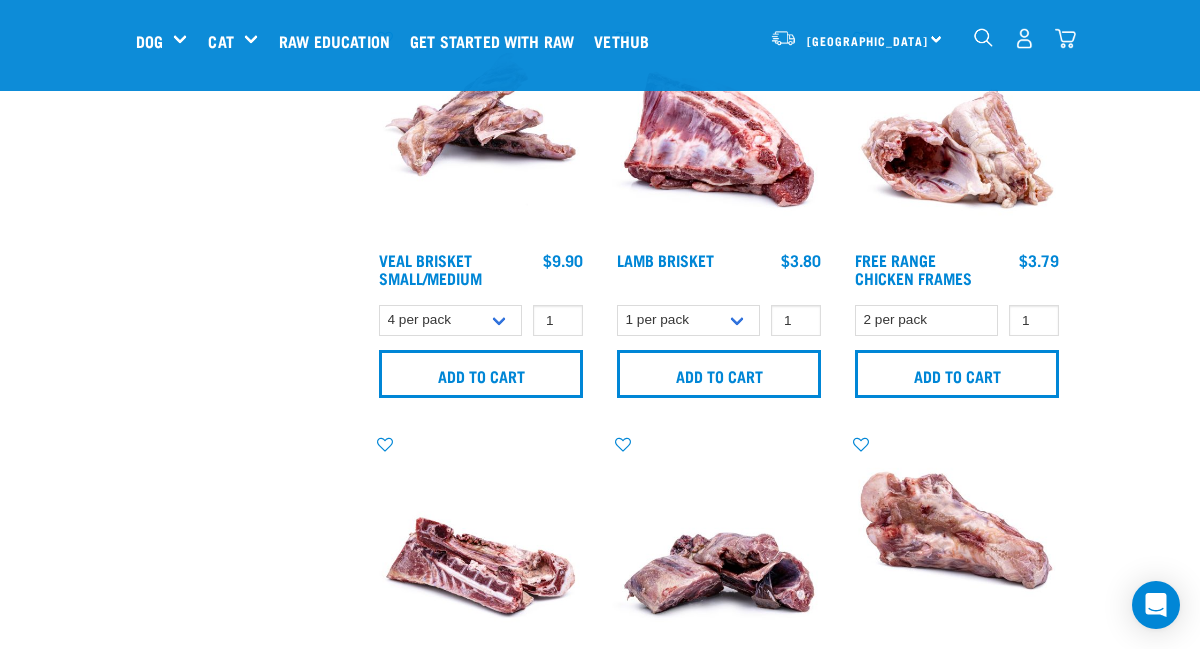 scroll, scrollTop: 1334, scrollLeft: 0, axis: vertical 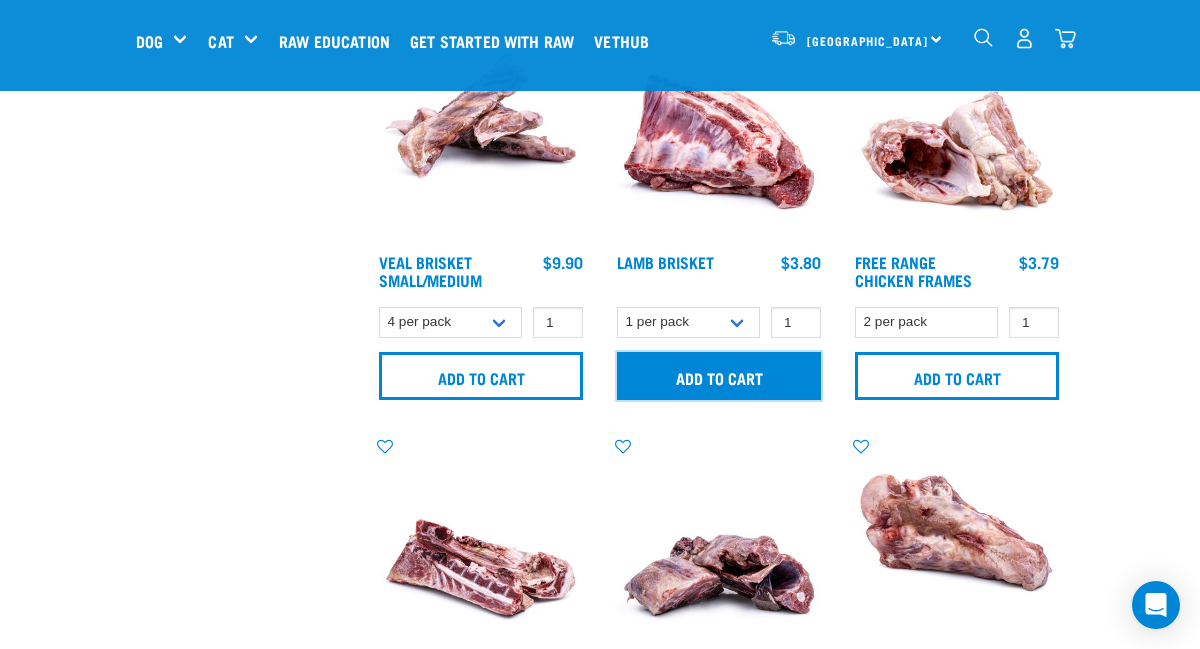 click on "Add to cart" at bounding box center [719, 376] 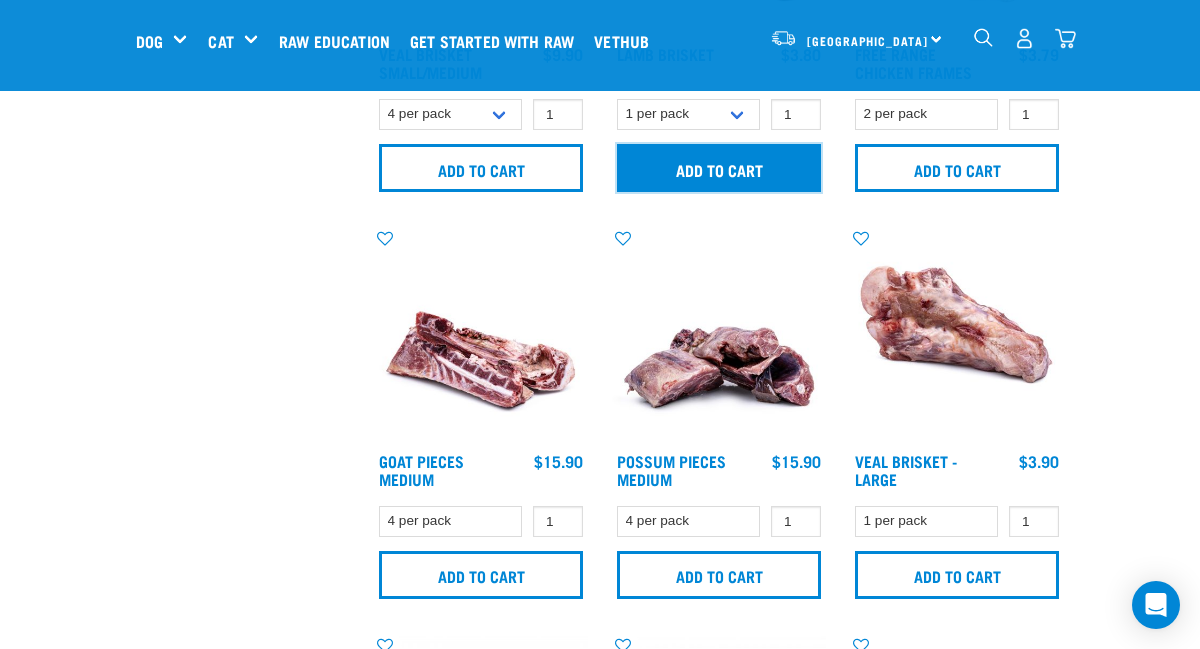 scroll, scrollTop: 1557, scrollLeft: 0, axis: vertical 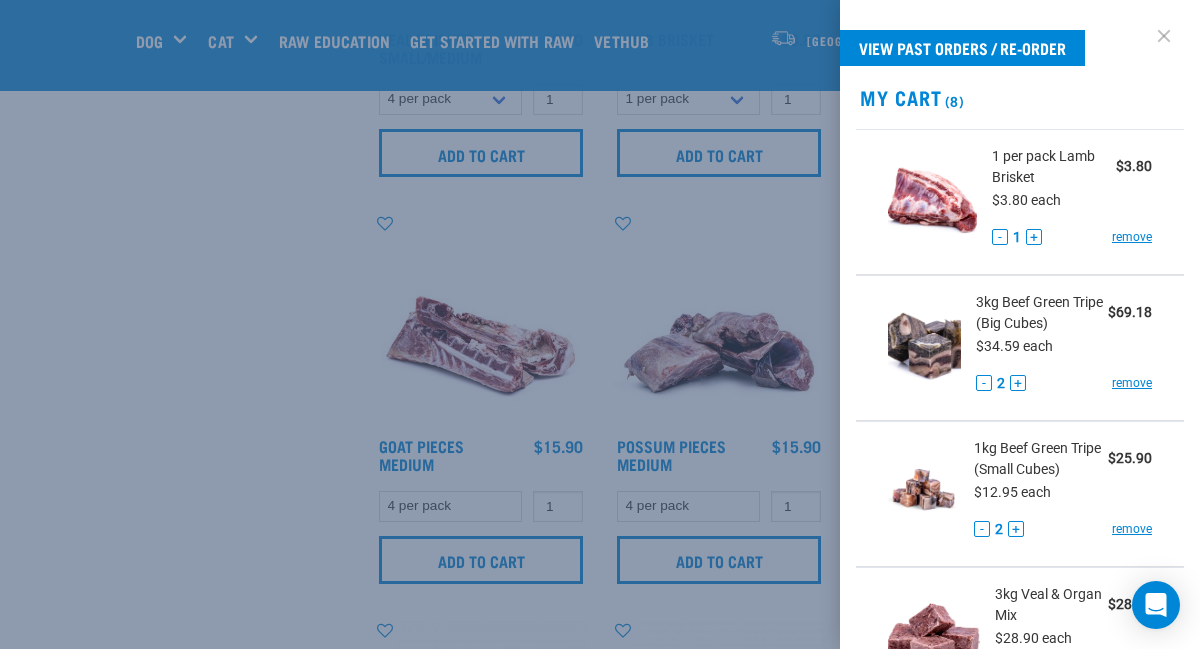 click at bounding box center (1164, 36) 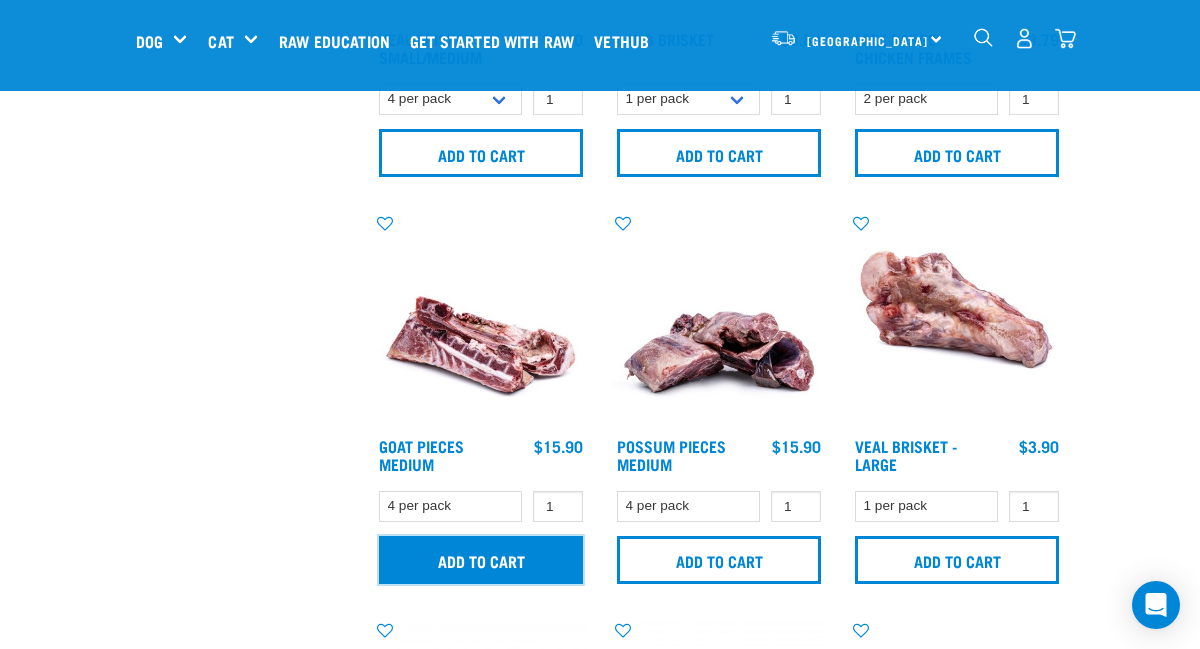 click on "Add to cart" at bounding box center [481, 560] 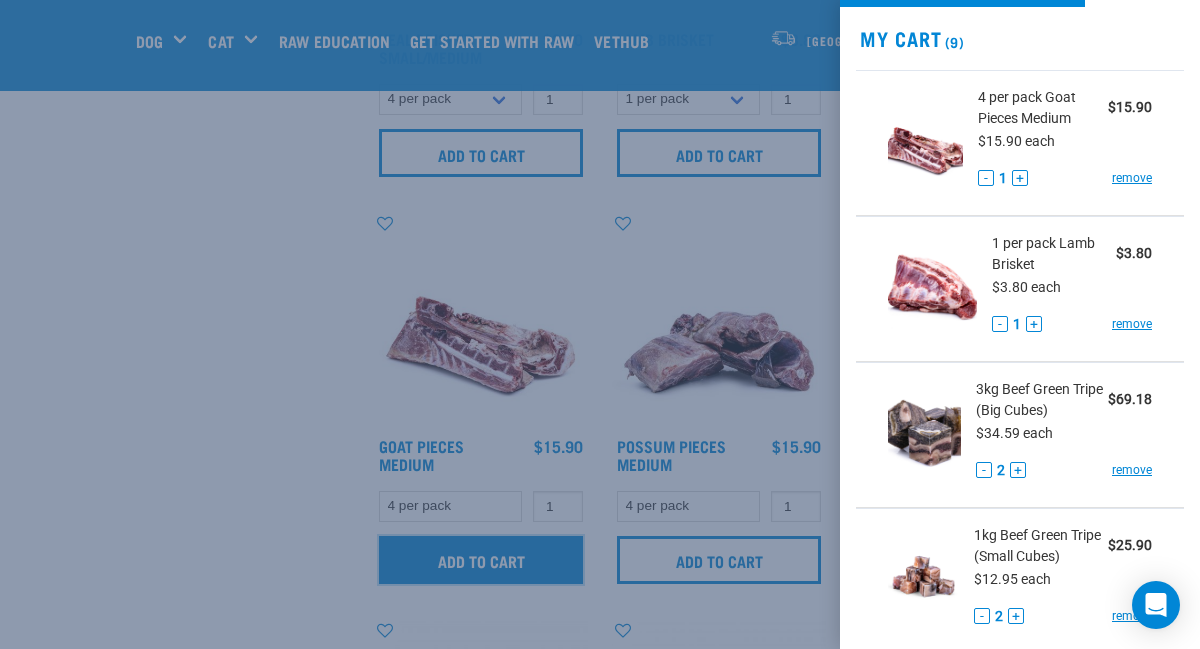 scroll, scrollTop: 75, scrollLeft: 0, axis: vertical 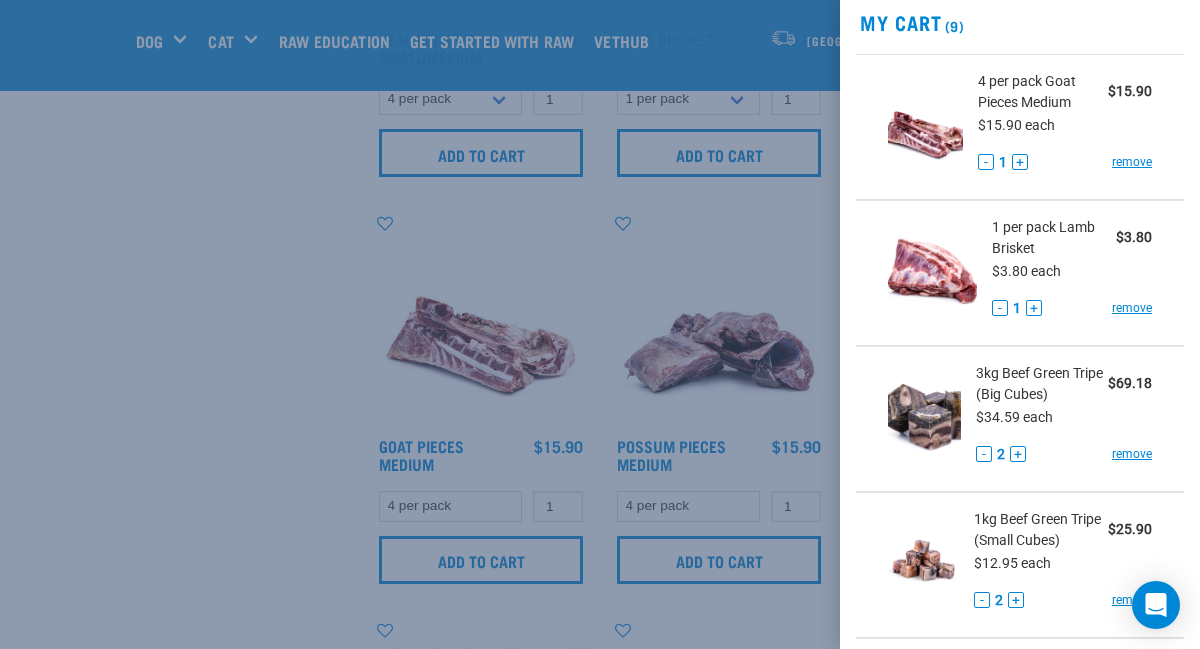 click at bounding box center (600, 324) 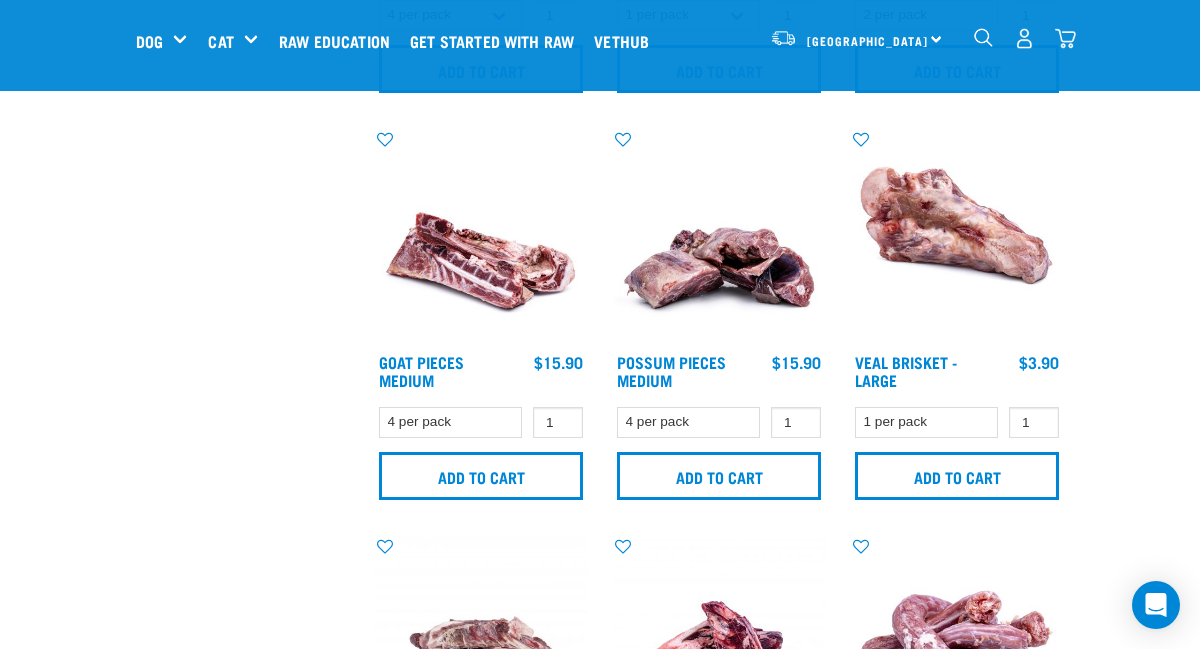 scroll, scrollTop: 1645, scrollLeft: 0, axis: vertical 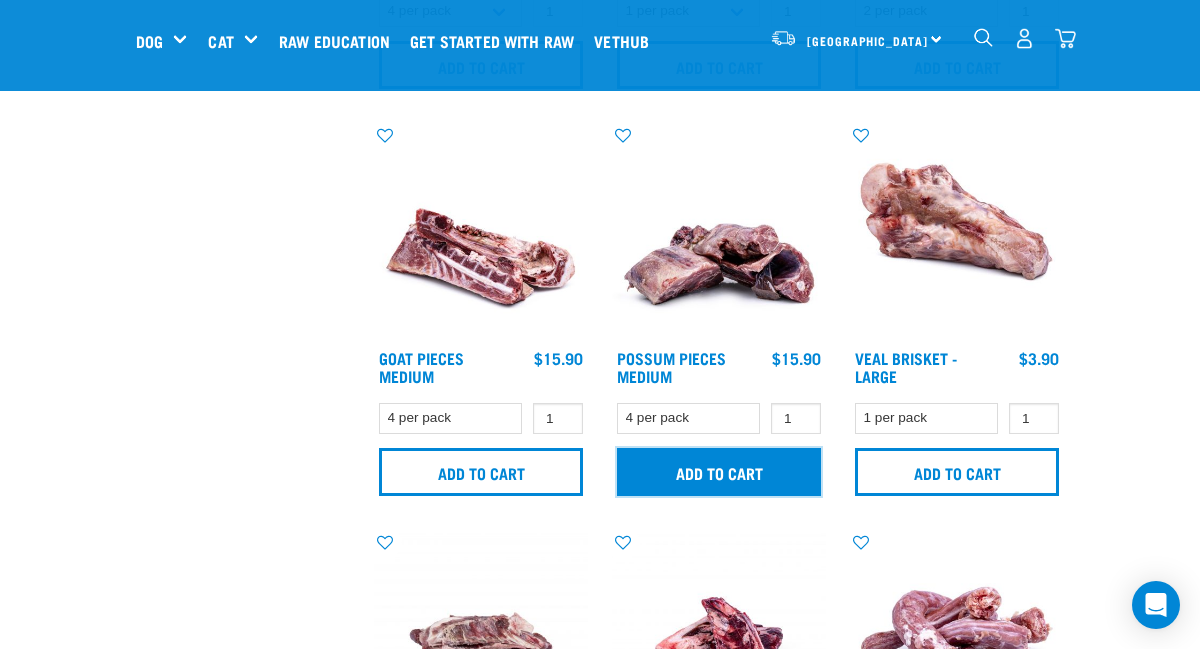 click on "Add to cart" at bounding box center (719, 472) 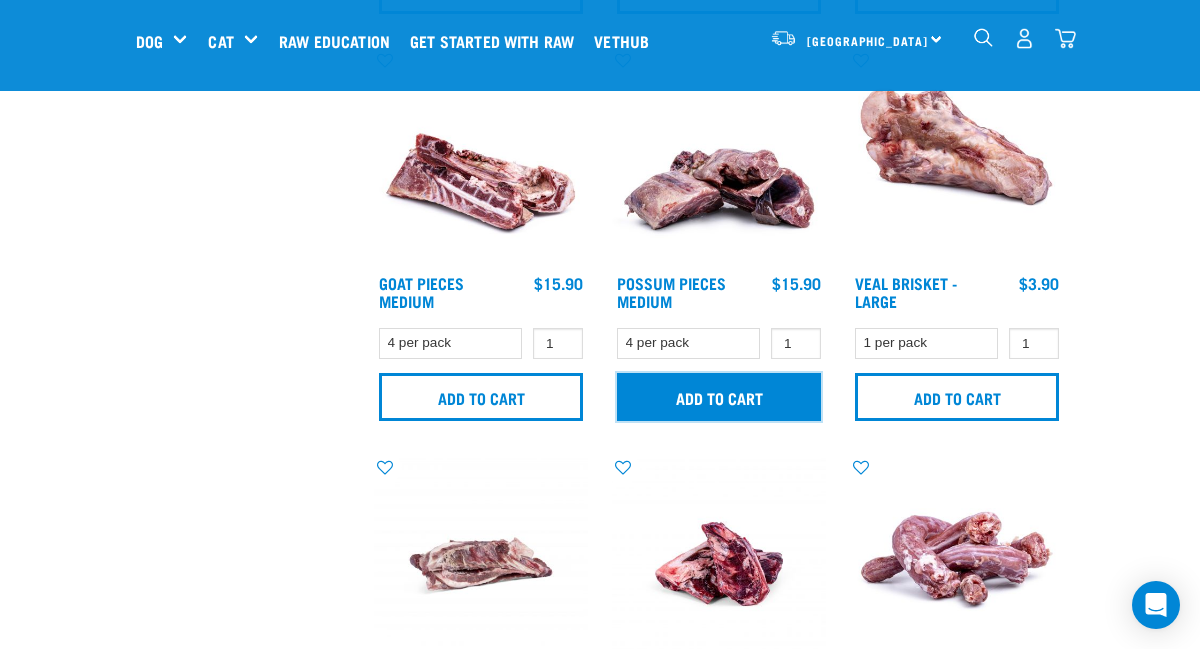 scroll, scrollTop: 1857, scrollLeft: 0, axis: vertical 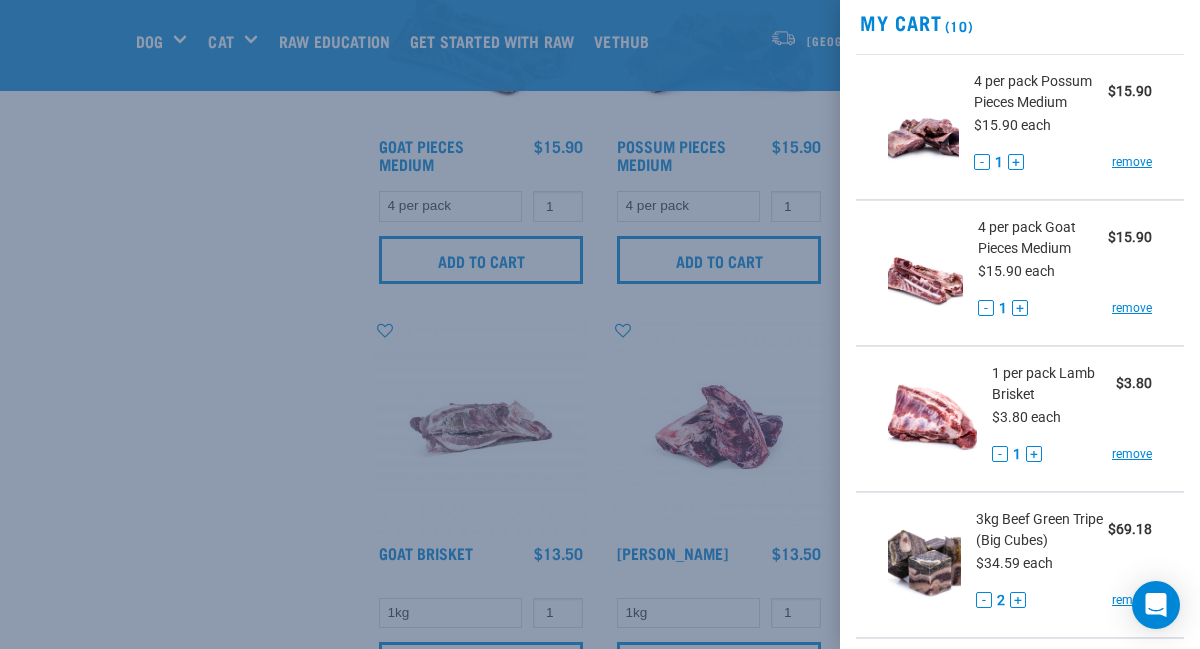 click at bounding box center [600, 324] 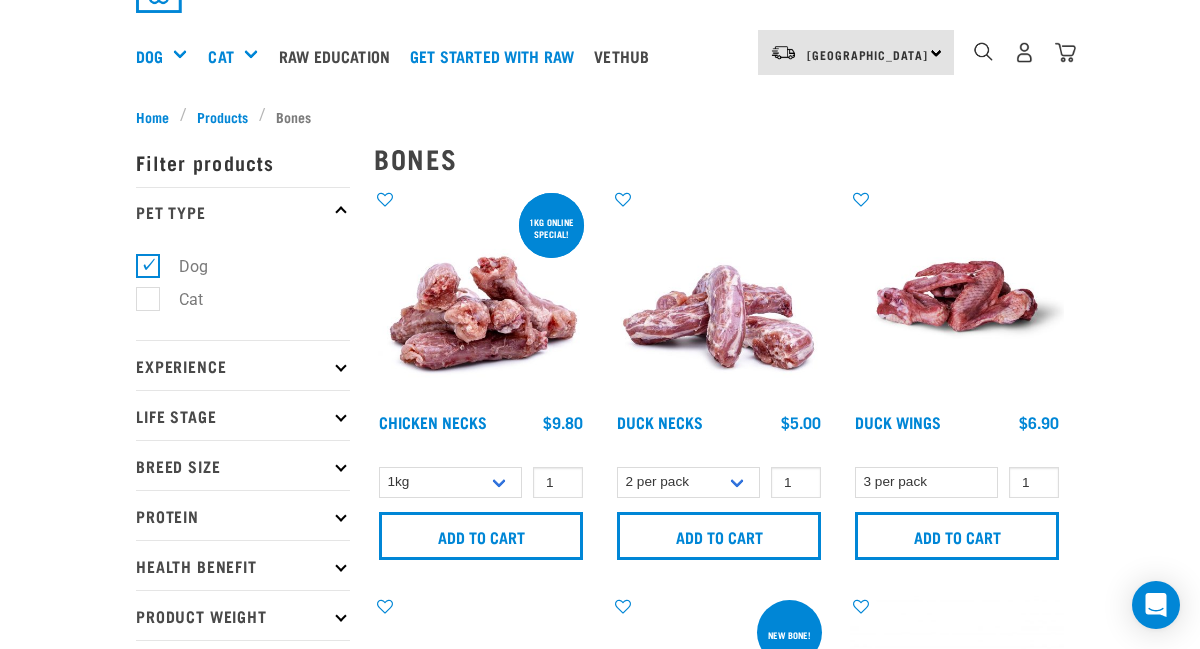 scroll, scrollTop: 0, scrollLeft: 0, axis: both 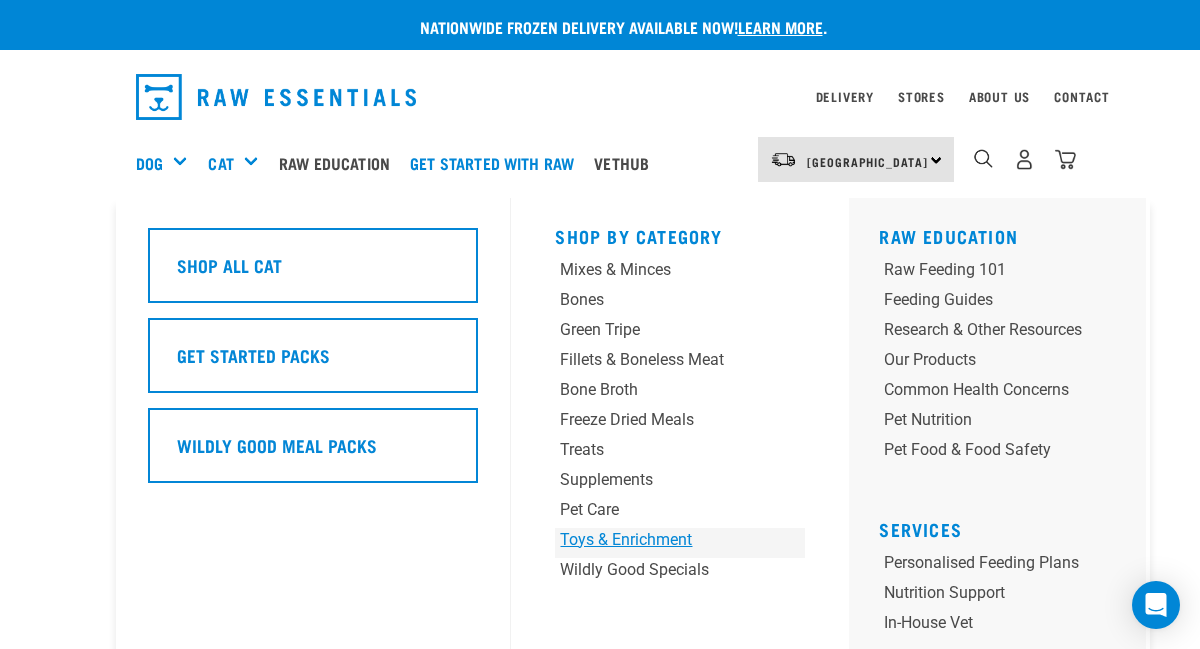 click on "Toys & Enrichment" at bounding box center [658, 540] 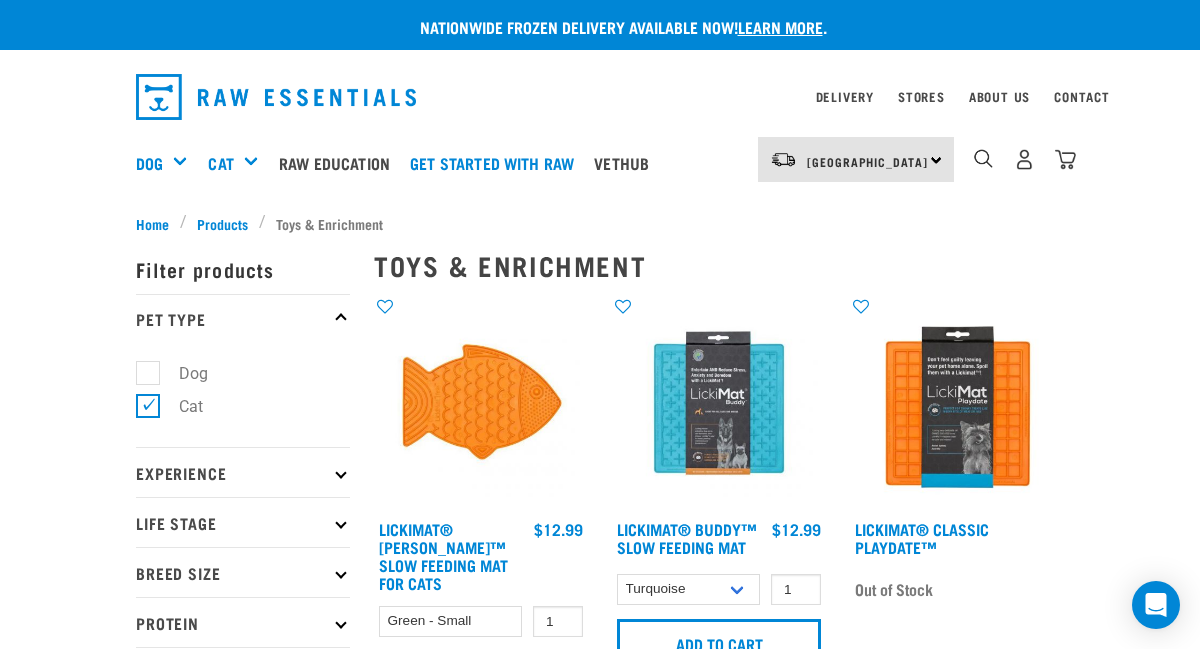 scroll, scrollTop: 0, scrollLeft: 0, axis: both 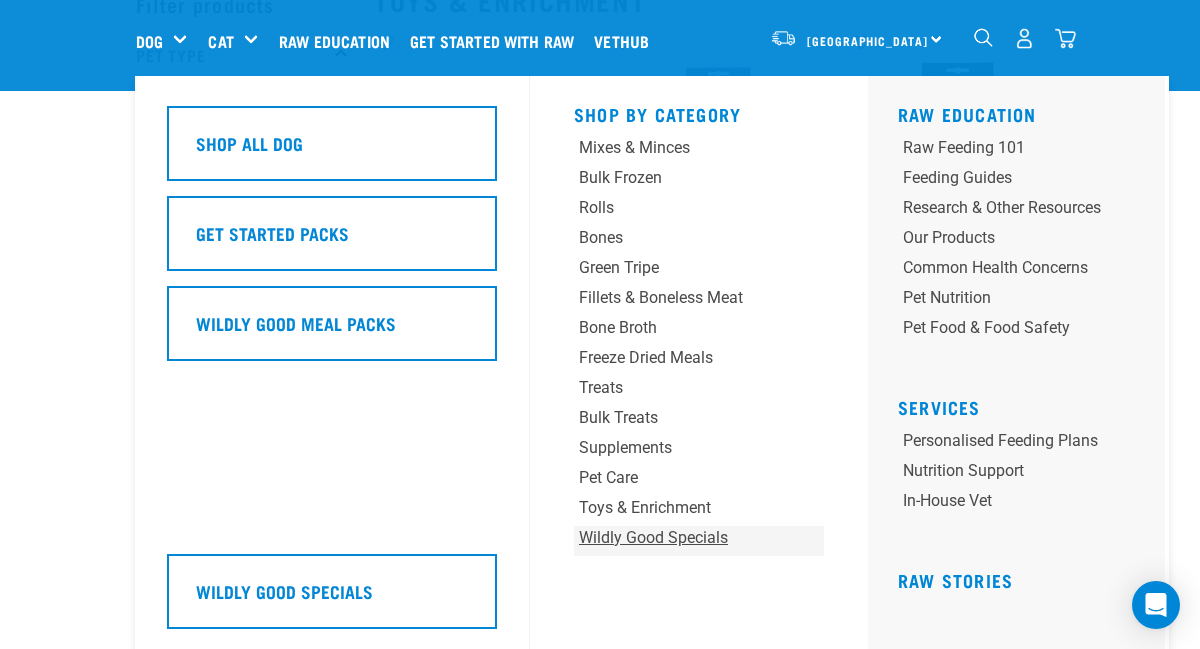 click on "Wildly Good Specials" at bounding box center (677, 538) 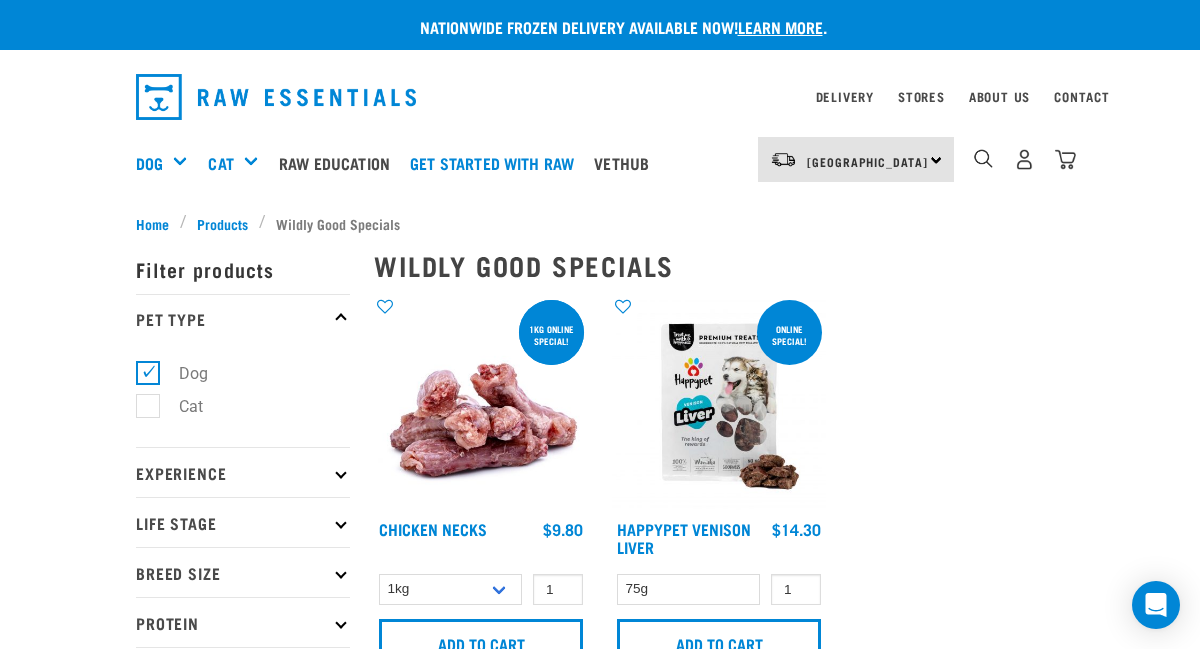 scroll, scrollTop: 0, scrollLeft: 0, axis: both 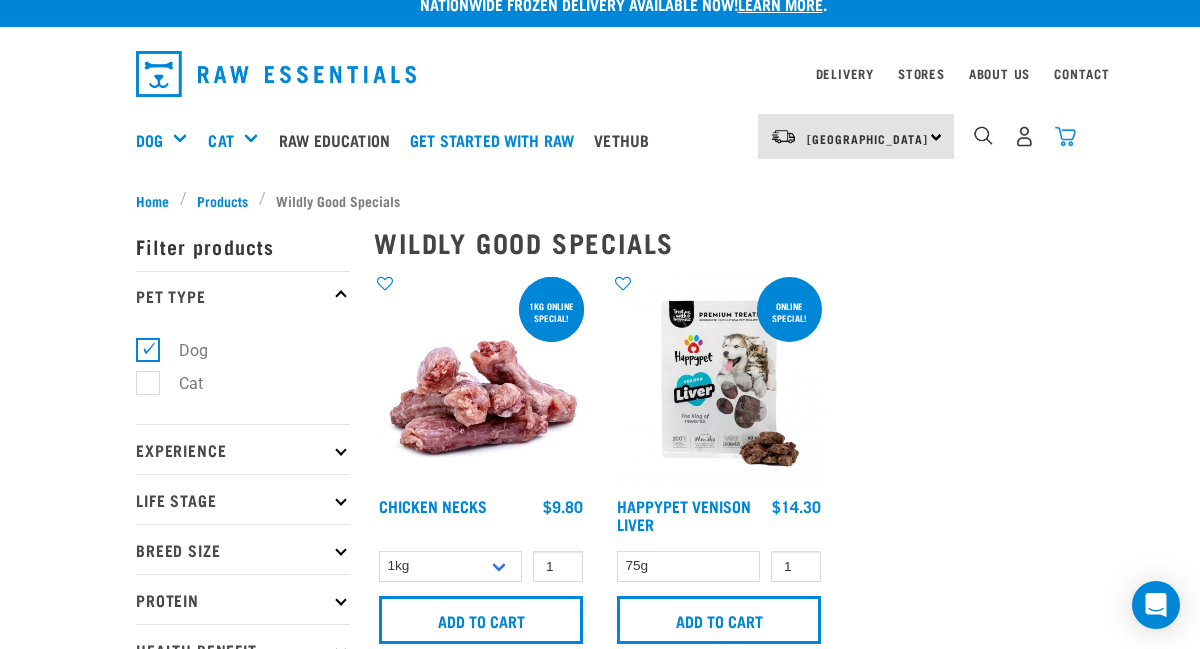 click at bounding box center [1065, 136] 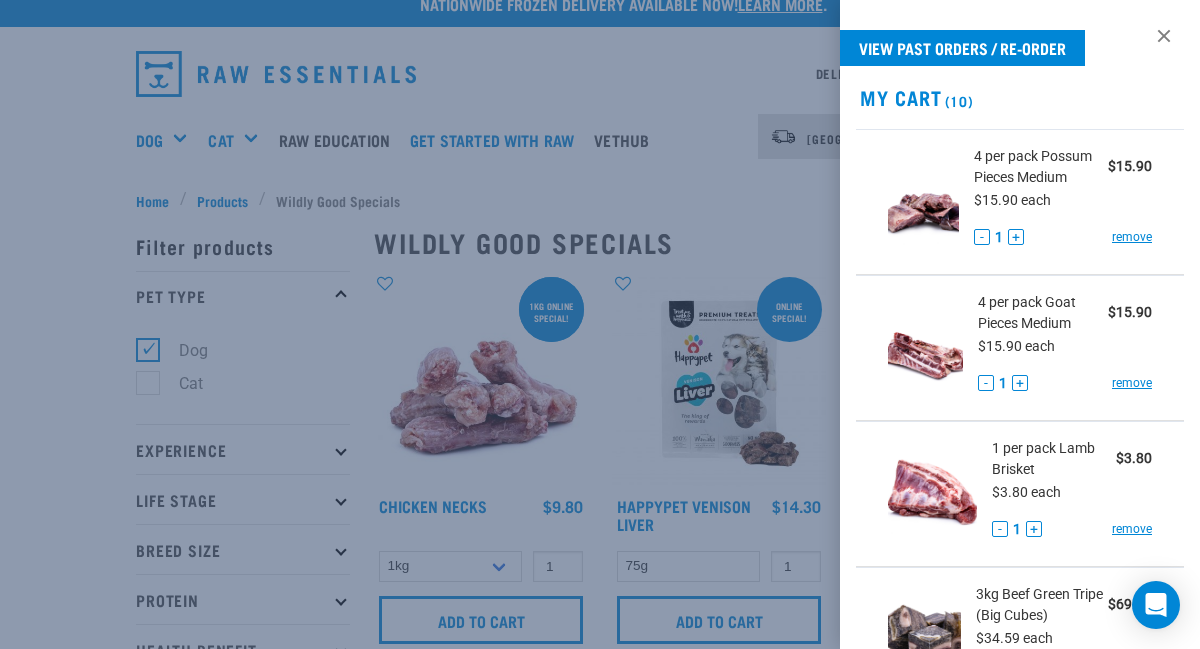 click at bounding box center (600, 324) 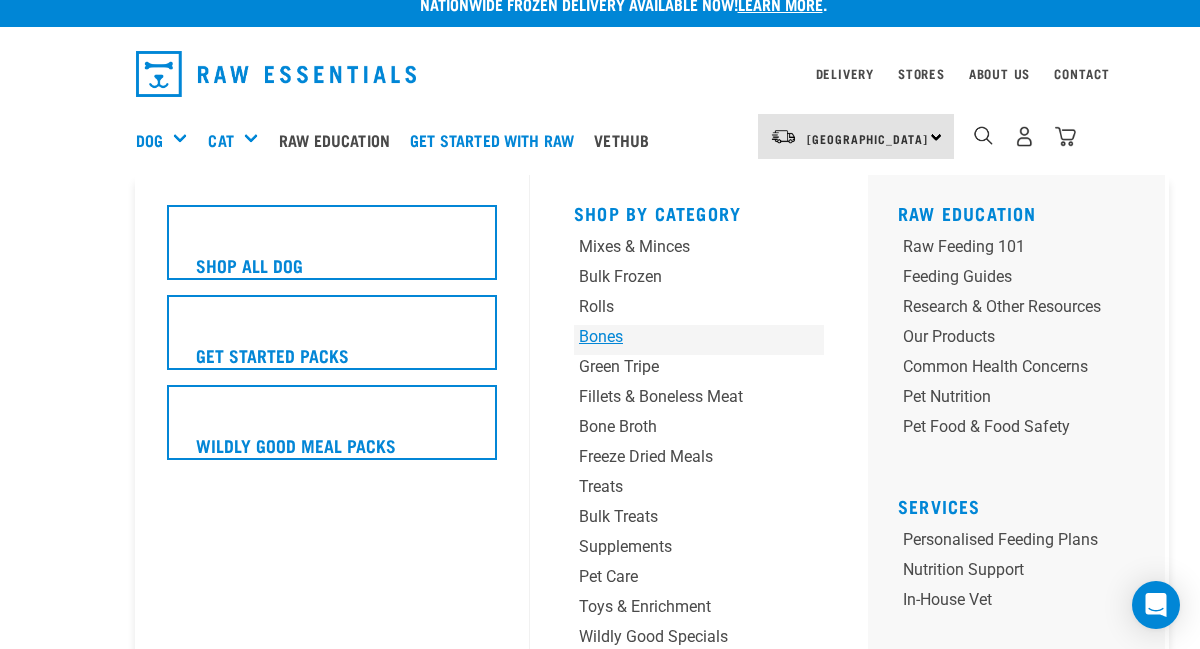 click on "Bones" at bounding box center [677, 337] 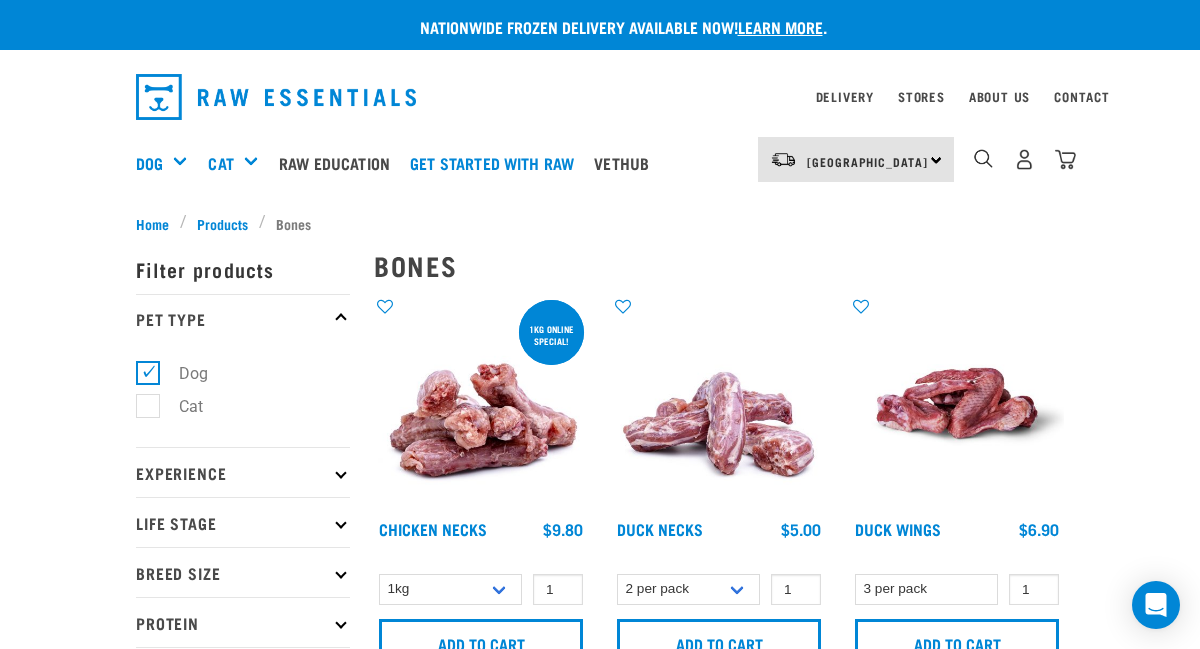 scroll, scrollTop: 0, scrollLeft: 0, axis: both 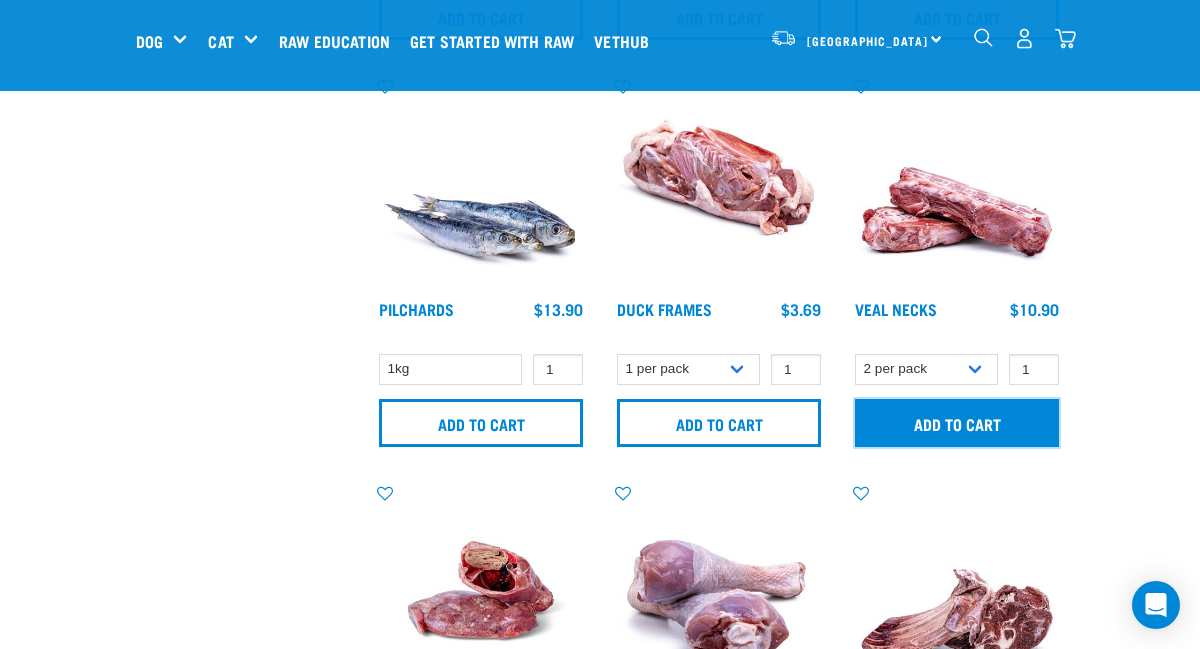 click on "Add to cart" at bounding box center (957, 423) 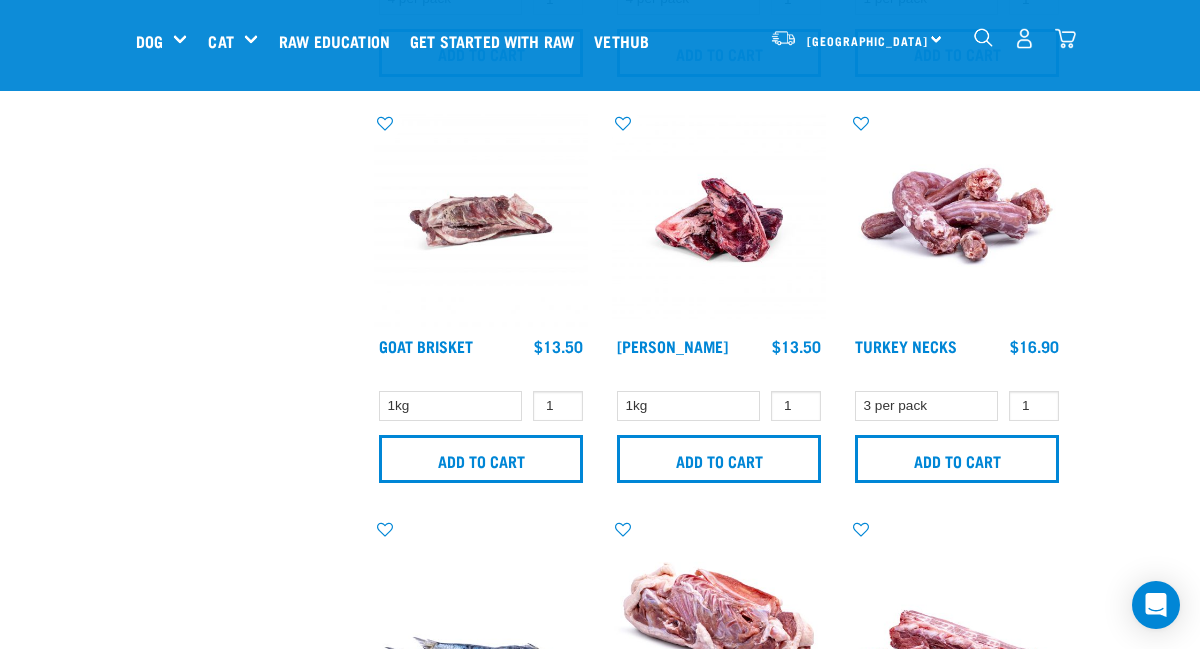 scroll, scrollTop: 2053, scrollLeft: 0, axis: vertical 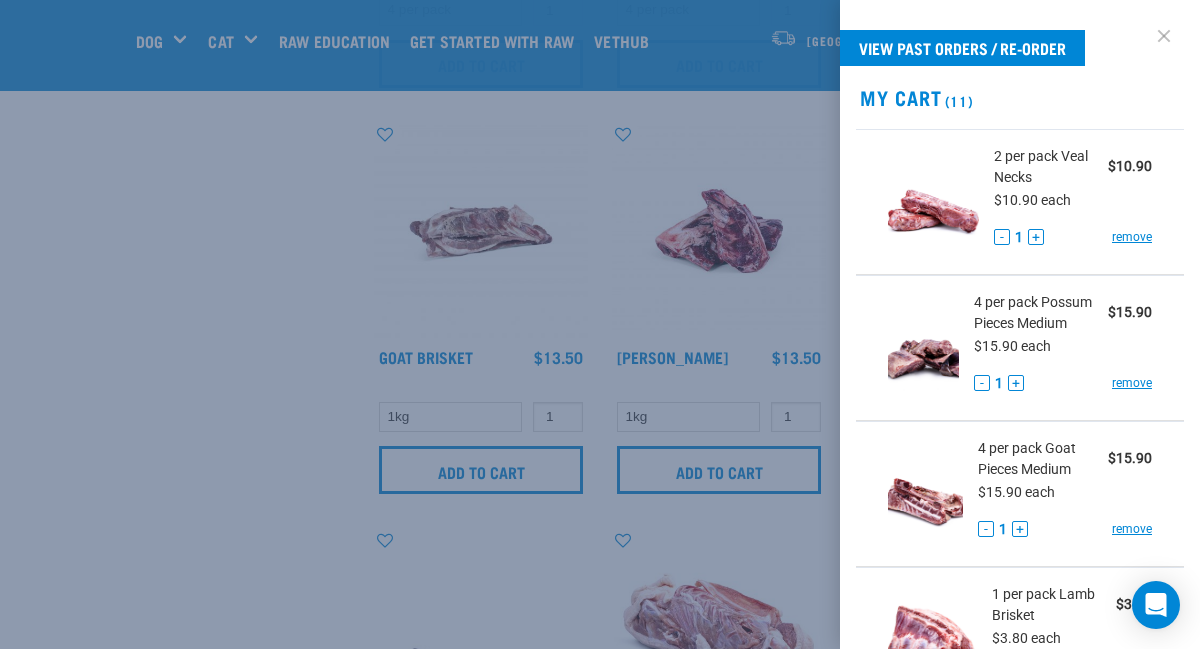 click at bounding box center [1164, 36] 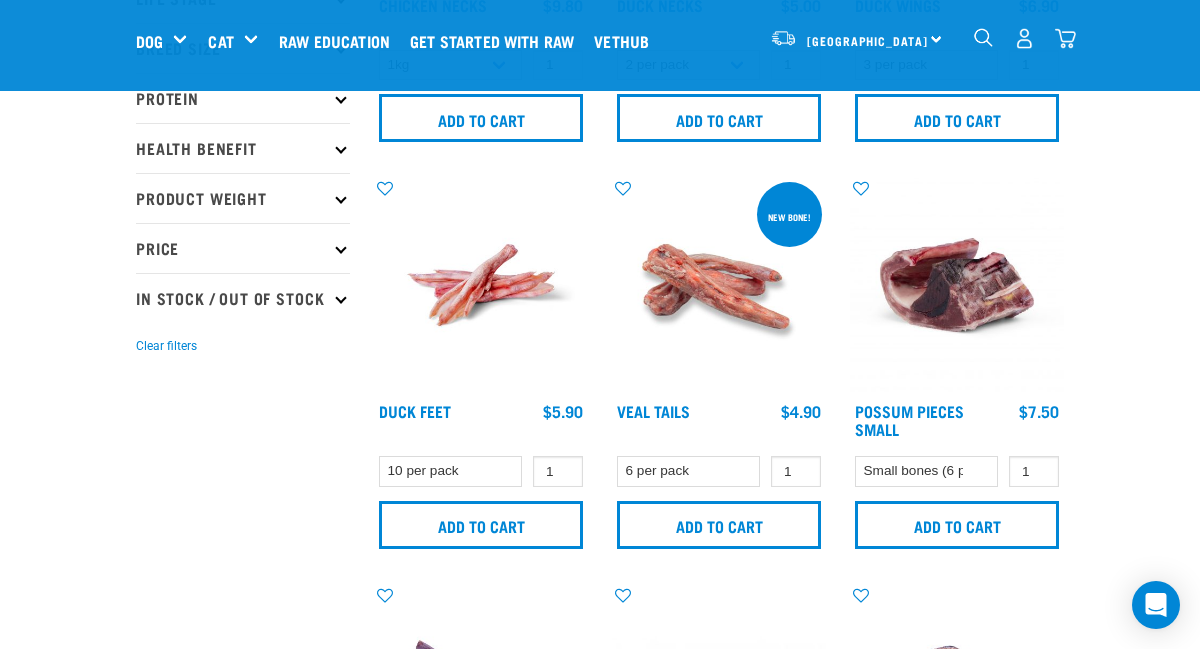 scroll, scrollTop: 415, scrollLeft: 0, axis: vertical 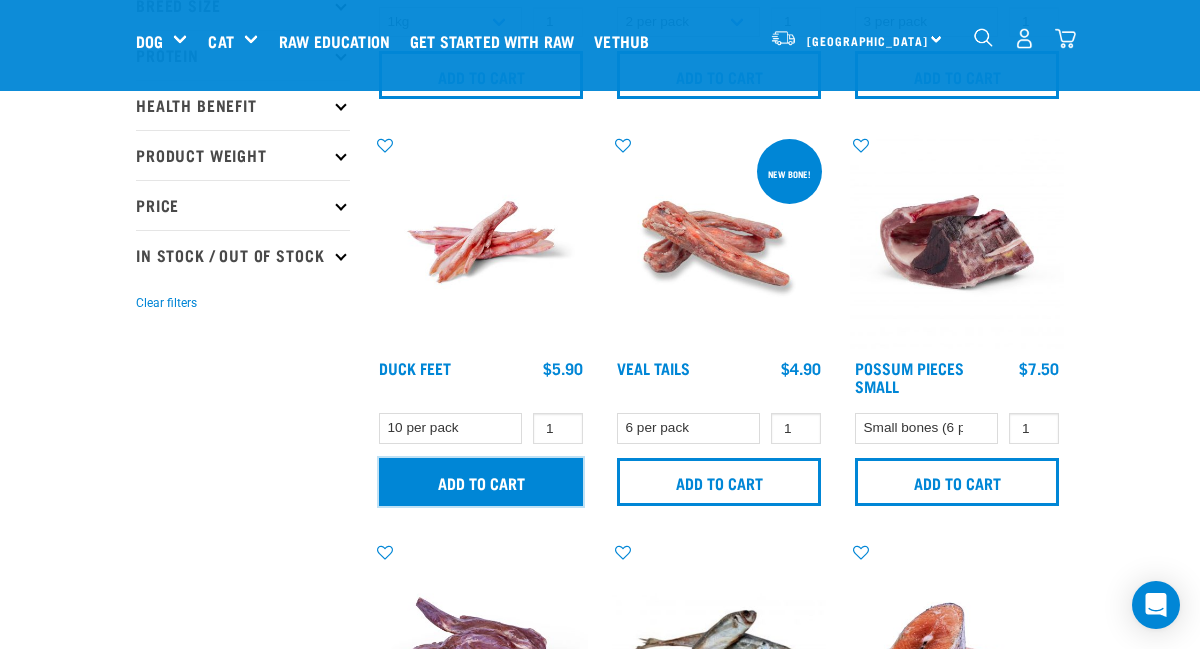 click on "Add to cart" at bounding box center [481, 482] 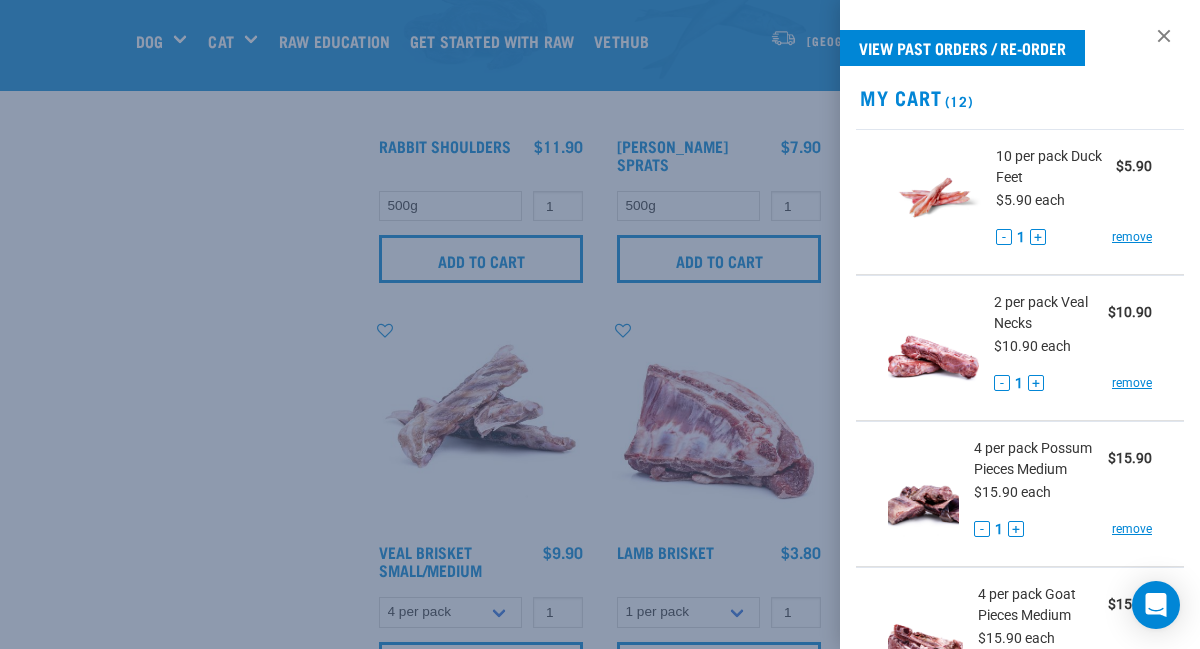 scroll, scrollTop: 1045, scrollLeft: 0, axis: vertical 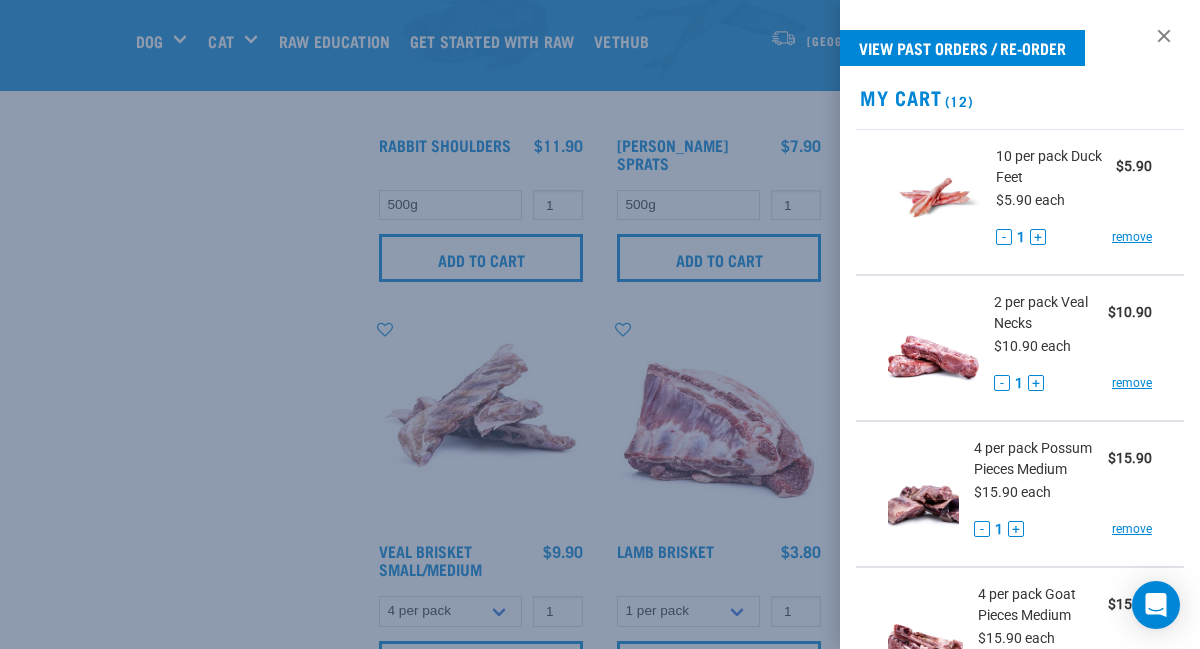 click at bounding box center (600, 324) 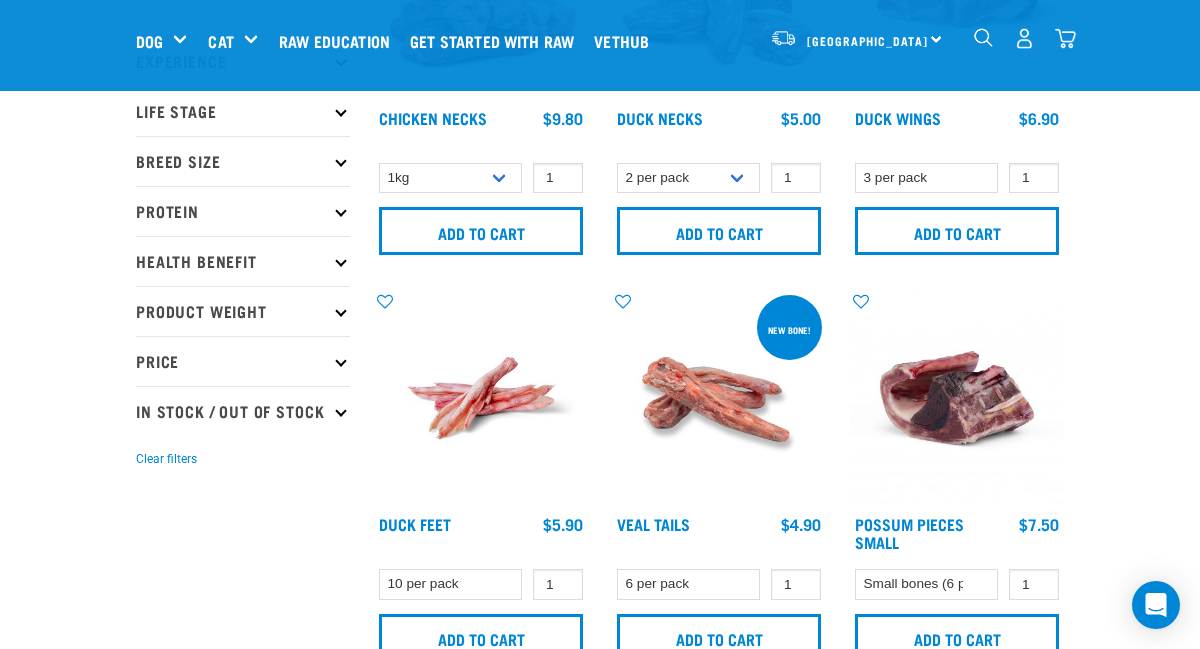 scroll, scrollTop: 0, scrollLeft: 0, axis: both 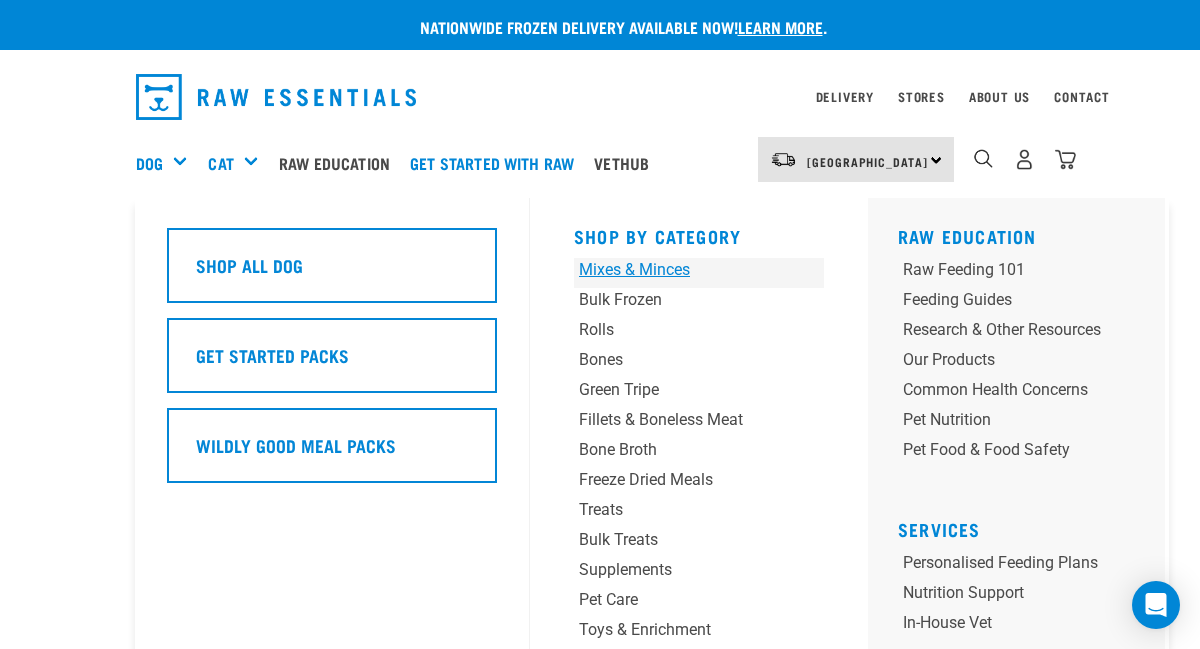 click on "Mixes & Minces" at bounding box center [677, 270] 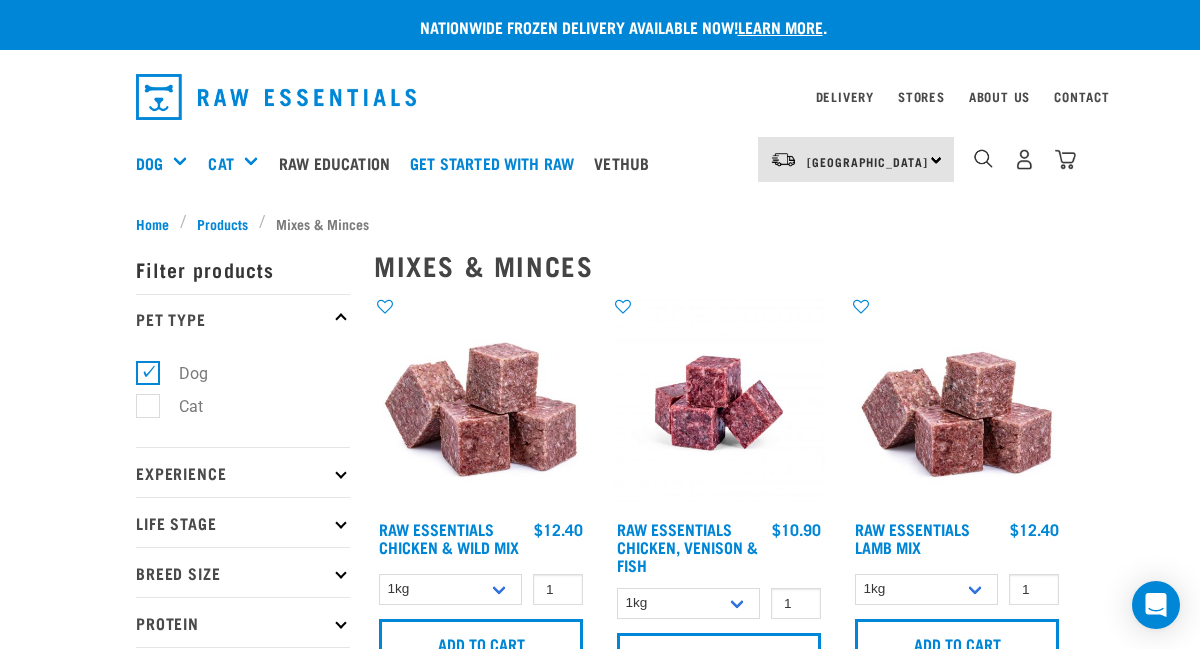 scroll, scrollTop: 0, scrollLeft: 0, axis: both 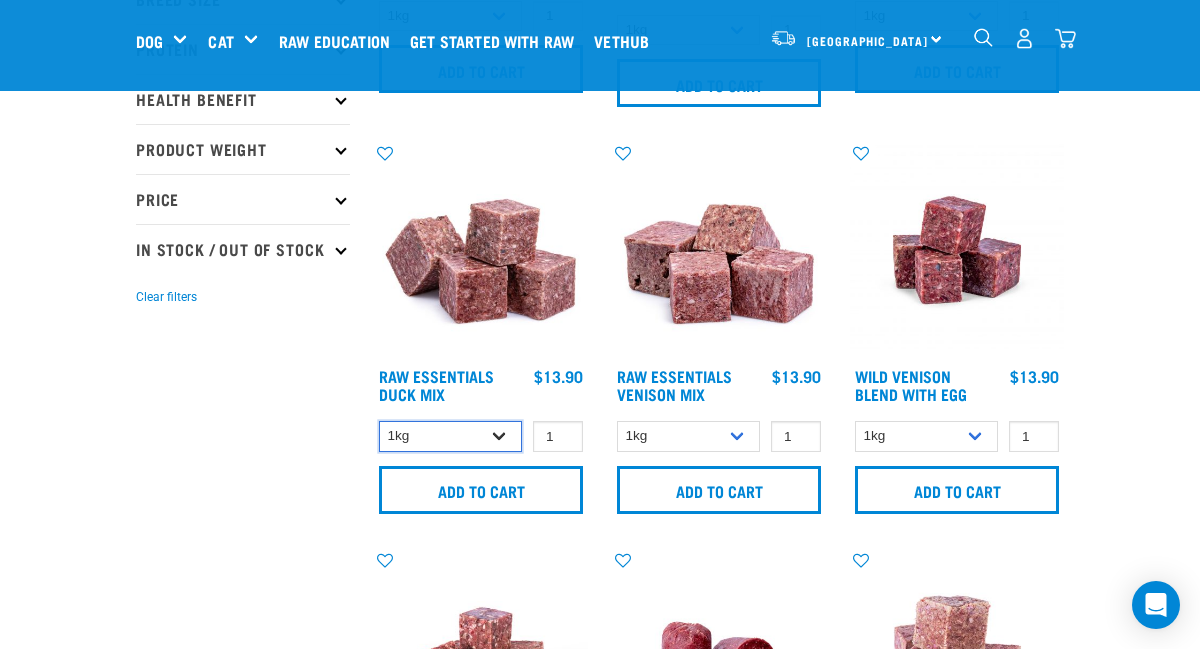 click on "1kg
3kg" at bounding box center (450, 436) 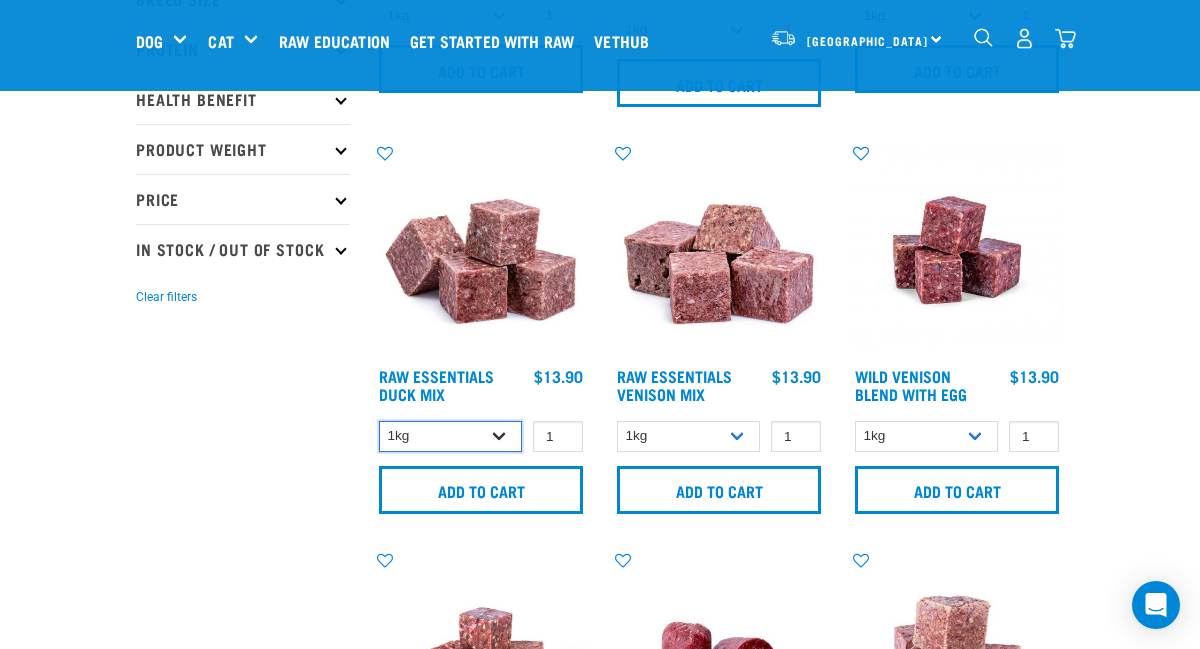 select on "442098" 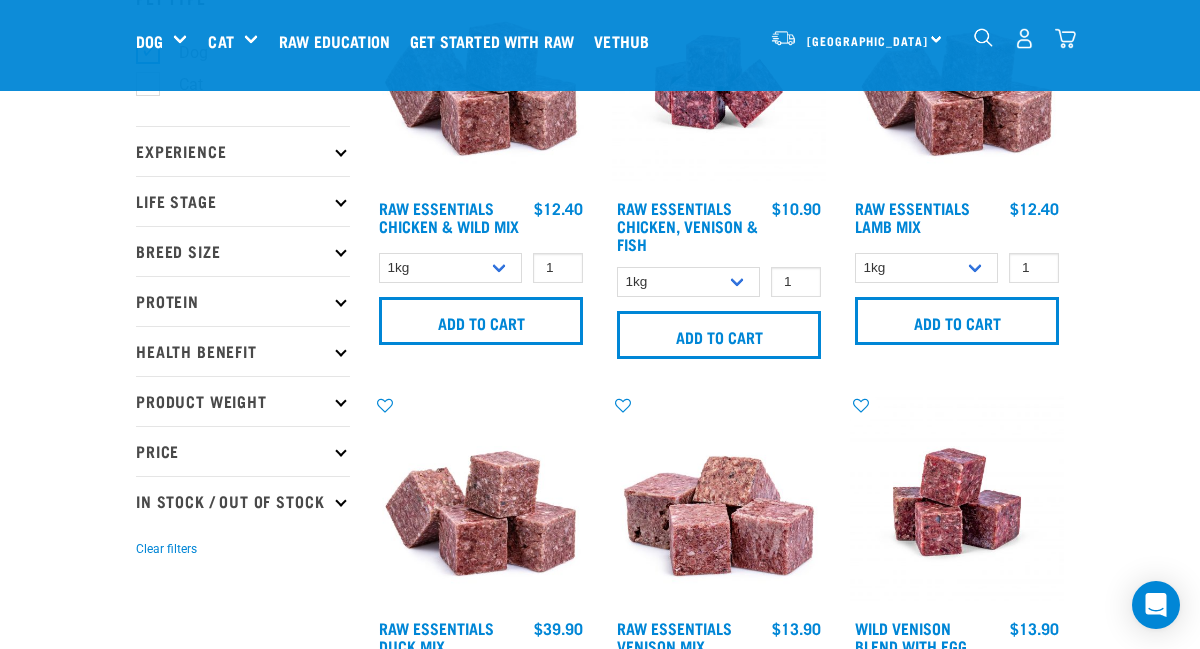 scroll, scrollTop: 161, scrollLeft: 0, axis: vertical 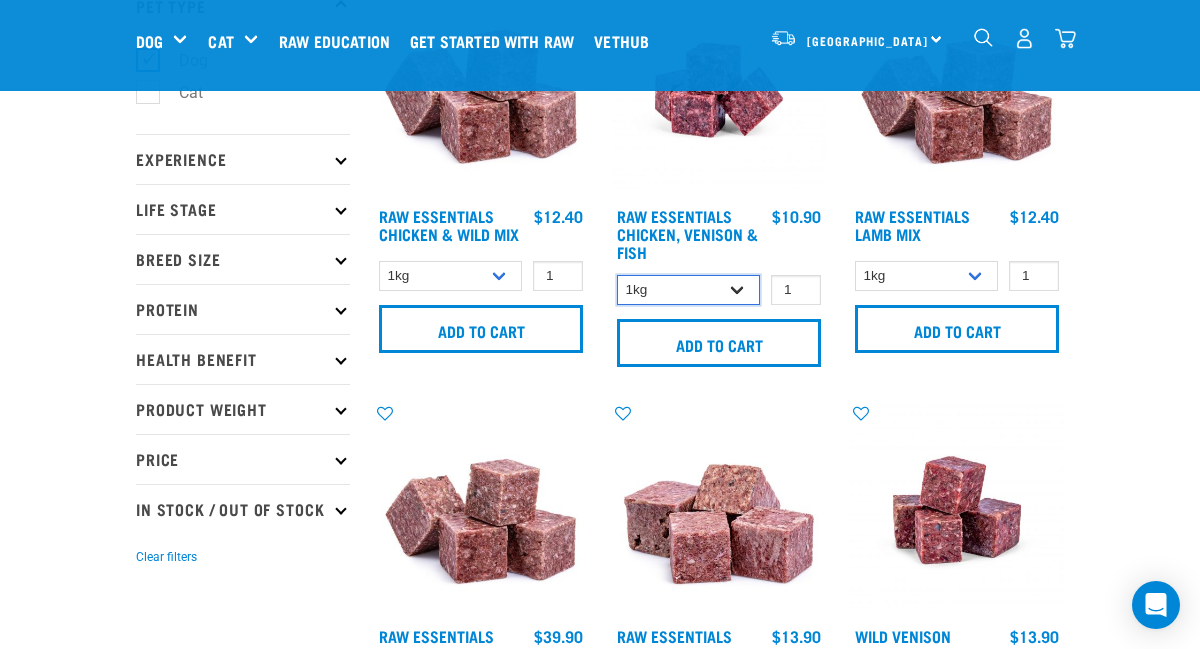 click on "1kg
3kg" at bounding box center [688, 290] 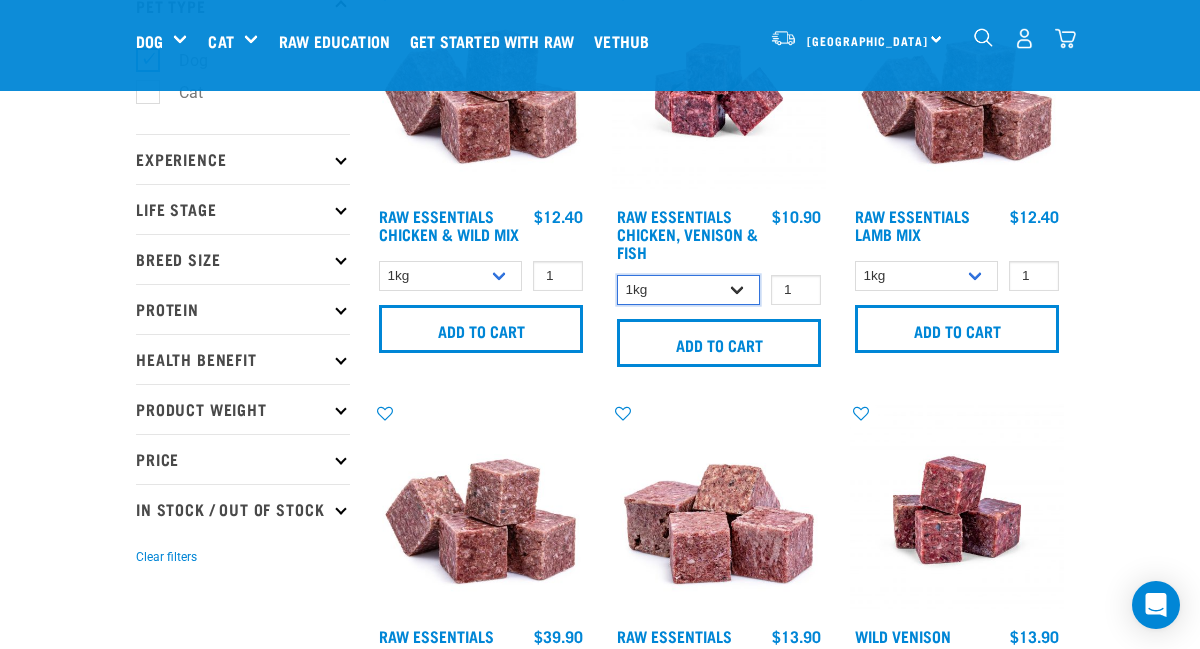 select on "28665" 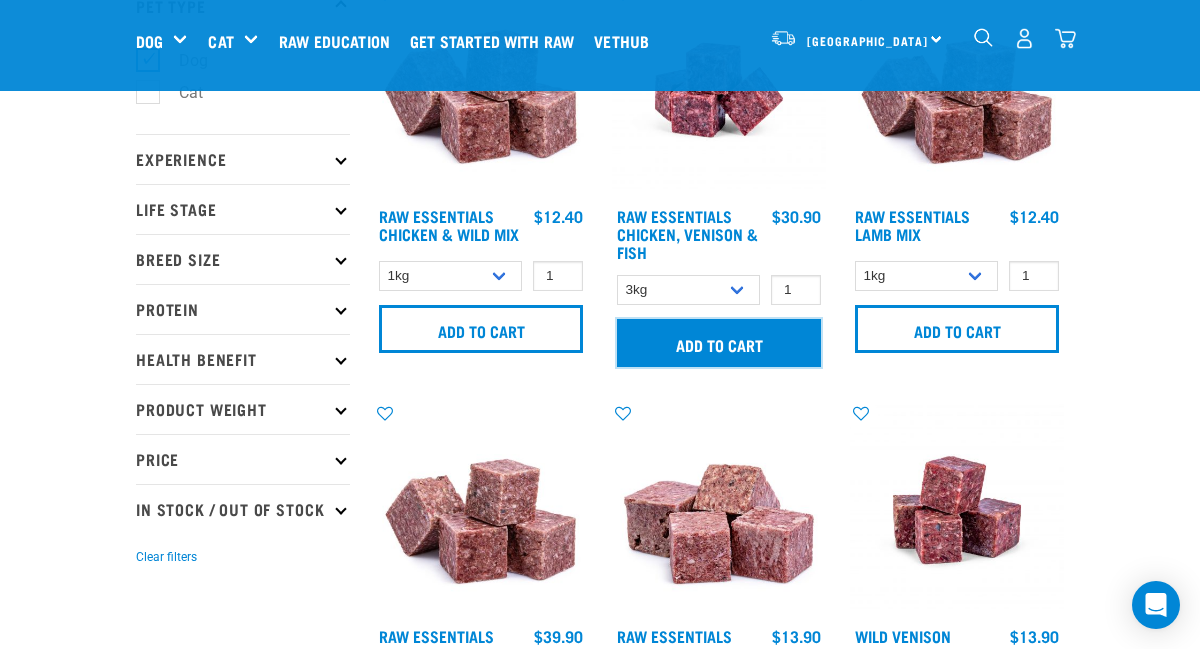 click on "Add to cart" at bounding box center (719, 343) 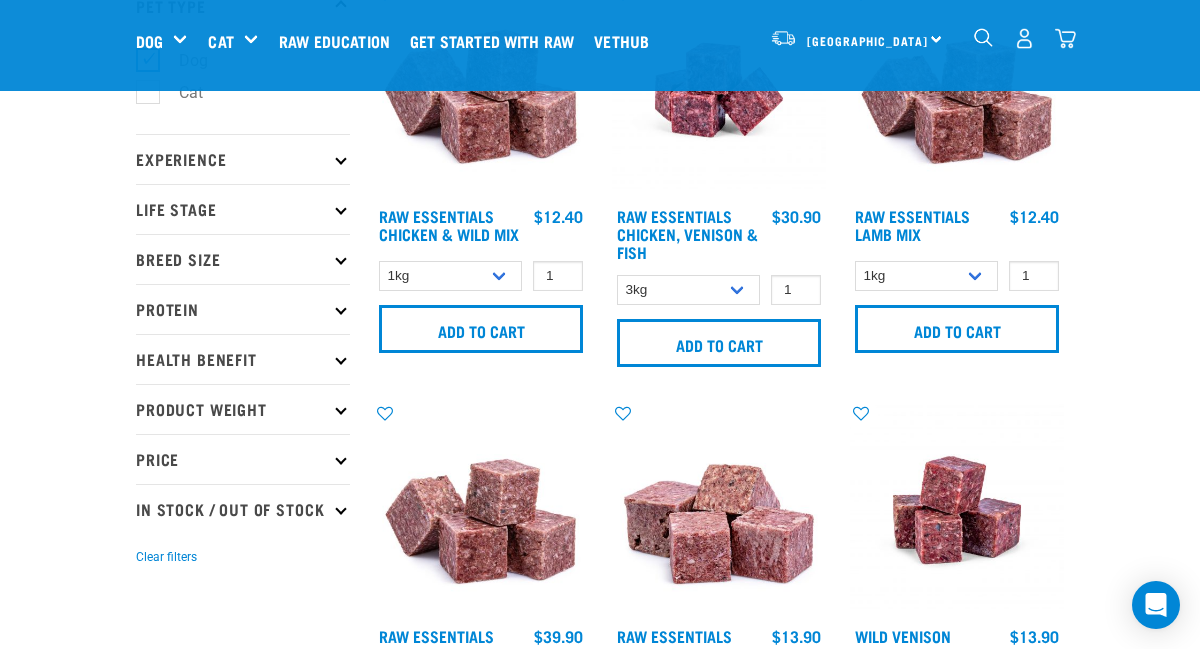 click at bounding box center (1065, 38) 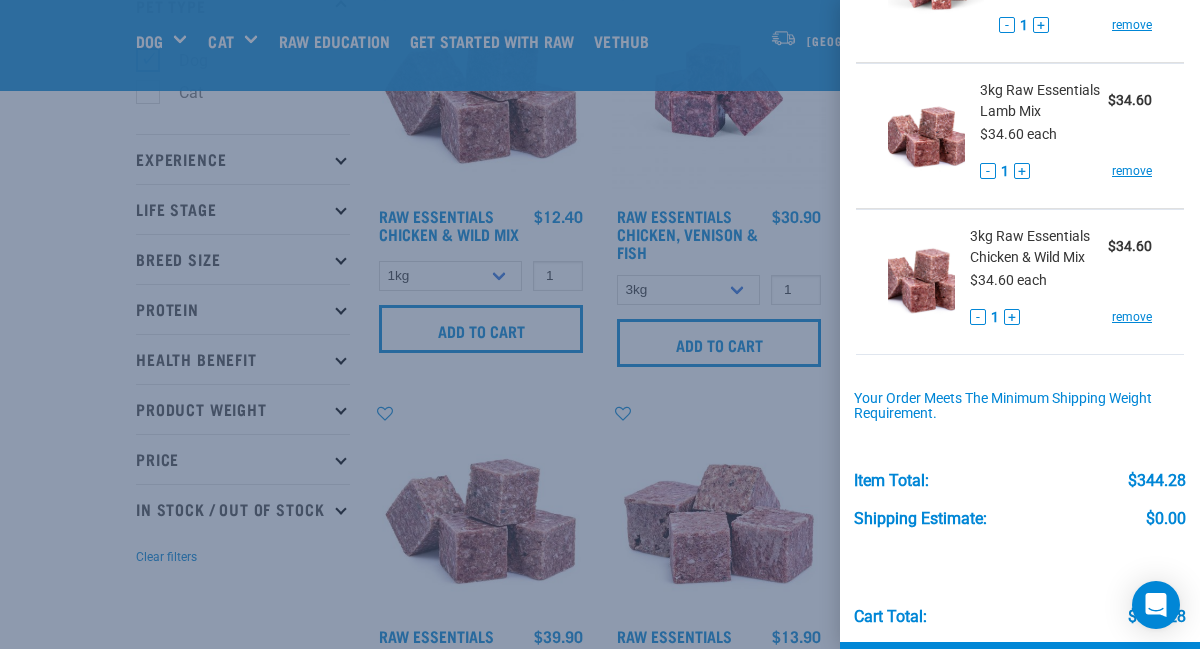 scroll, scrollTop: 1770, scrollLeft: 0, axis: vertical 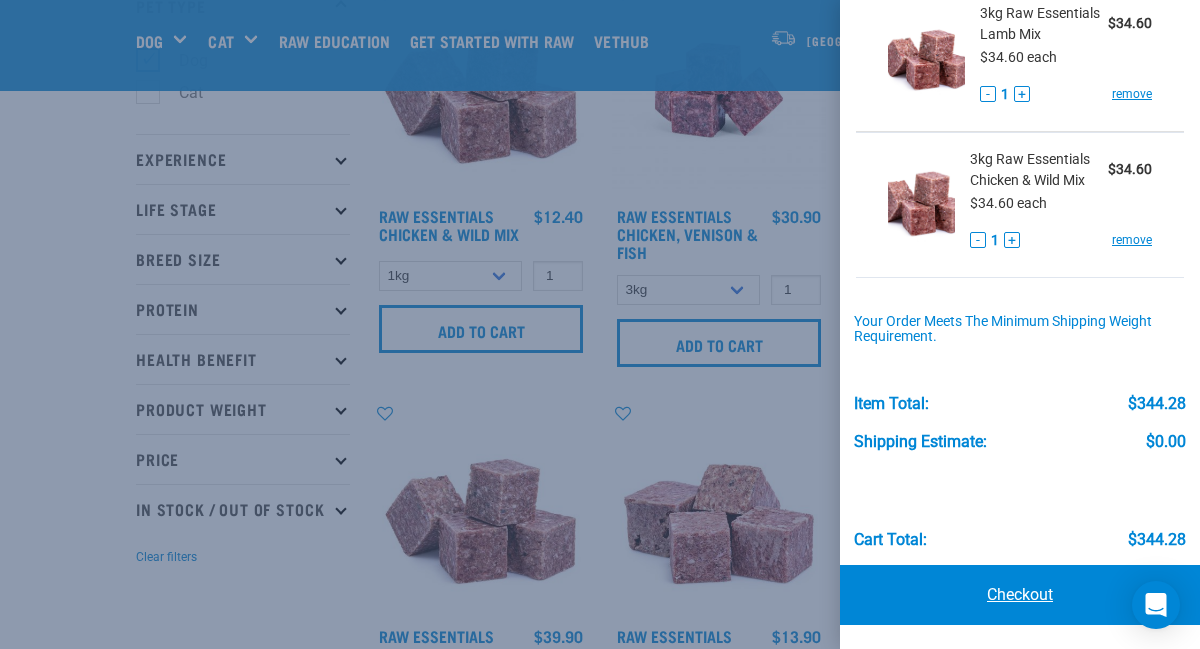click on "Checkout" at bounding box center [1020, 595] 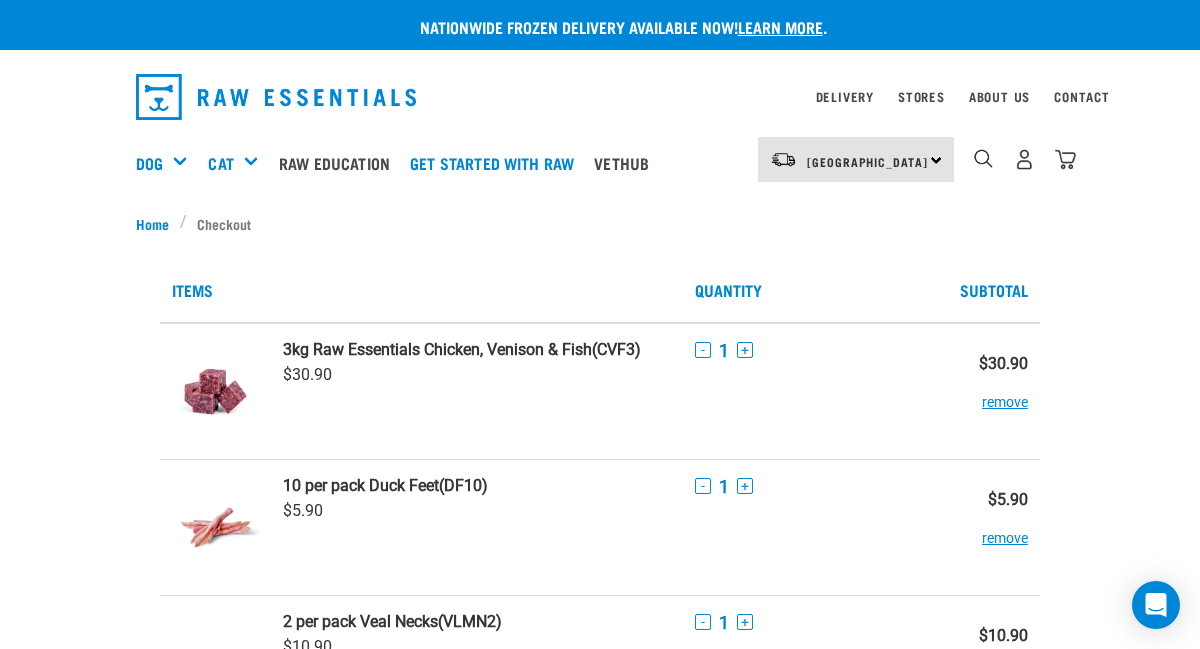 scroll, scrollTop: 0, scrollLeft: 0, axis: both 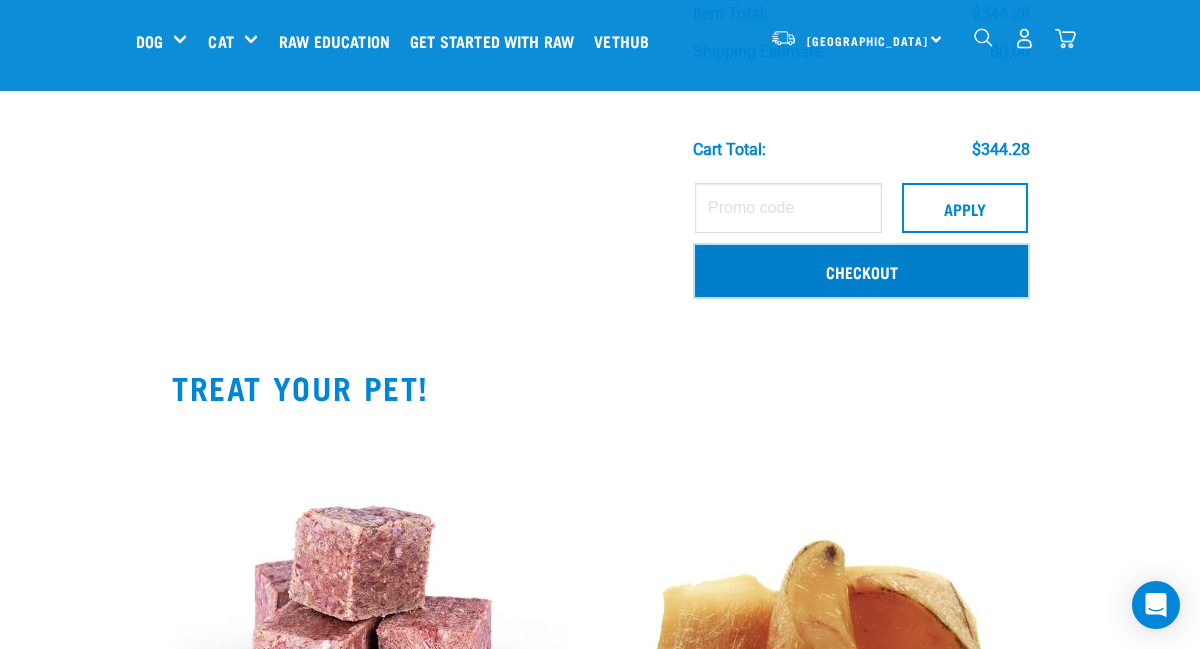 click on "Checkout" at bounding box center [861, 271] 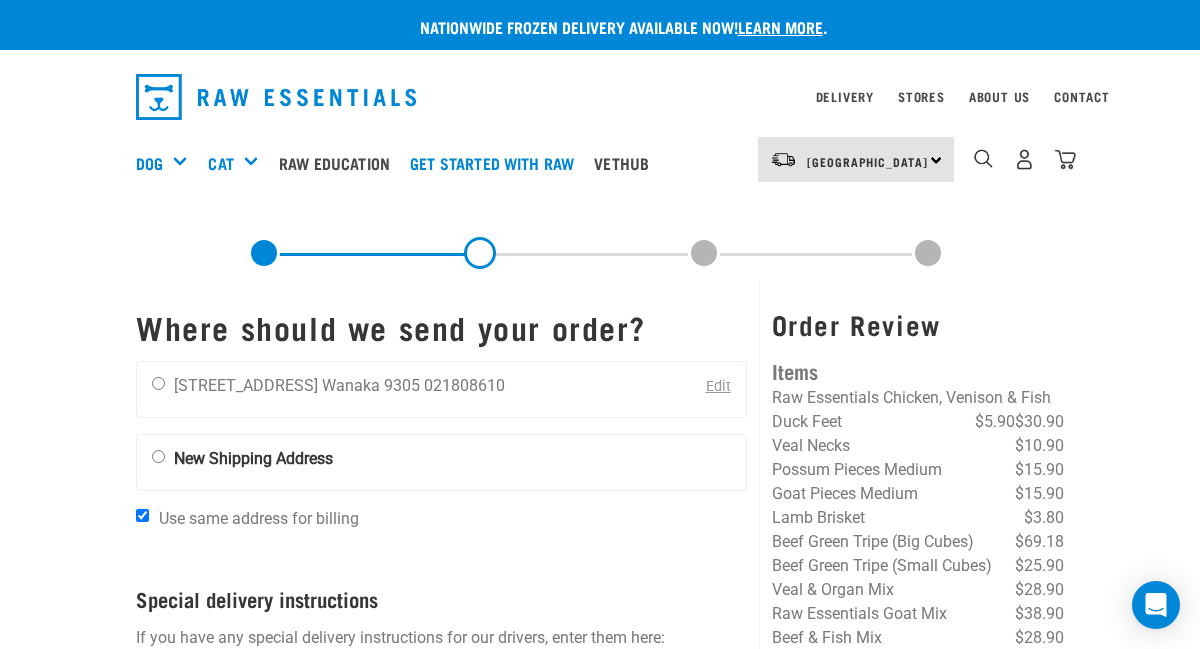 scroll, scrollTop: 0, scrollLeft: 0, axis: both 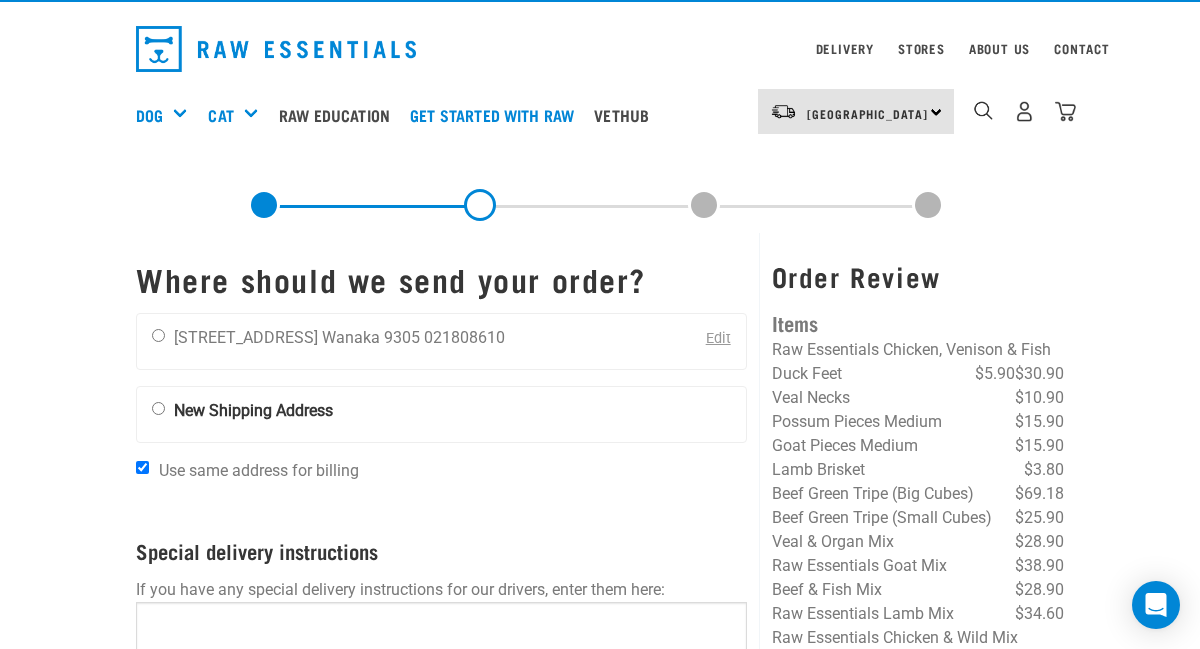 click on "Edit" at bounding box center [718, 338] 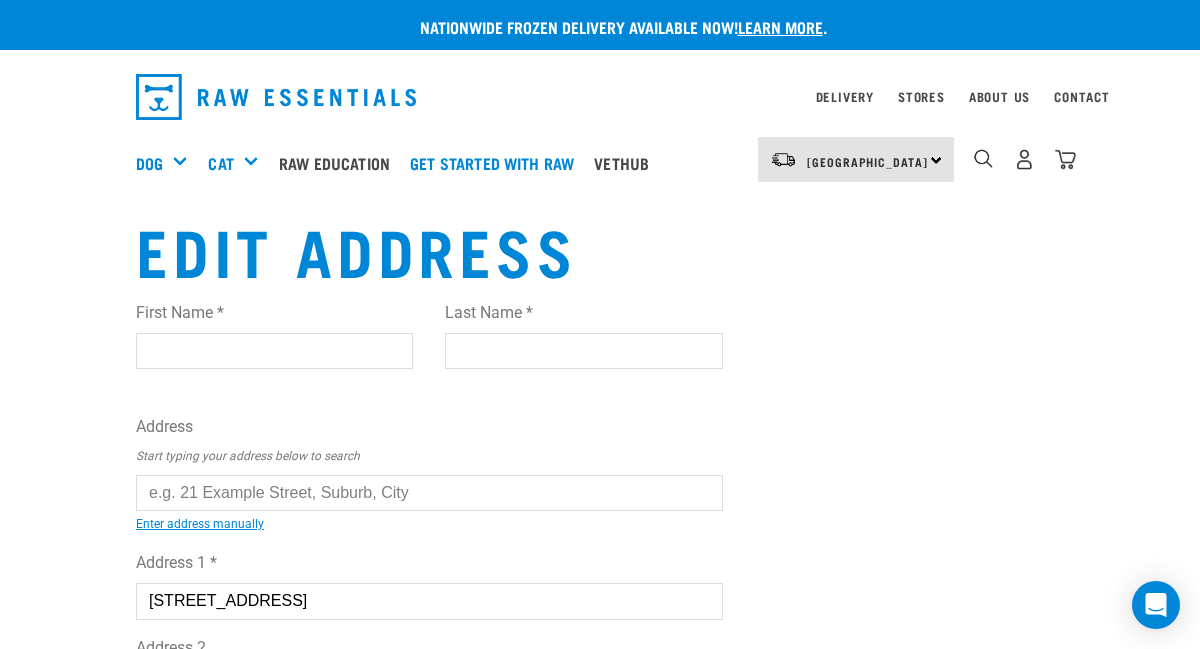scroll, scrollTop: 93, scrollLeft: 0, axis: vertical 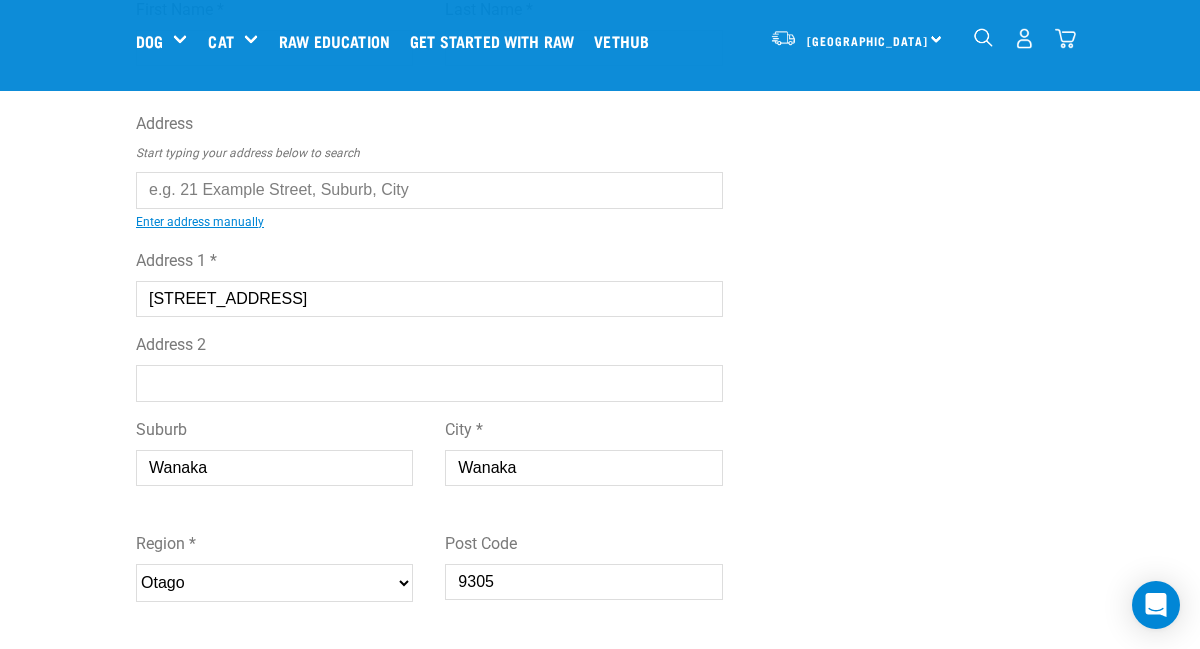 drag, startPoint x: 301, startPoint y: 300, endPoint x: 125, endPoint y: 297, distance: 176.02557 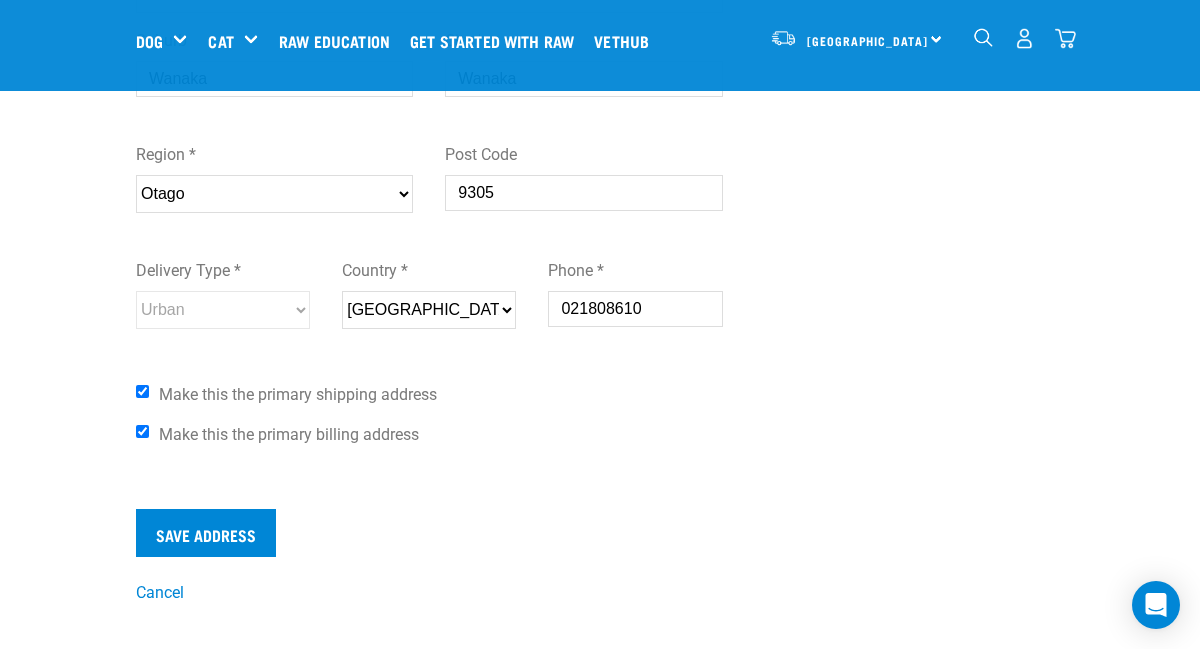 scroll, scrollTop: 559, scrollLeft: 0, axis: vertical 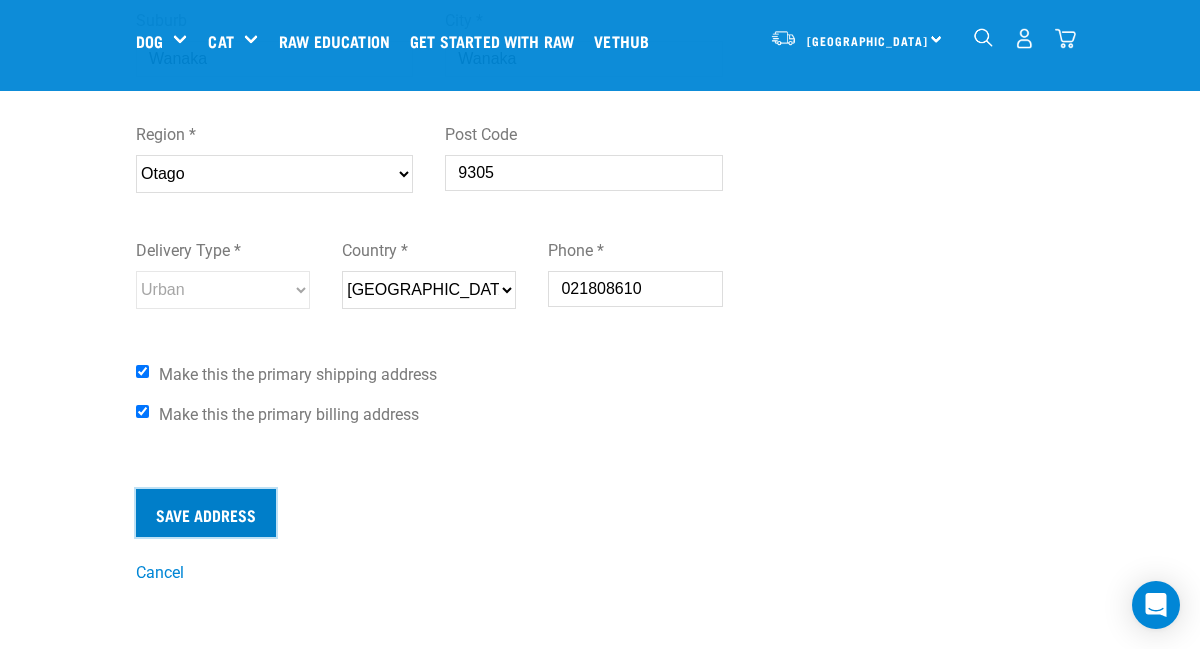 click on "Save Address" at bounding box center [206, 513] 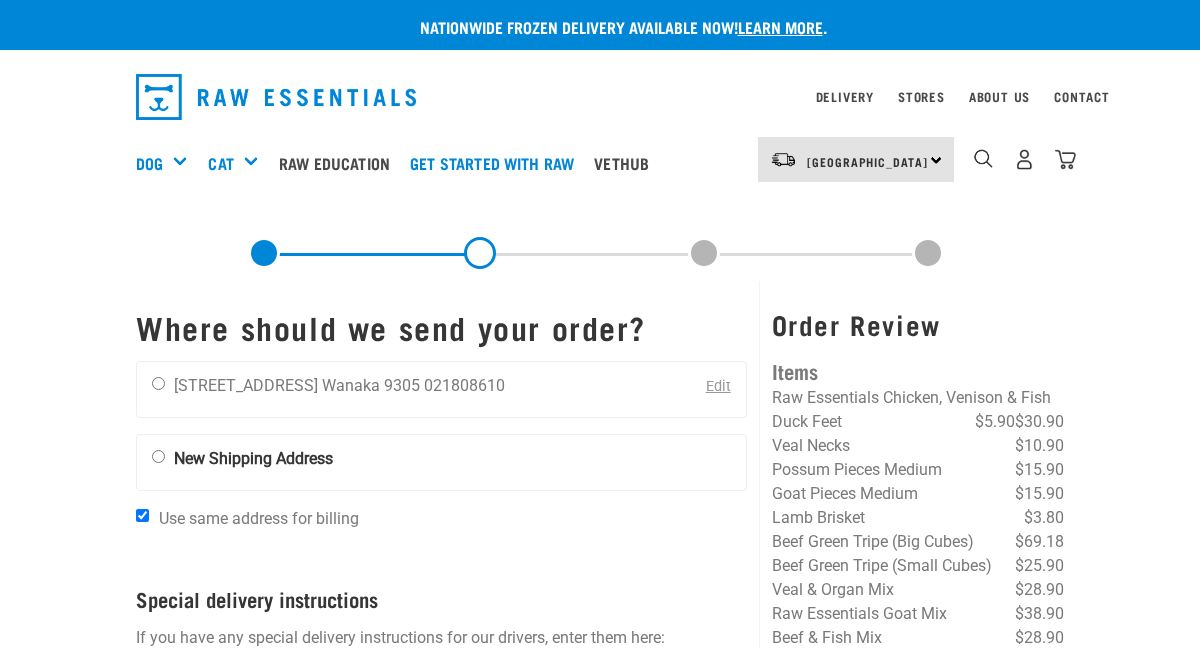 scroll, scrollTop: 0, scrollLeft: 0, axis: both 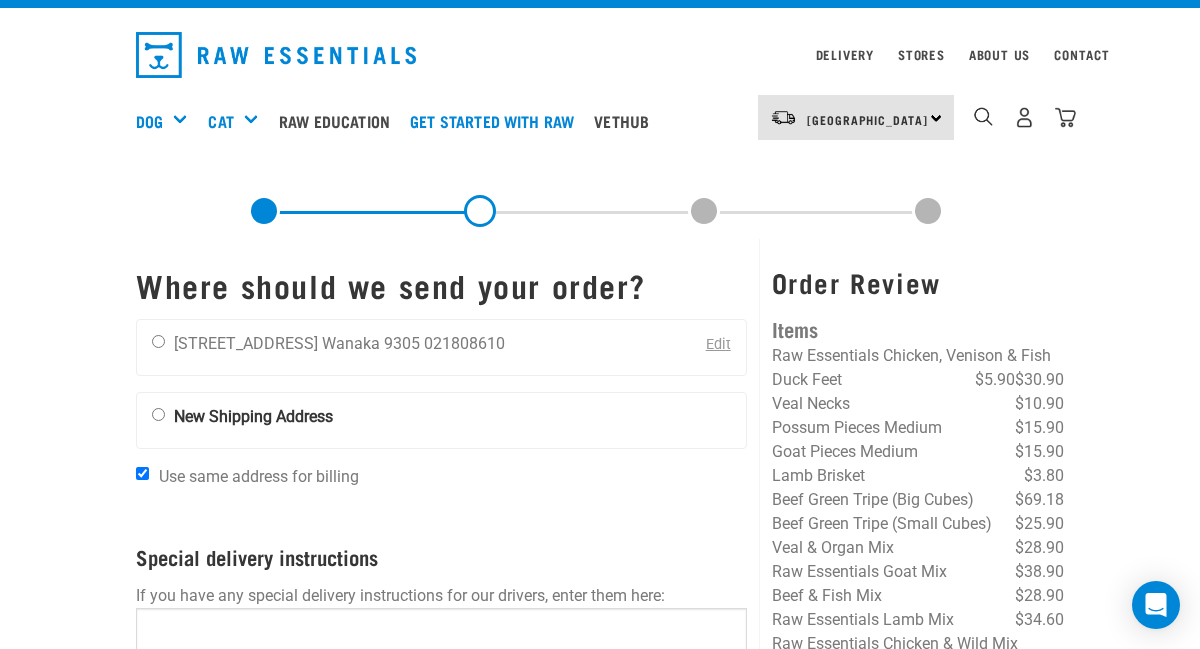 click on "New Shipping Address" at bounding box center [253, 416] 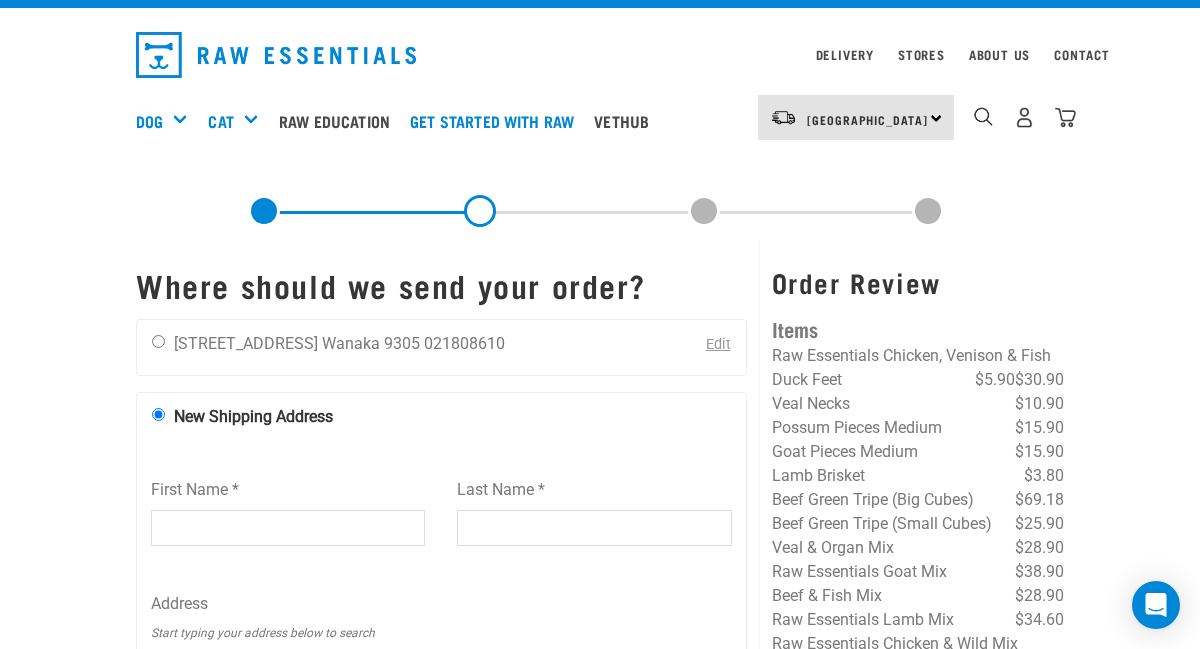 click on "First Name *" at bounding box center [288, 528] 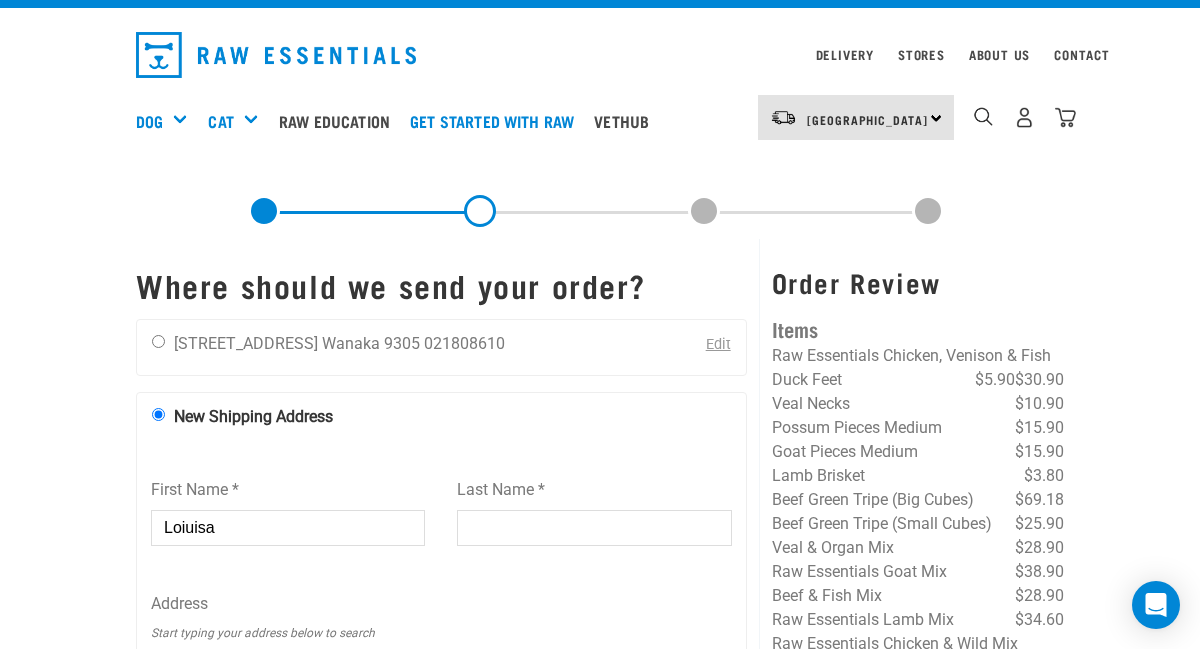 click on "Loiuisa" at bounding box center [288, 528] 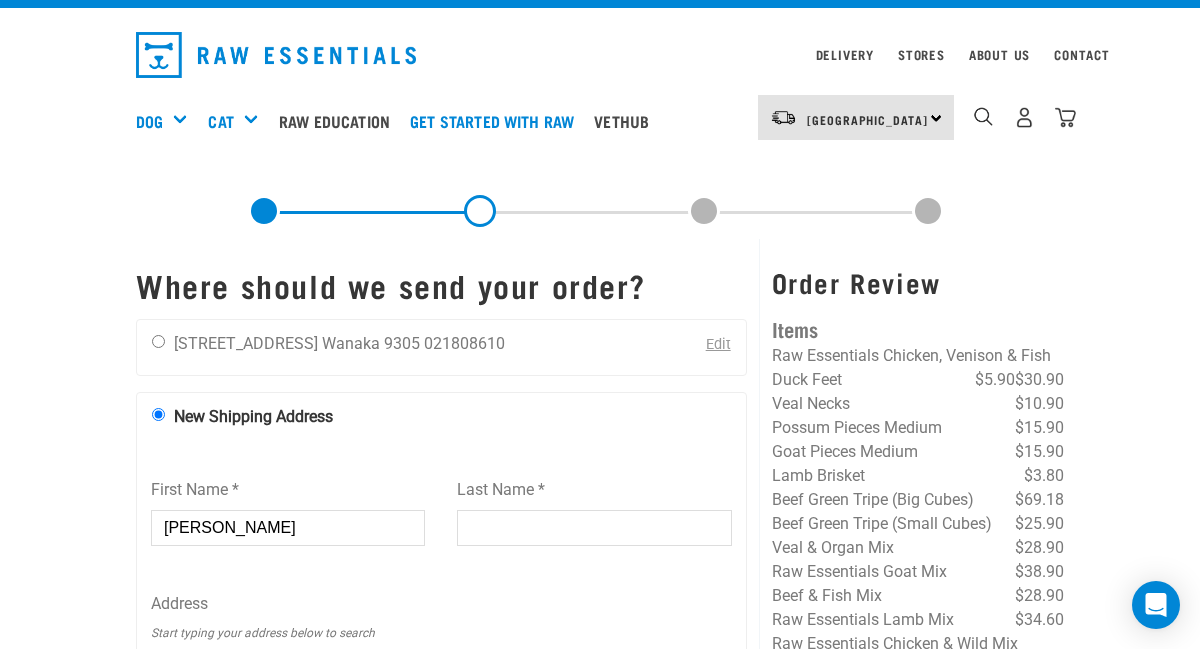type on "Louisa" 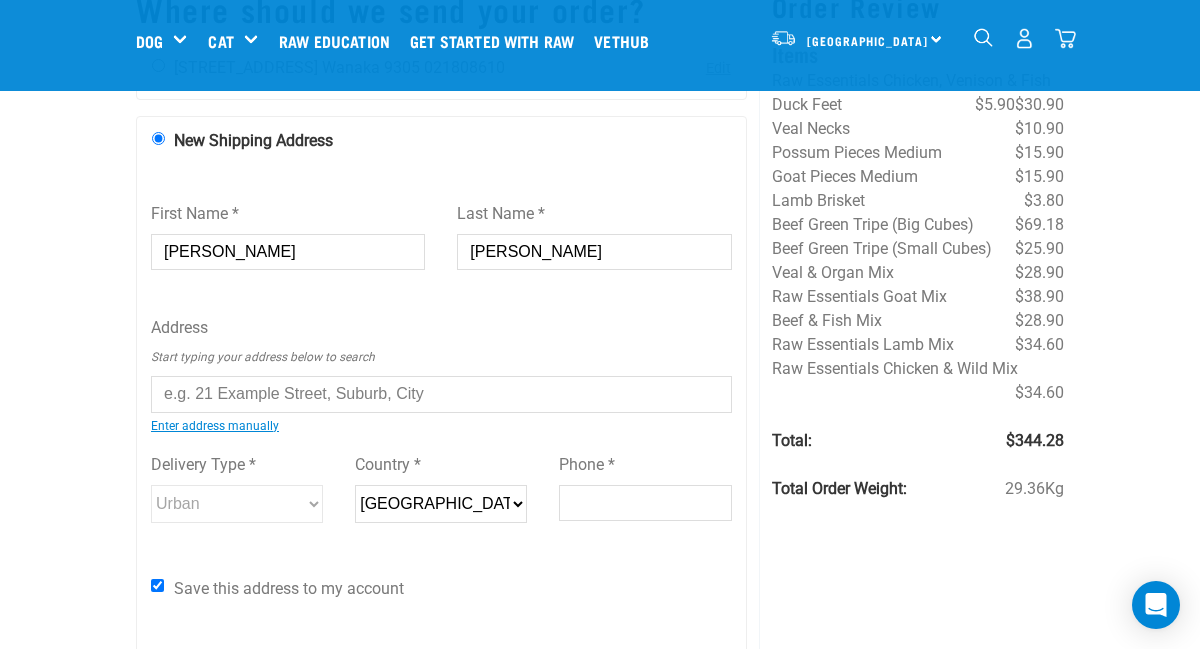 scroll, scrollTop: 164, scrollLeft: 0, axis: vertical 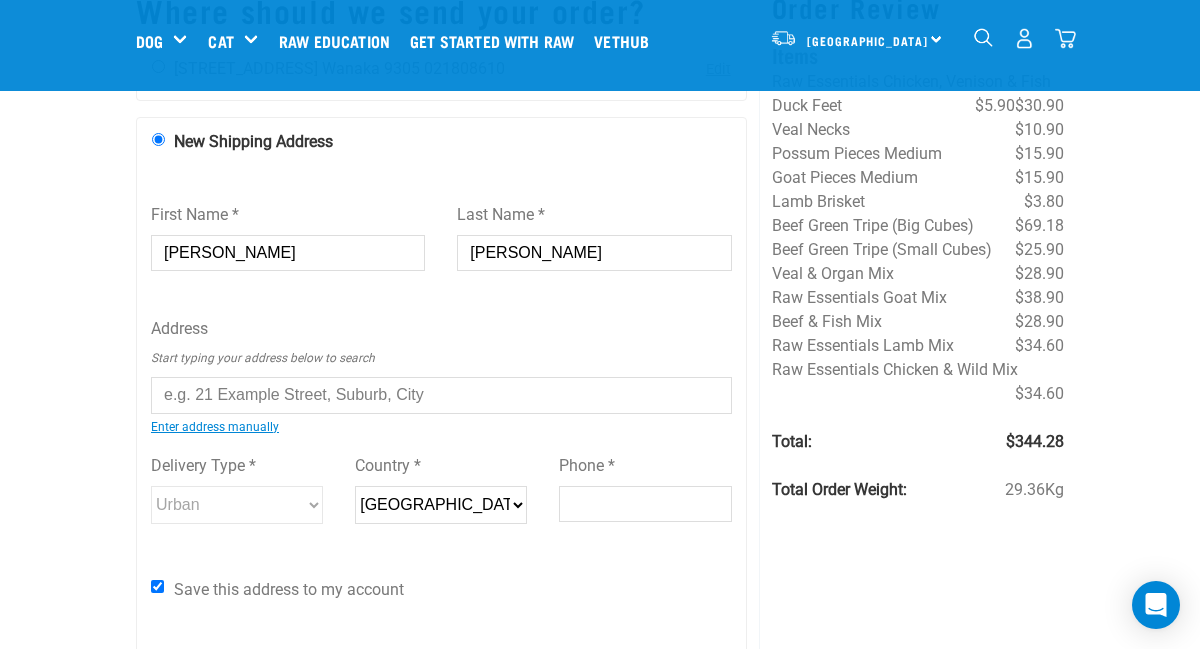 type on "Gibbons" 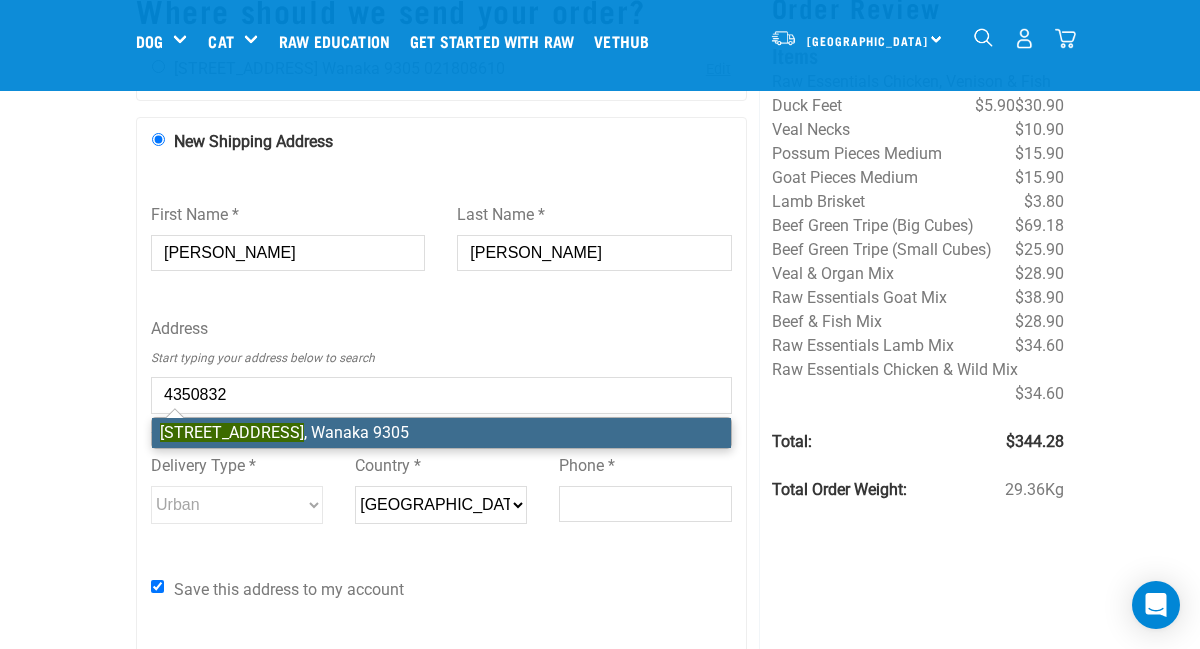 click on "37 Farrant Drive , Wanaka 9305" at bounding box center (441, 433) 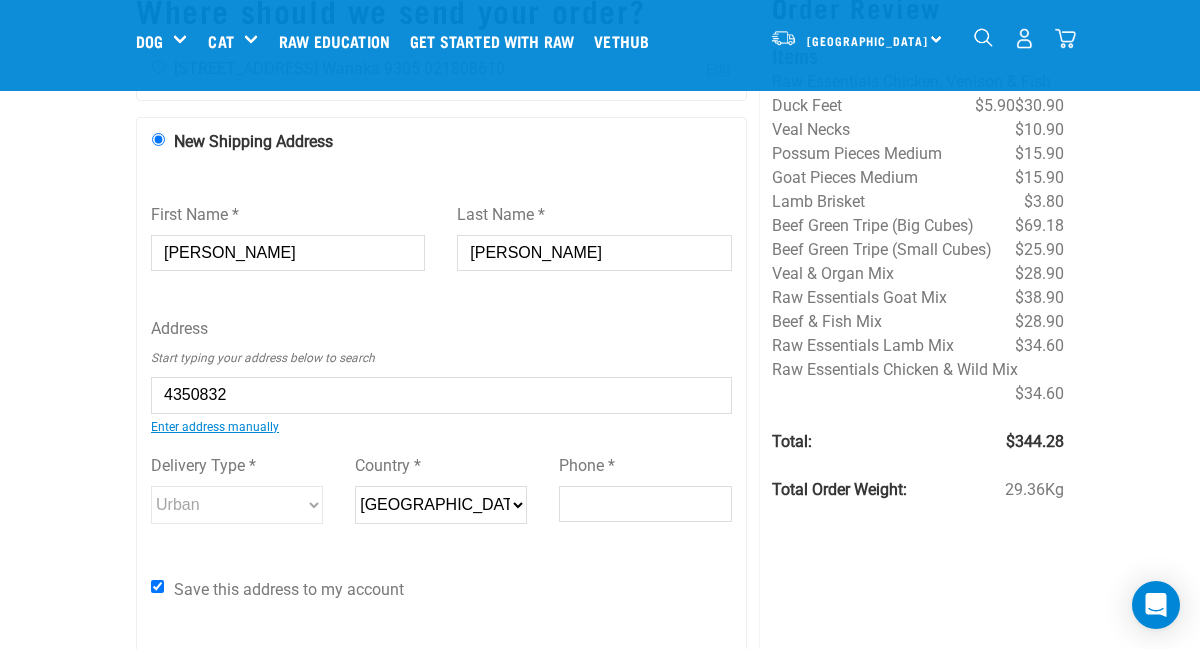 type on "37 Farrant Drive, Wanaka 9305" 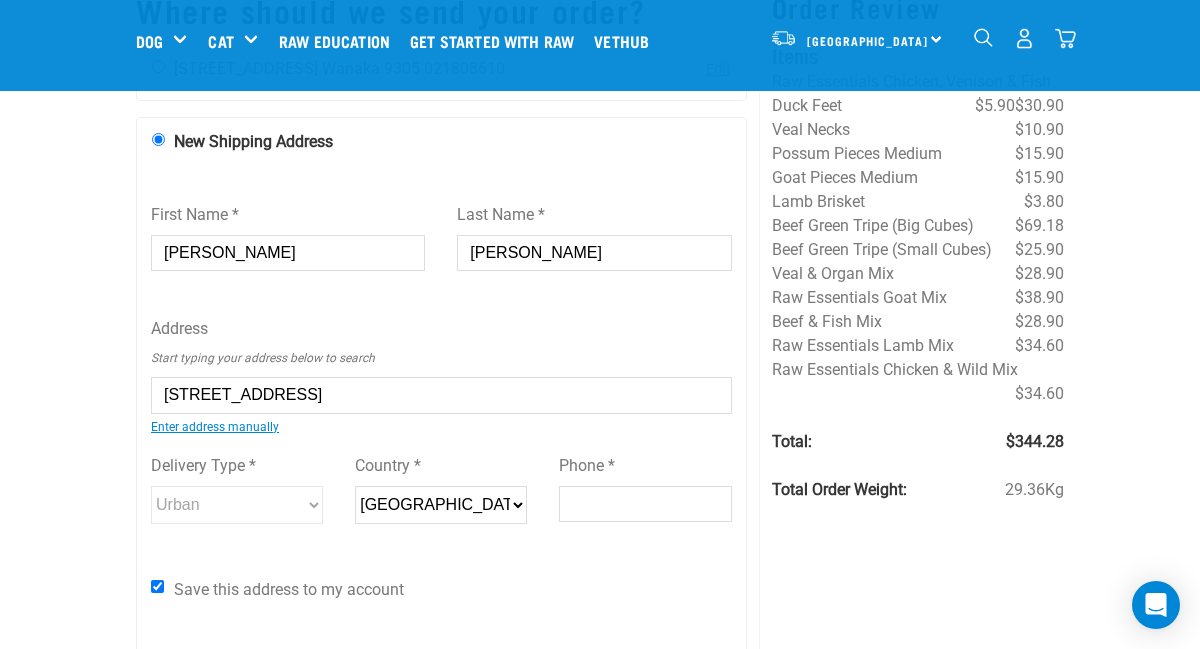 type on "37 Farrant Drive, Wanaka 9305" 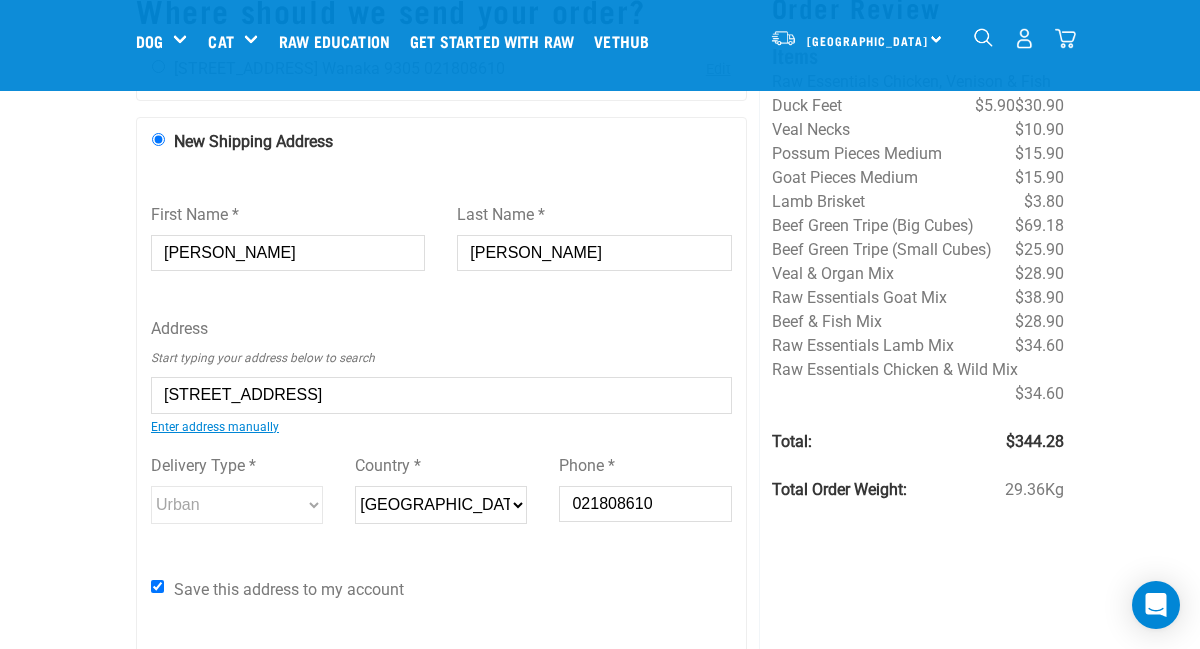 type on "021808610" 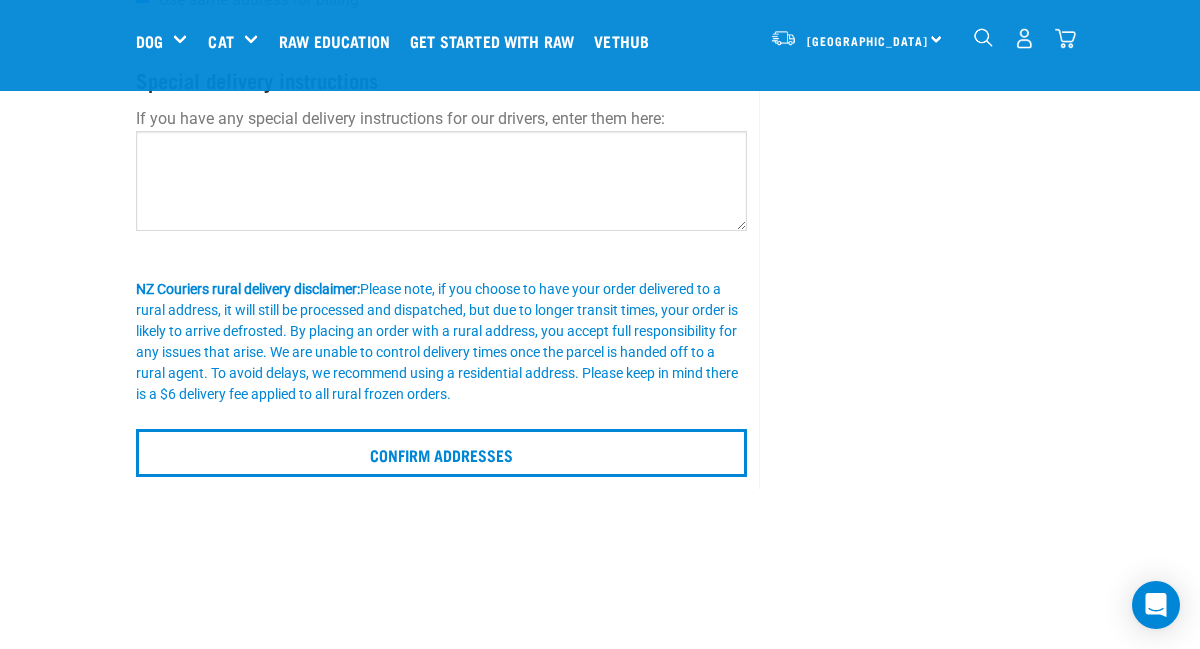 scroll, scrollTop: 848, scrollLeft: 0, axis: vertical 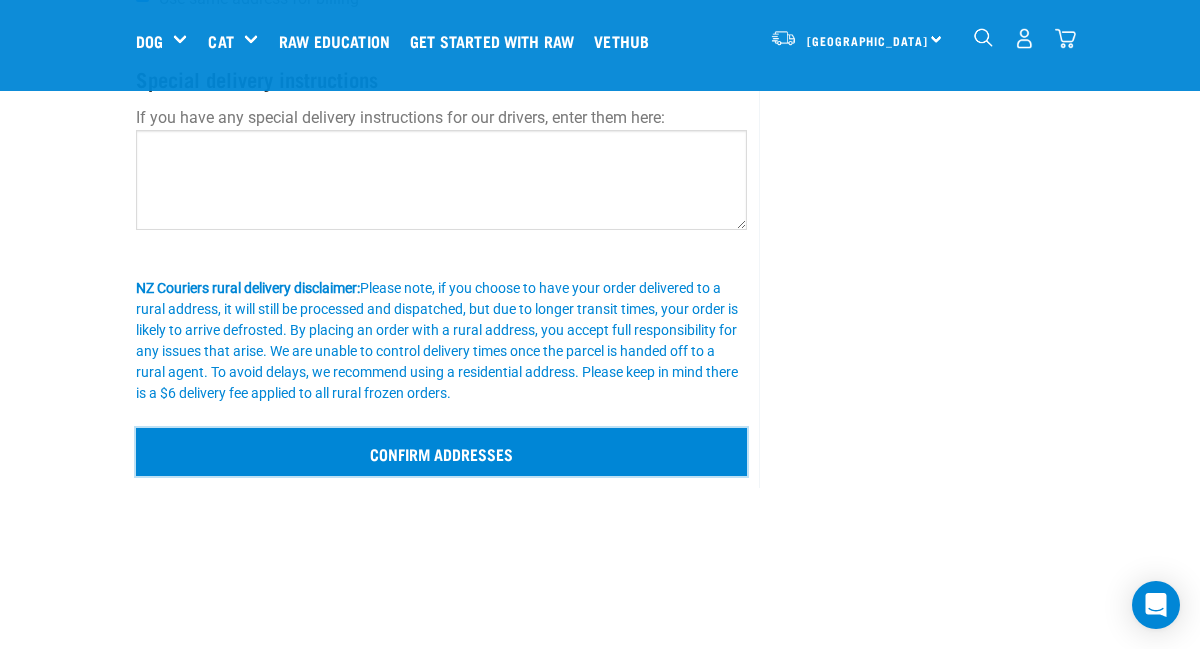 click on "Confirm addresses" at bounding box center [441, 452] 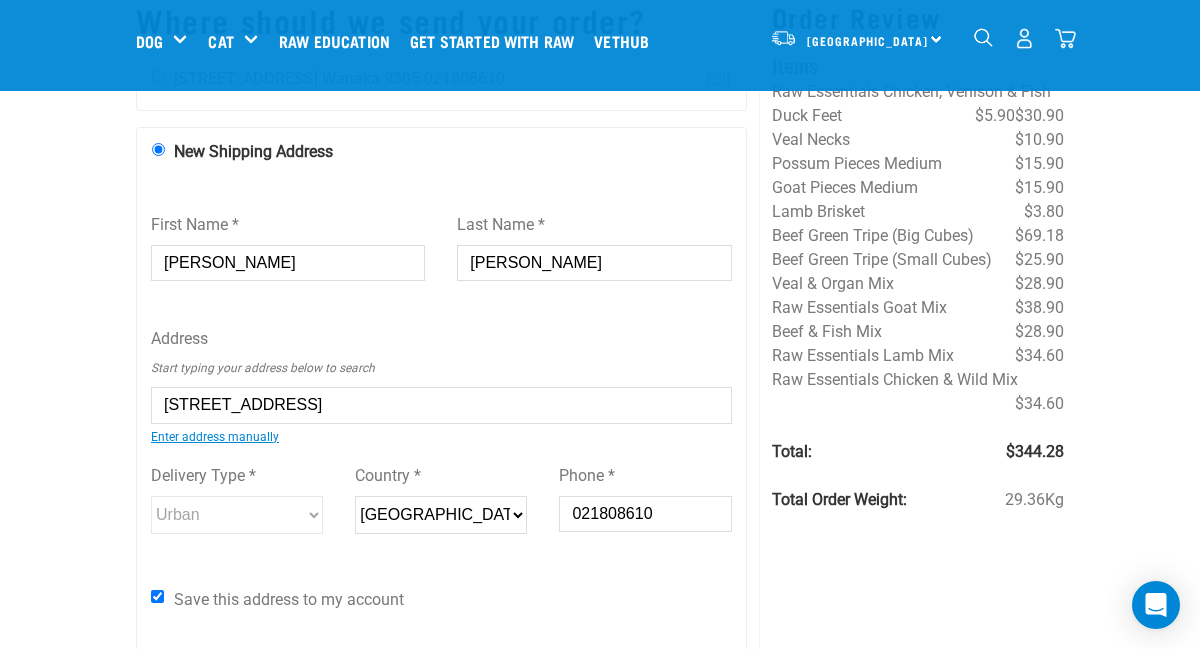 scroll, scrollTop: 2, scrollLeft: 0, axis: vertical 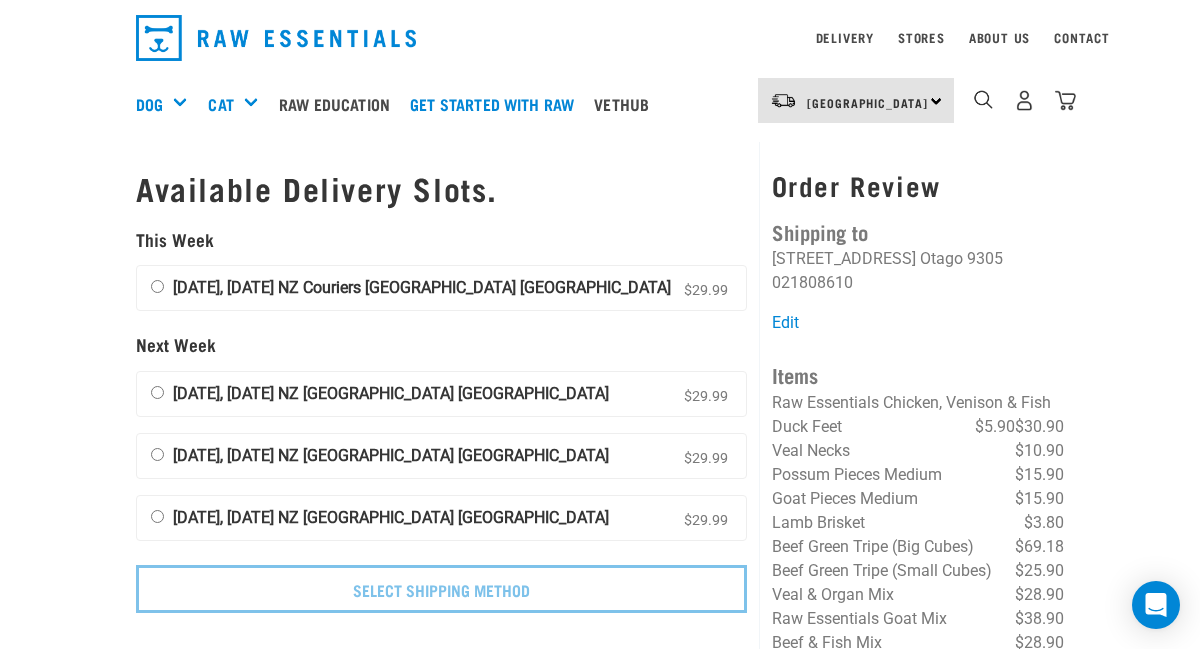 click on "[DATE], [DATE] NZ Couriers [GEOGRAPHIC_DATA] [GEOGRAPHIC_DATA] $29.99" at bounding box center [157, 286] 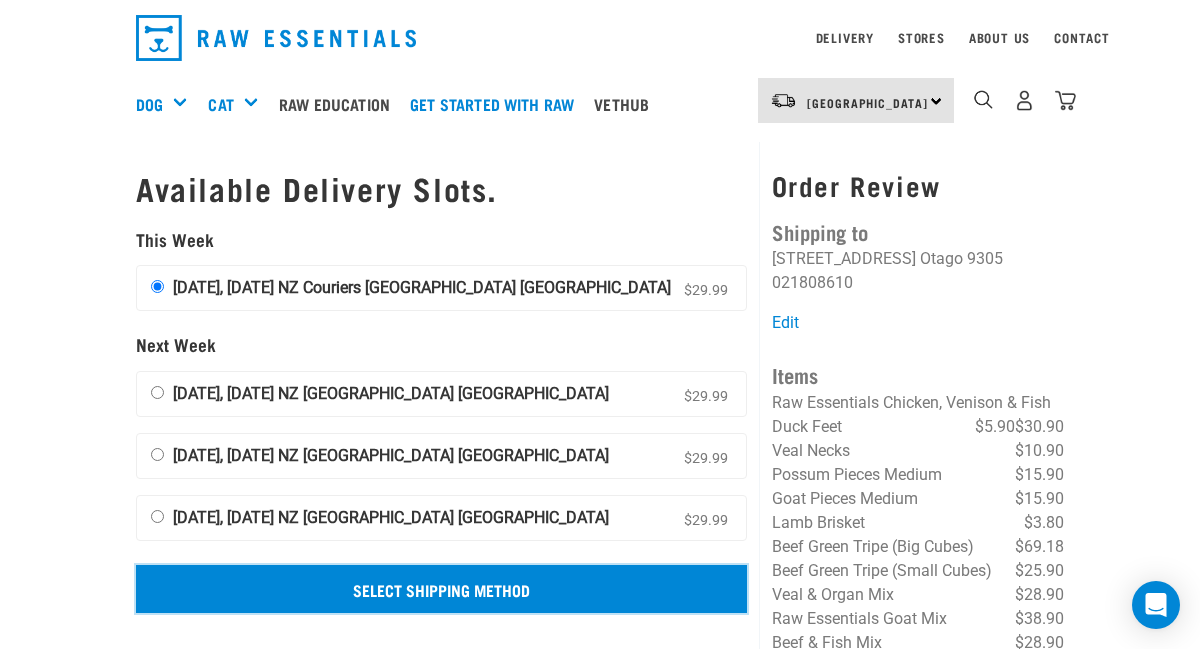 click on "Select Shipping Method" at bounding box center (441, 589) 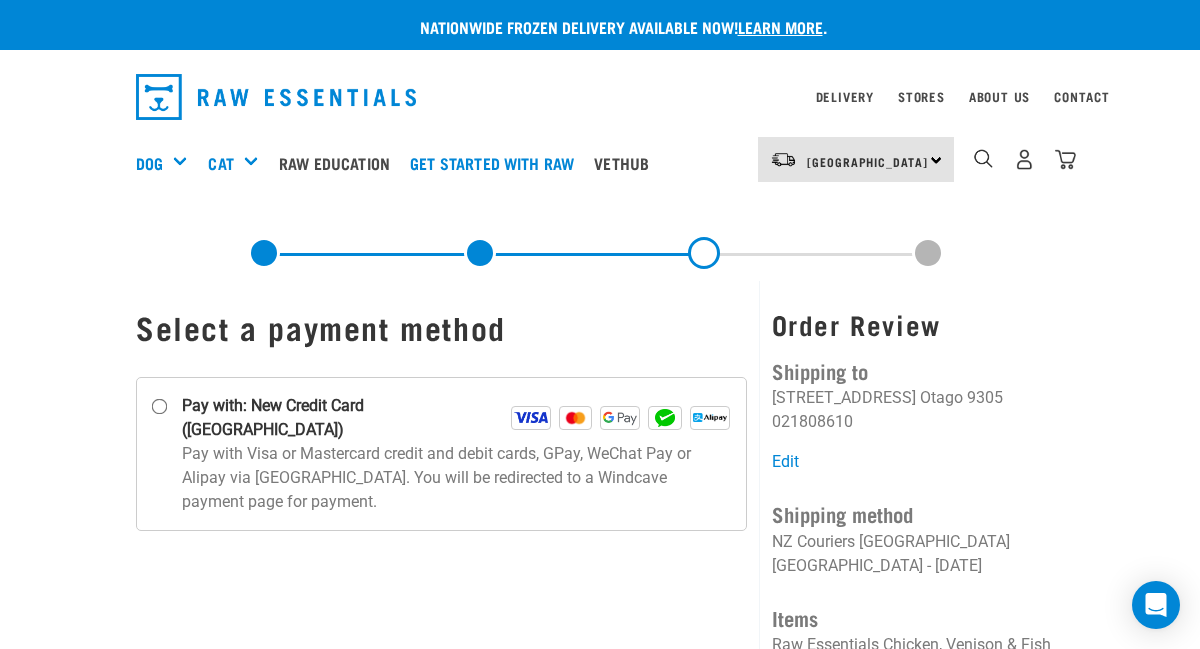 scroll, scrollTop: 0, scrollLeft: 0, axis: both 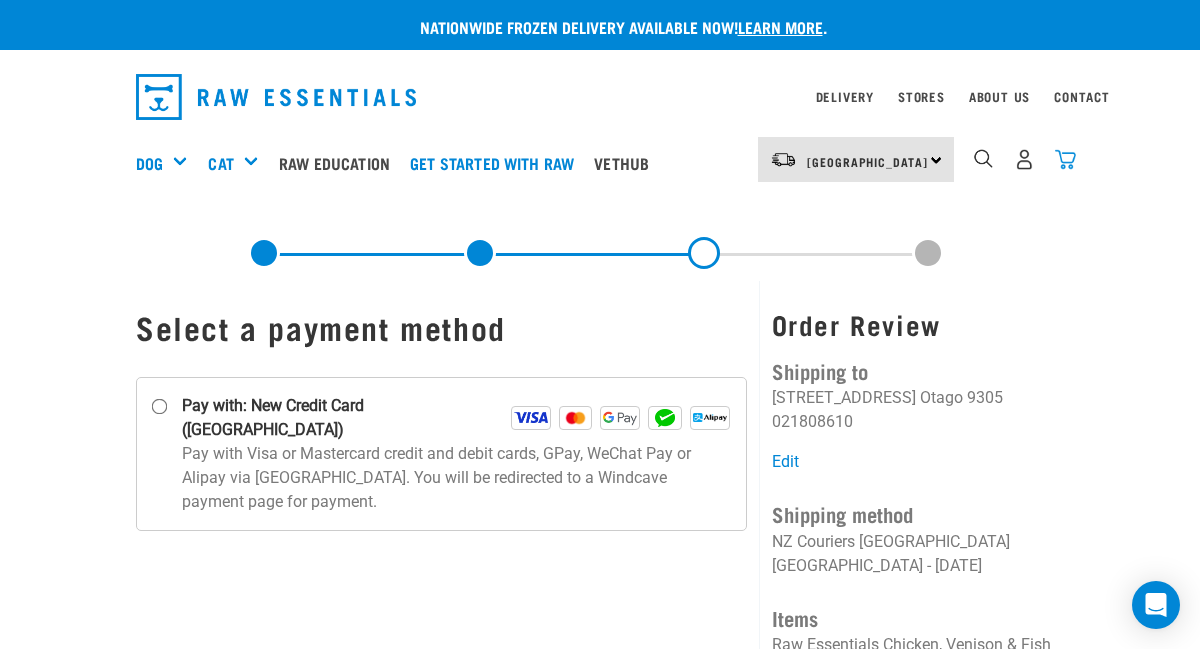 click at bounding box center (1065, 159) 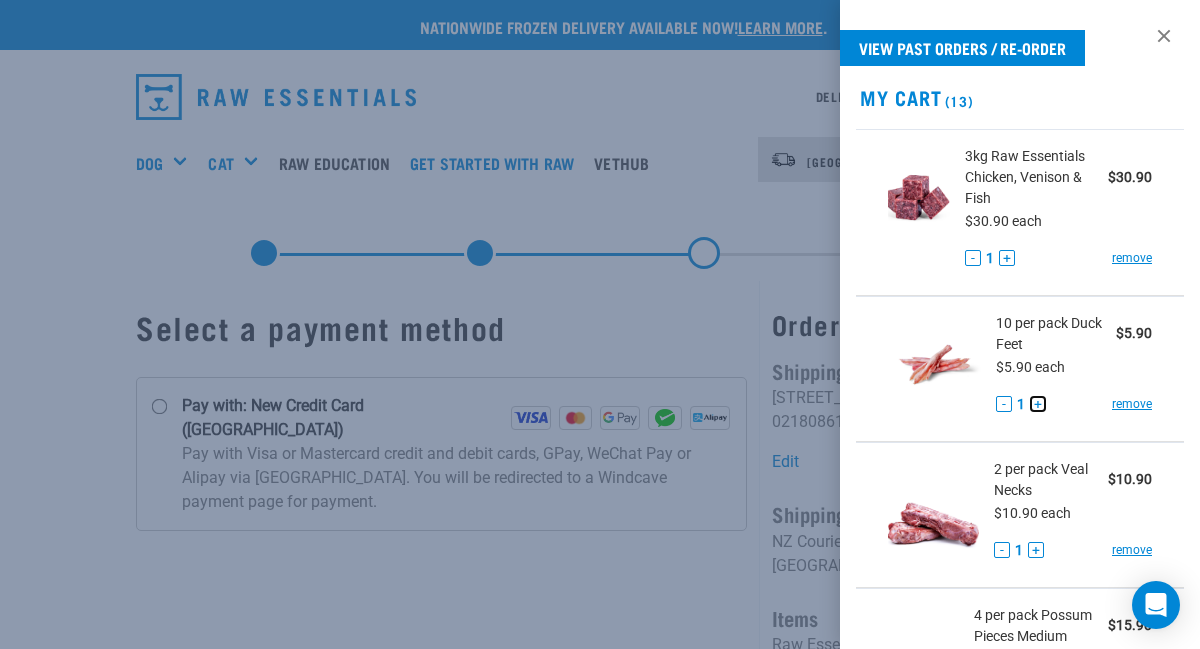 click on "+" at bounding box center (1038, 404) 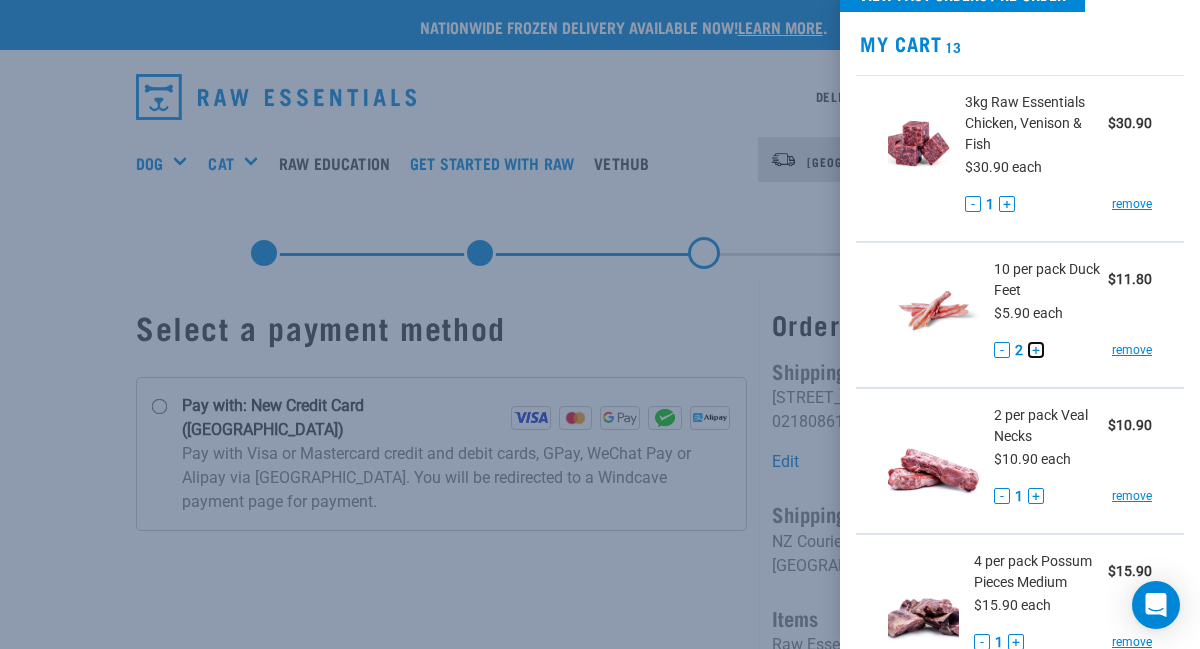 scroll, scrollTop: 158, scrollLeft: 0, axis: vertical 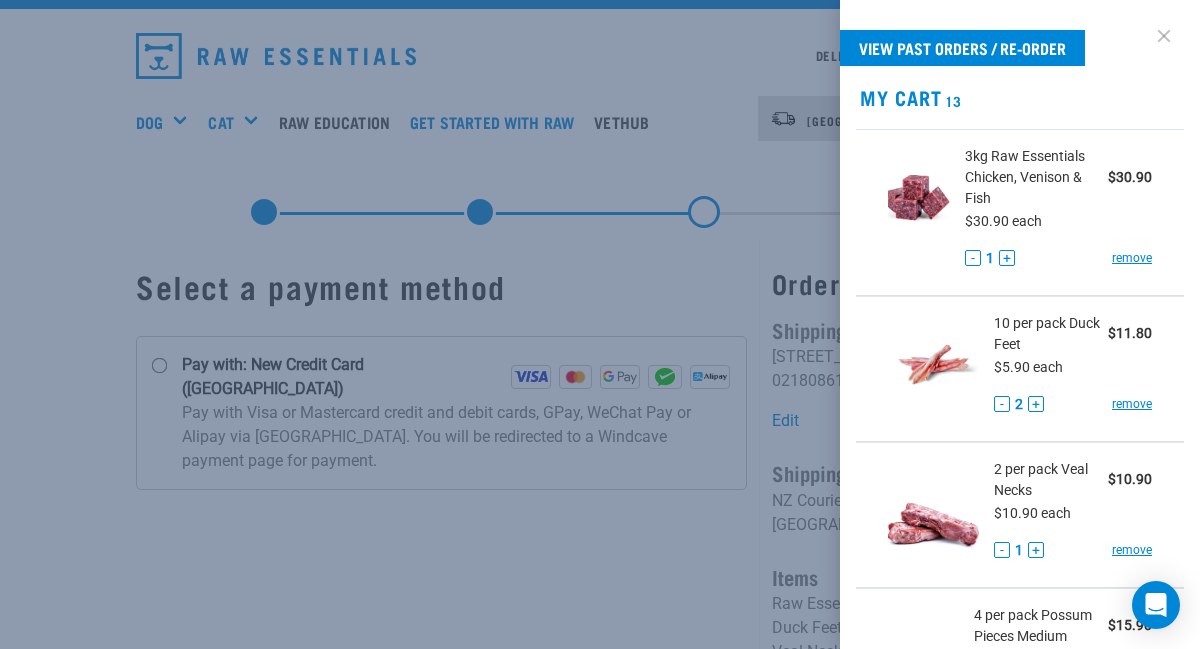 click at bounding box center (1164, 36) 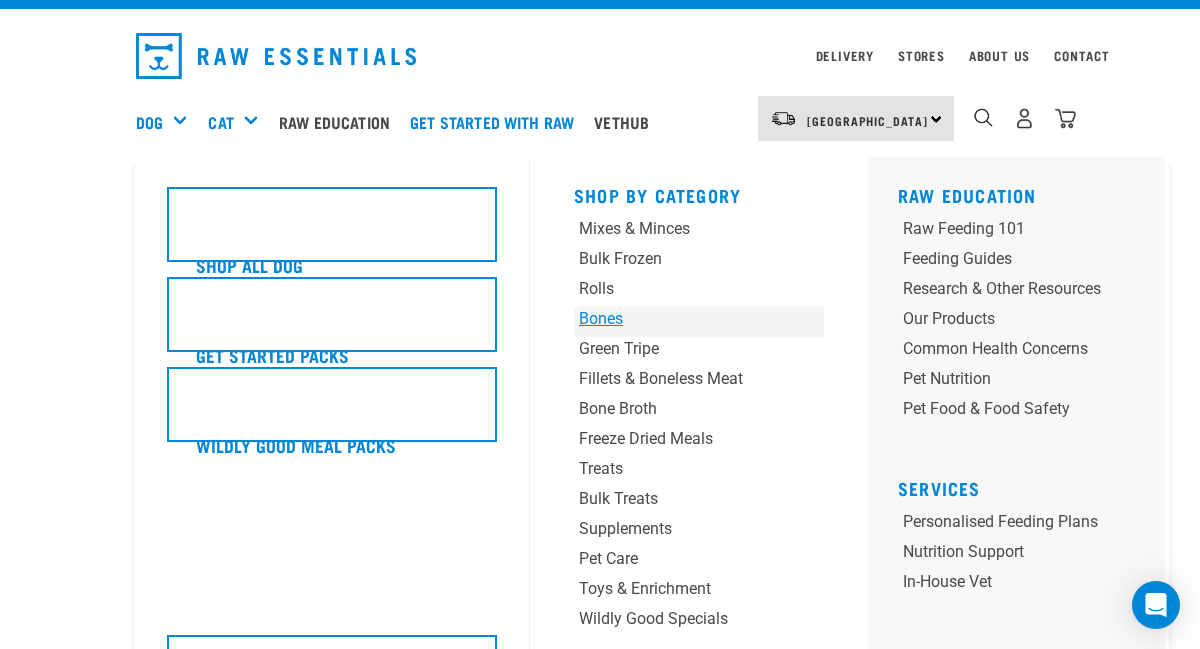 click on "Bones" at bounding box center [677, 319] 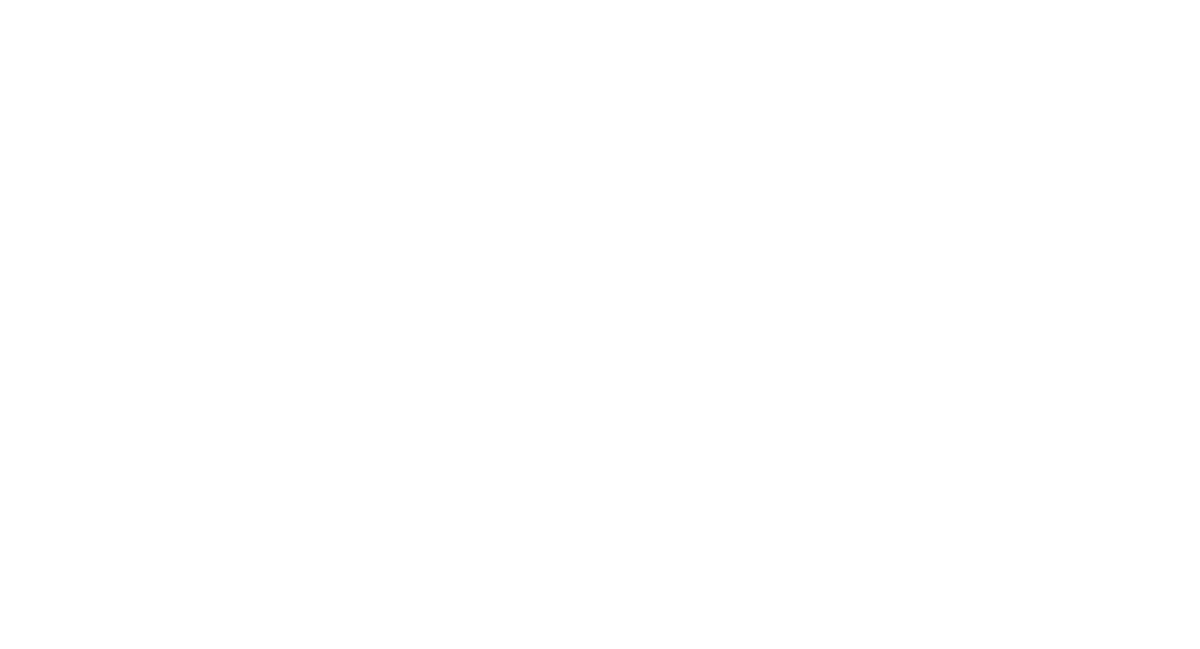 scroll, scrollTop: 0, scrollLeft: 0, axis: both 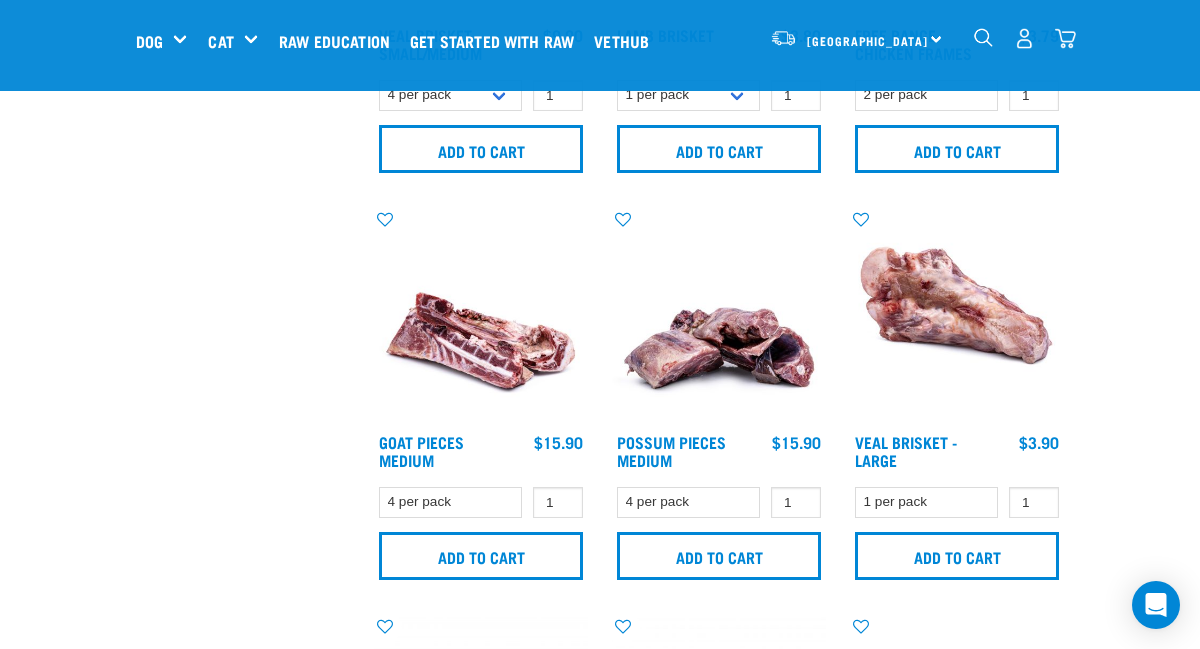 click at bounding box center [957, 316] 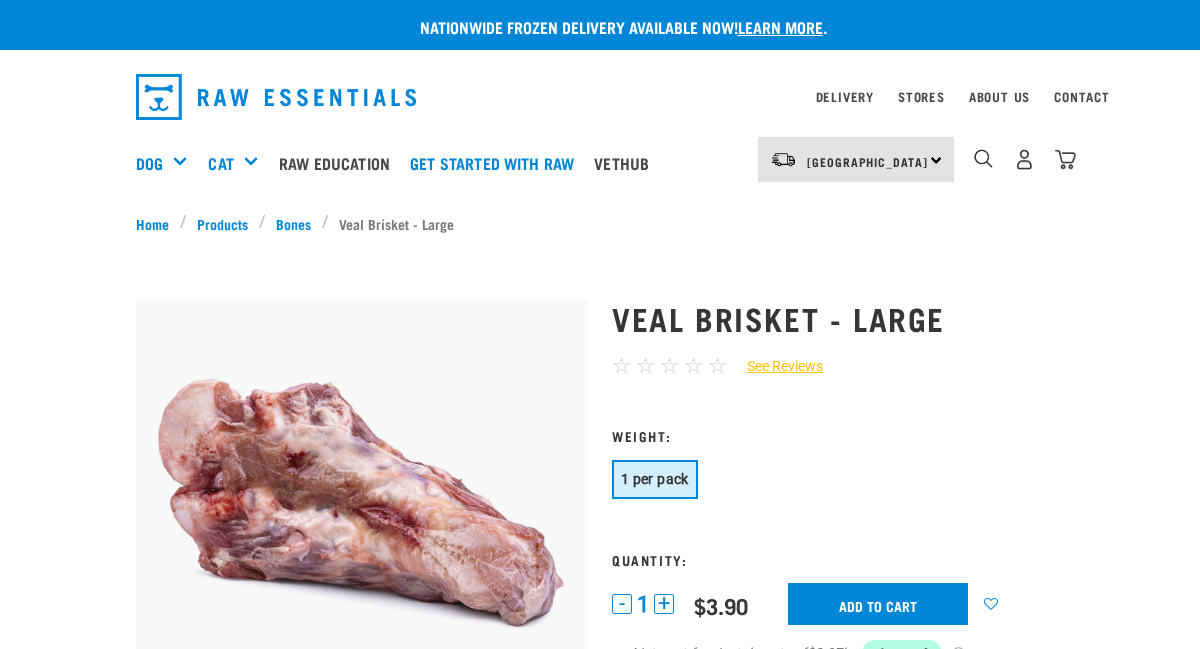 scroll, scrollTop: 0, scrollLeft: 0, axis: both 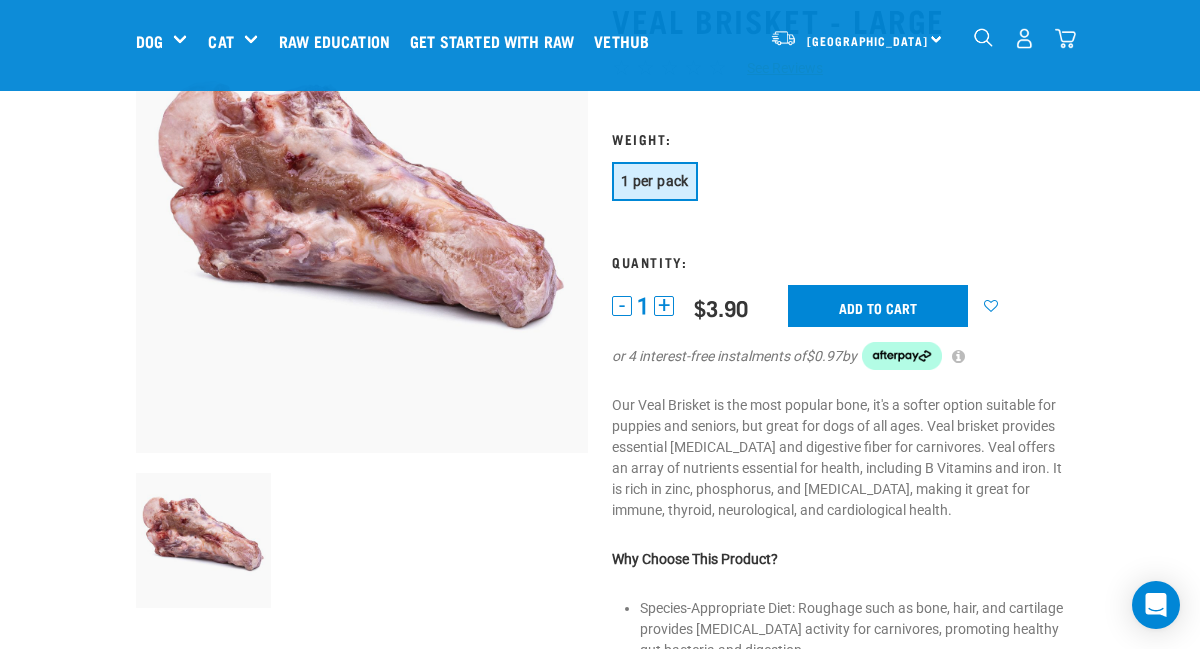 click on "+" at bounding box center (664, 306) 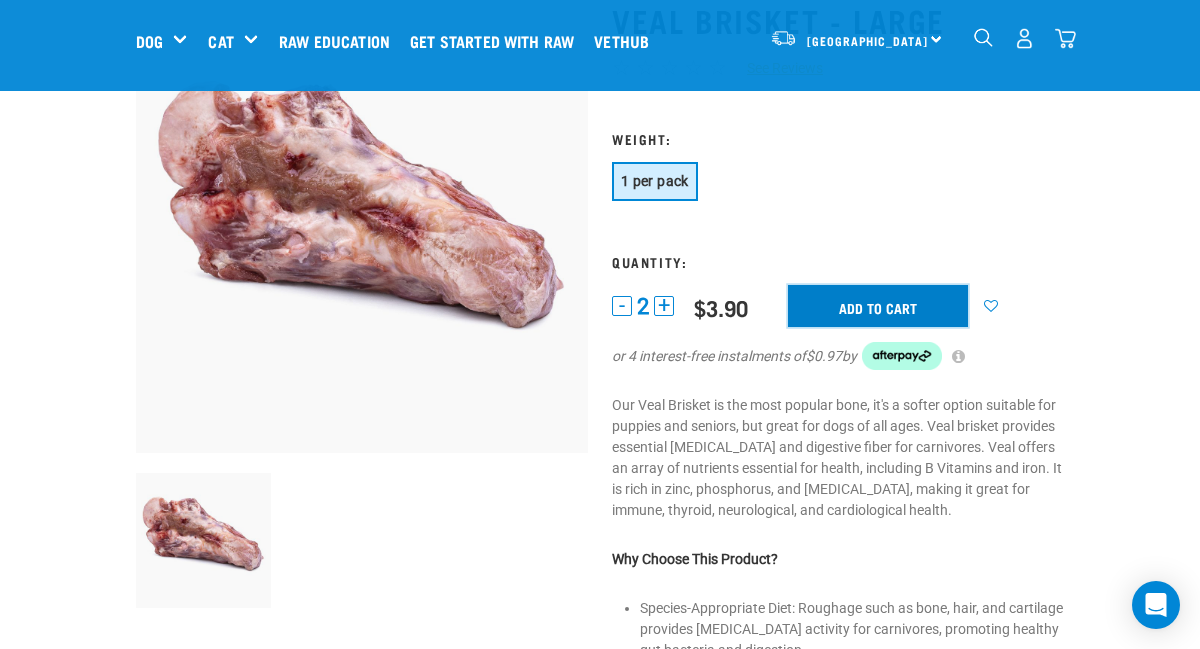 click on "Add to cart" at bounding box center (878, 306) 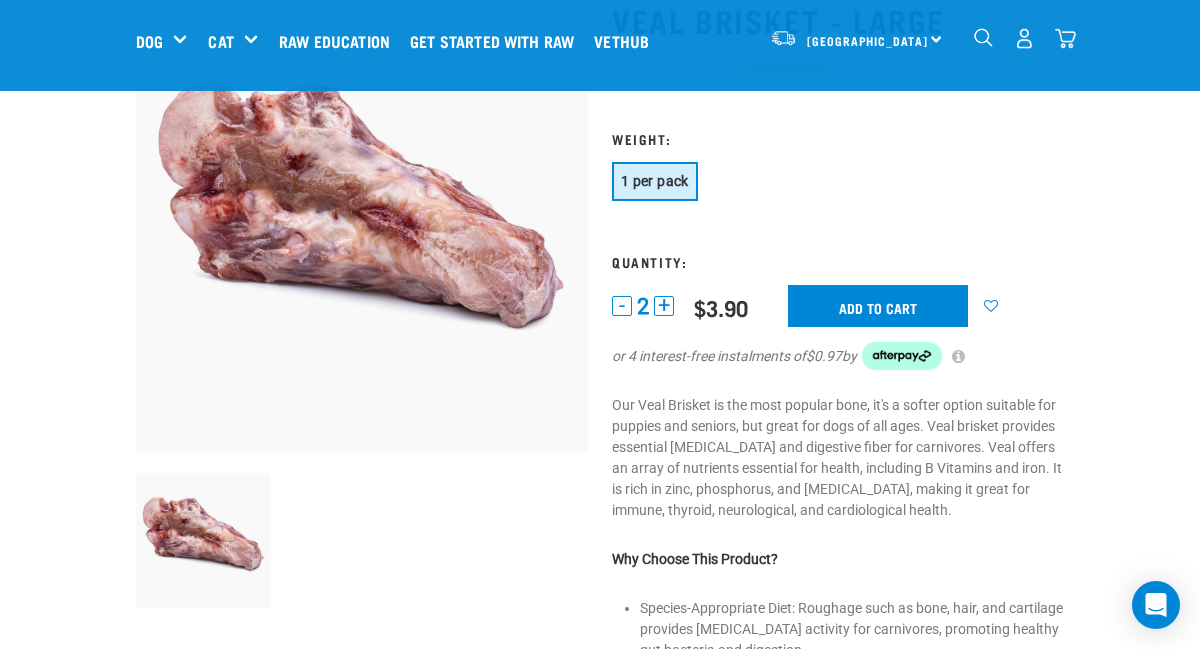 click at bounding box center [1065, 38] 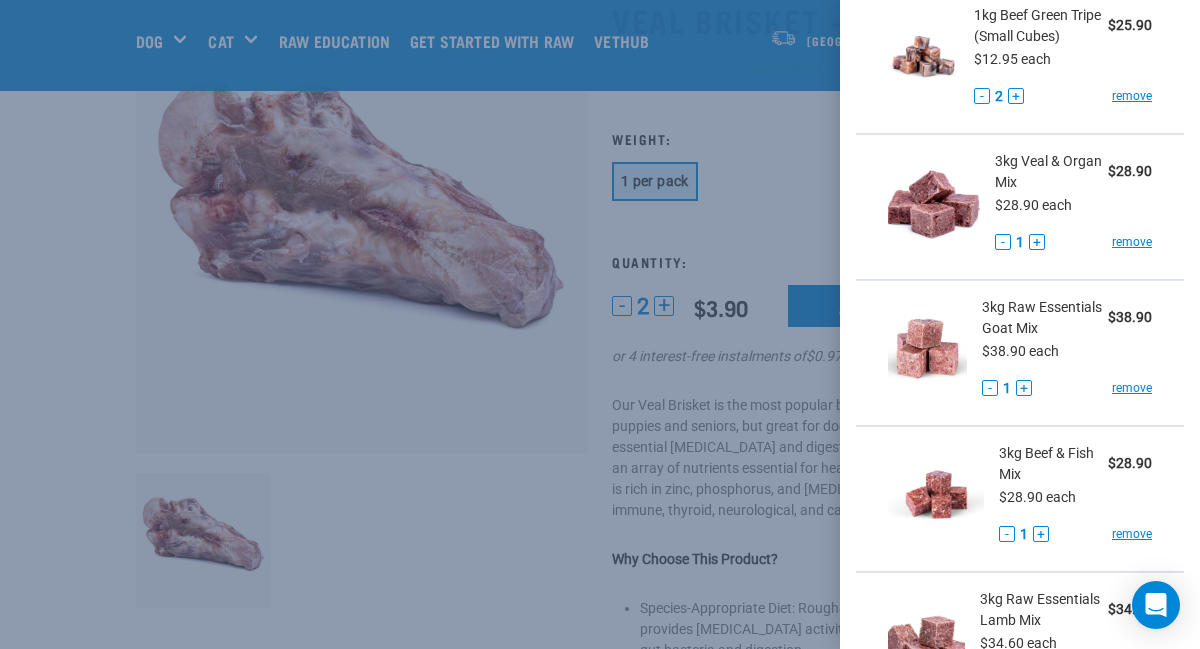 scroll, scrollTop: 1916, scrollLeft: 0, axis: vertical 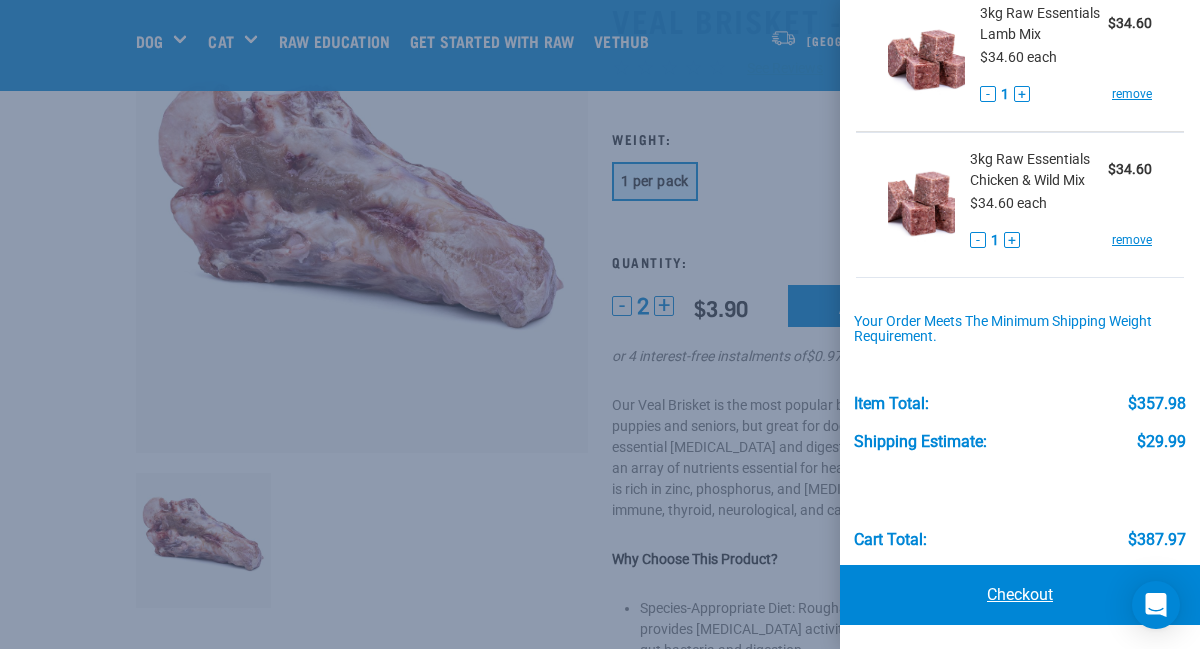 click on "Checkout" at bounding box center (1020, 595) 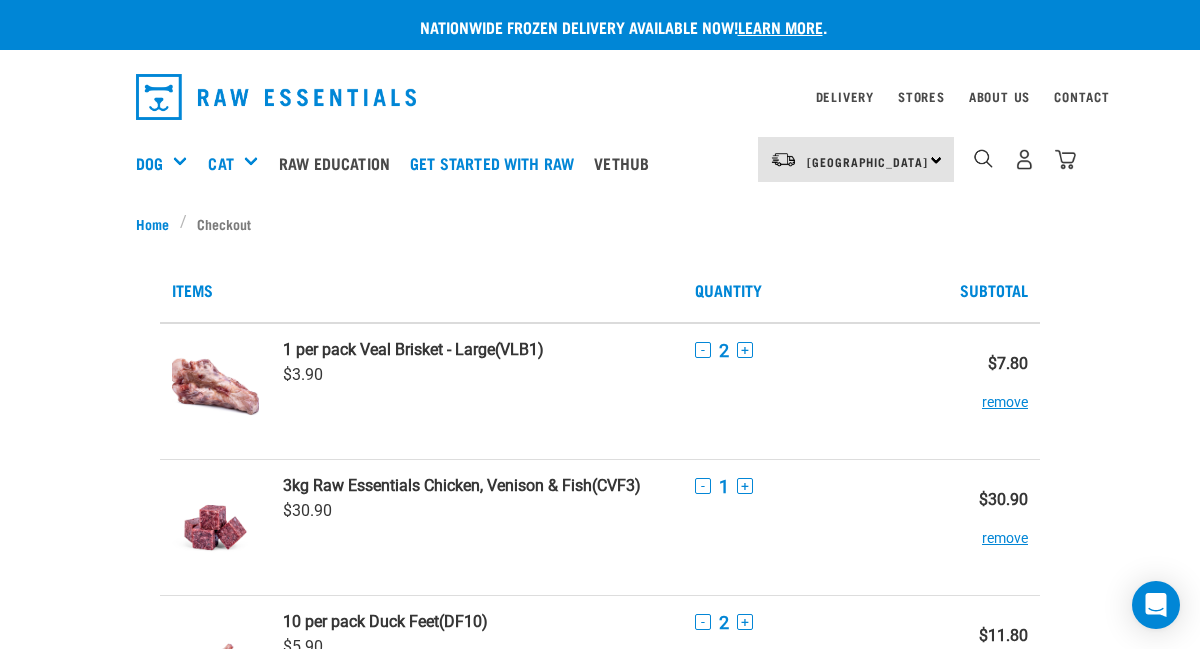 scroll, scrollTop: 0, scrollLeft: 0, axis: both 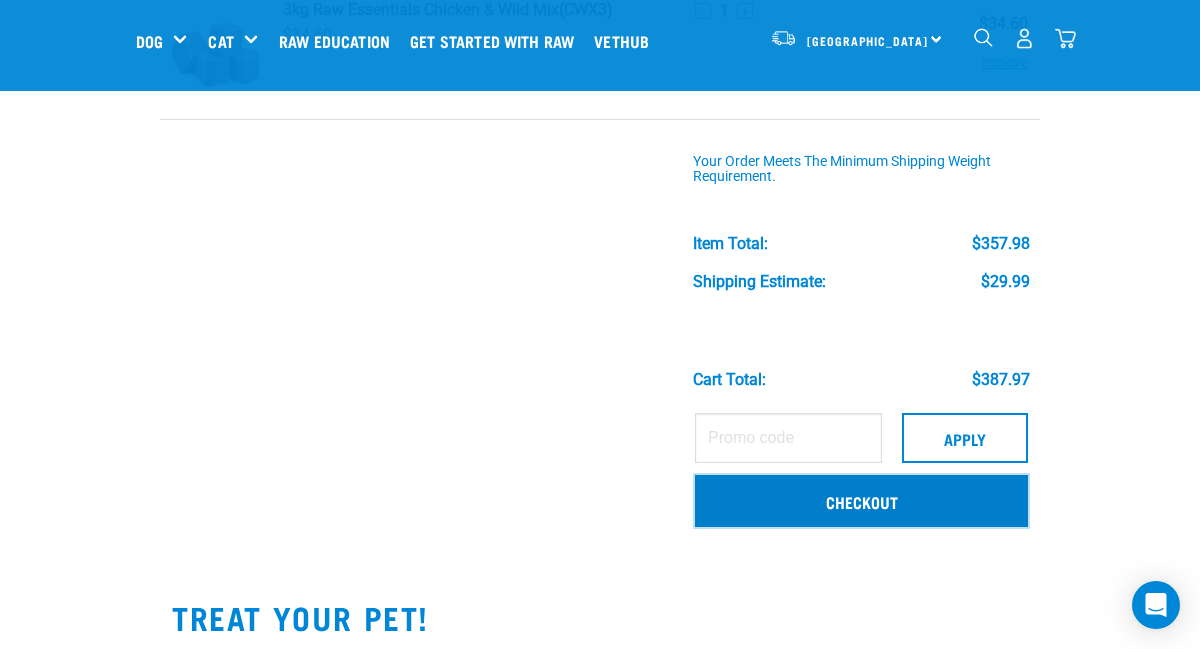 click on "Checkout" at bounding box center (861, 501) 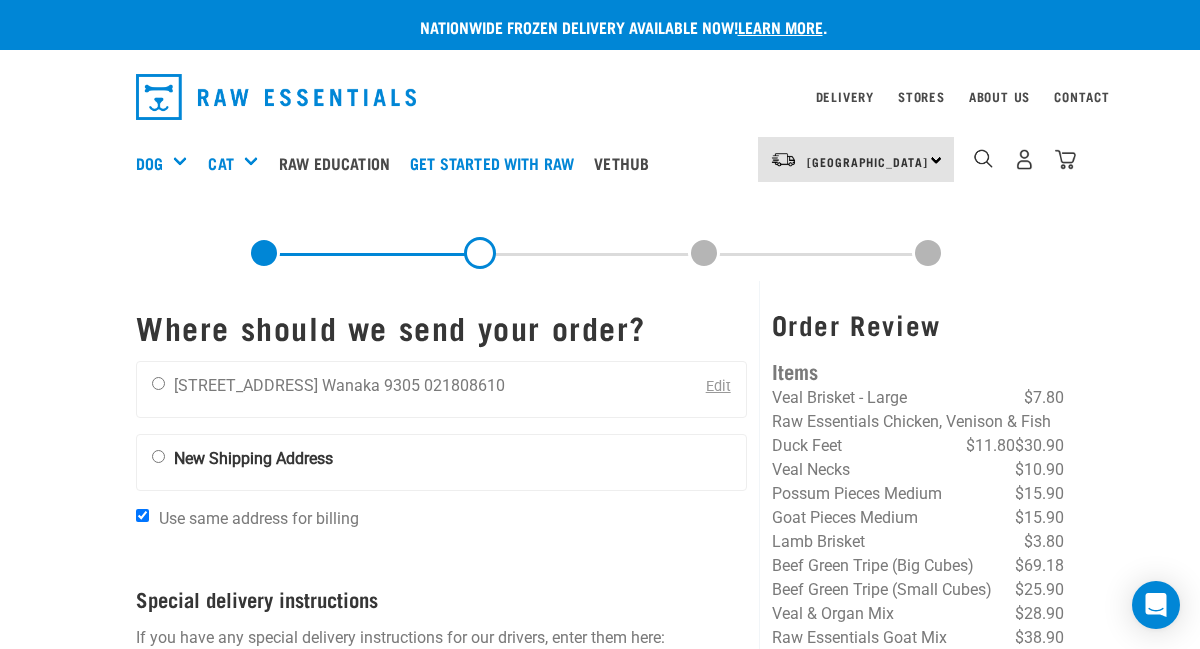 scroll, scrollTop: 0, scrollLeft: 0, axis: both 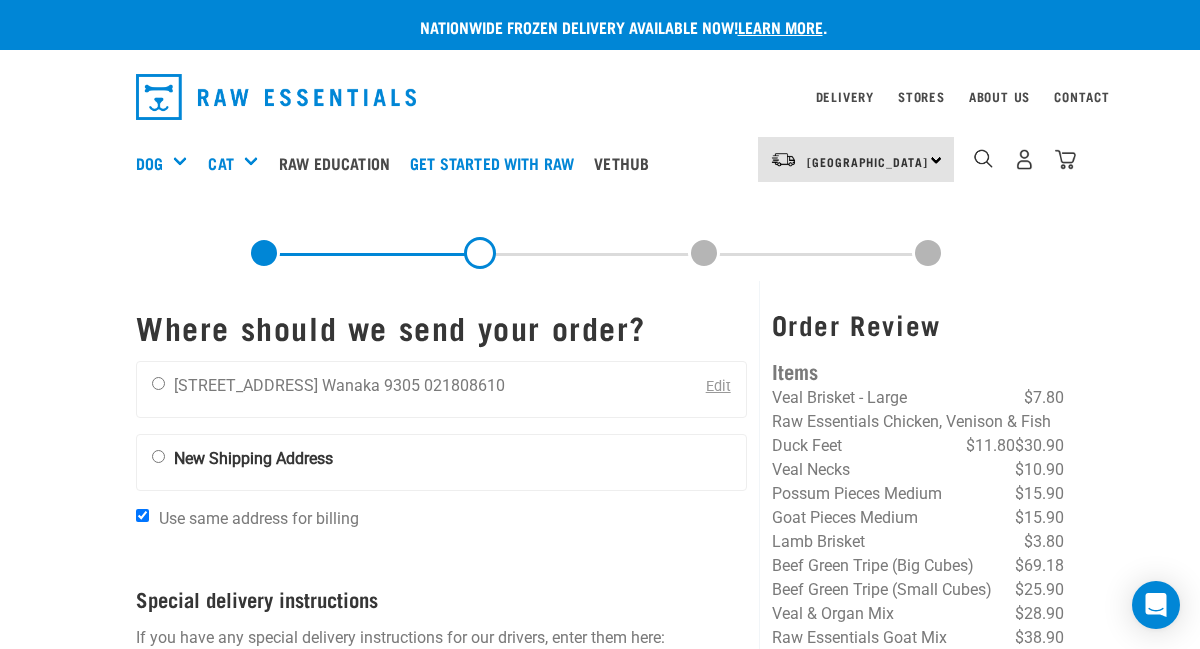 click on "New Shipping Address" at bounding box center [253, 458] 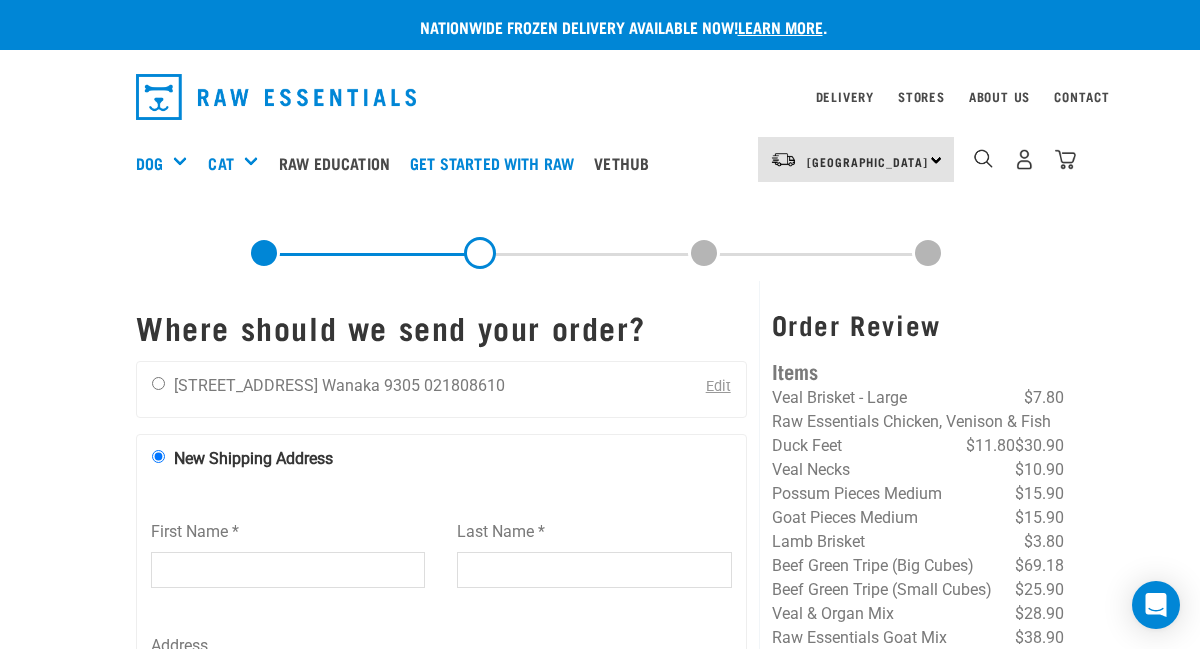click on "First Name *" at bounding box center [288, 570] 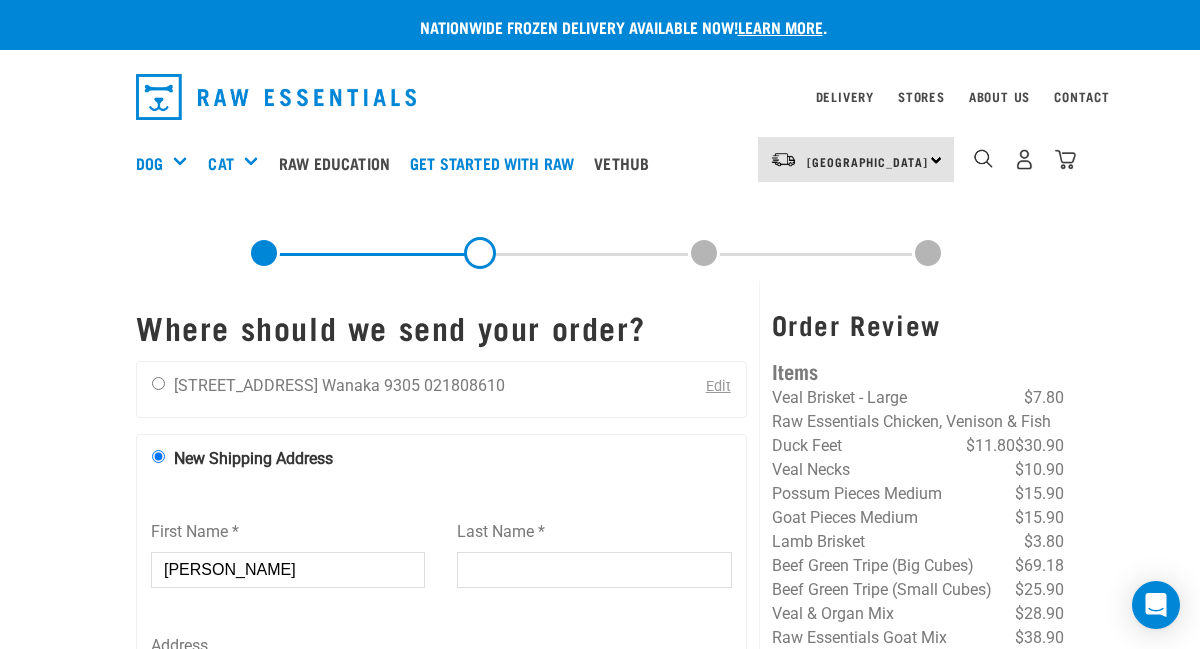 type on "Louisa" 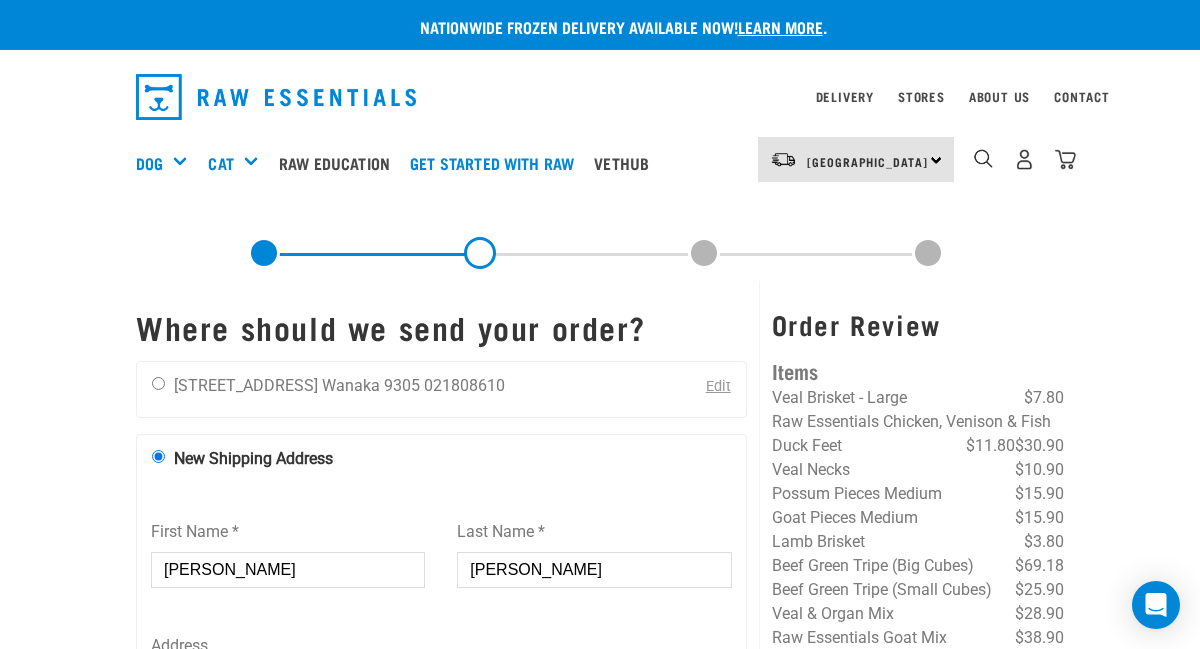 scroll, scrollTop: 113, scrollLeft: 0, axis: vertical 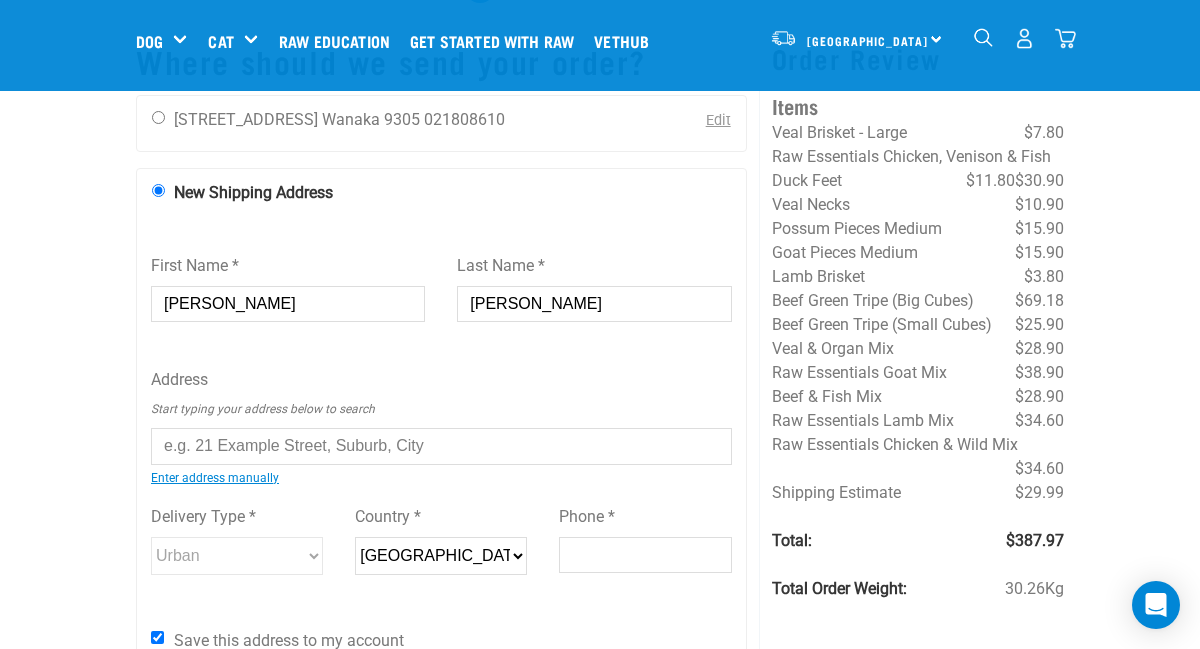 type on "Gibbons" 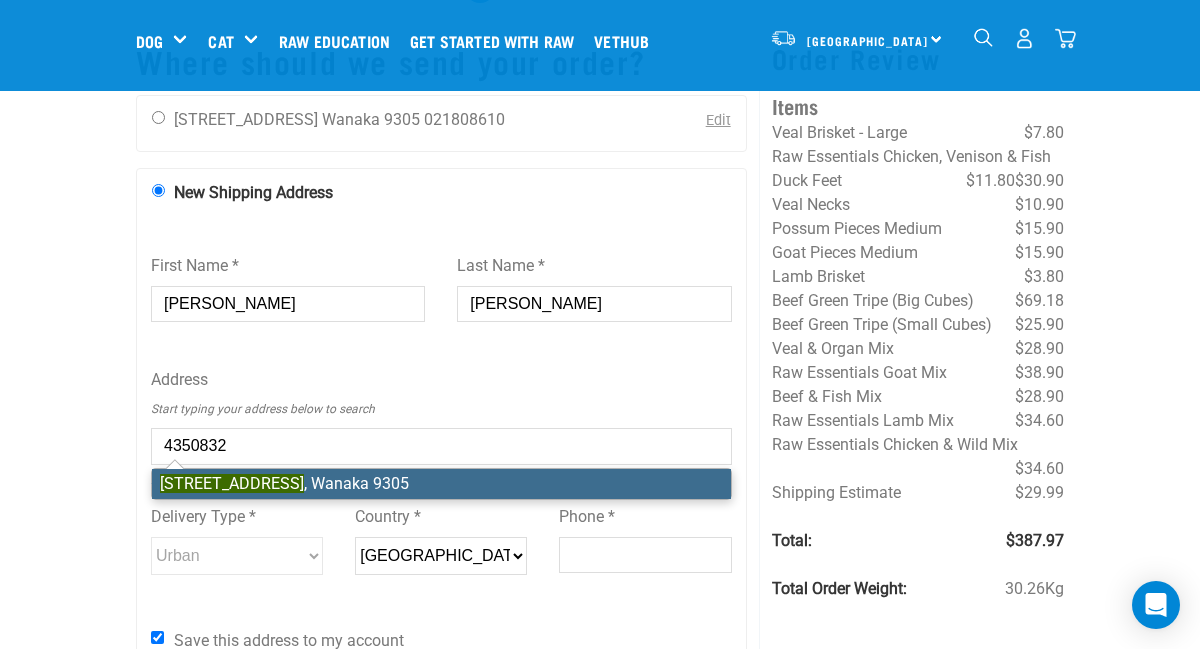 click on "37 Farrant Drive , Wanaka 9305" at bounding box center (441, 484) 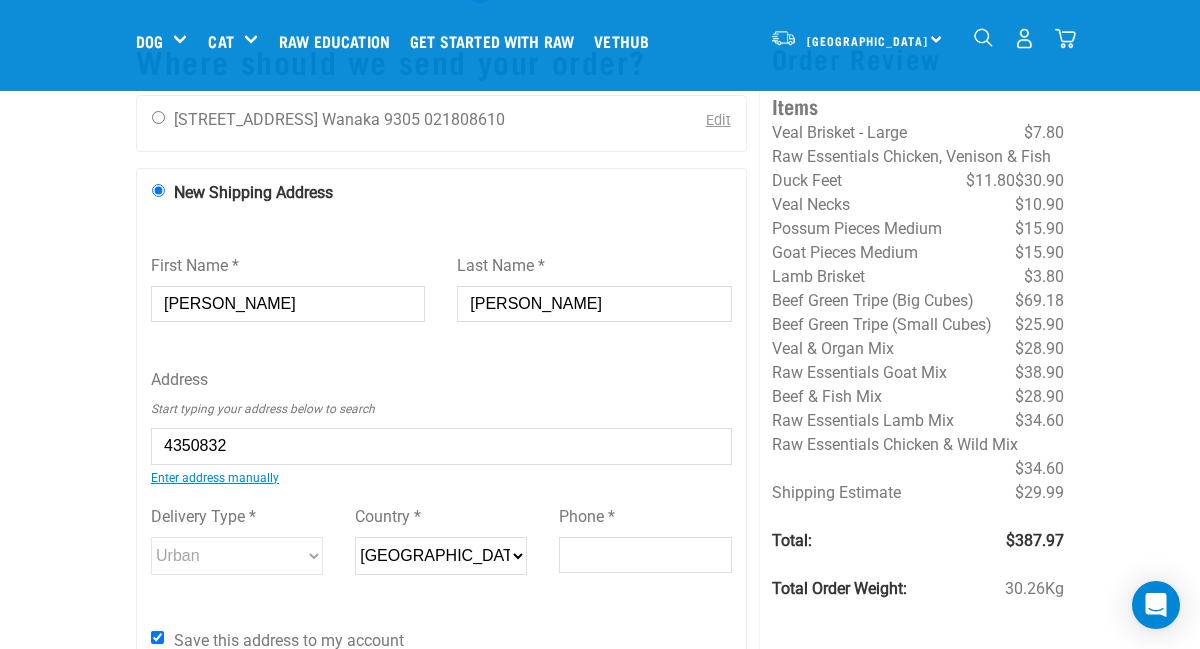 type on "37 Farrant Drive, Wanaka 9305" 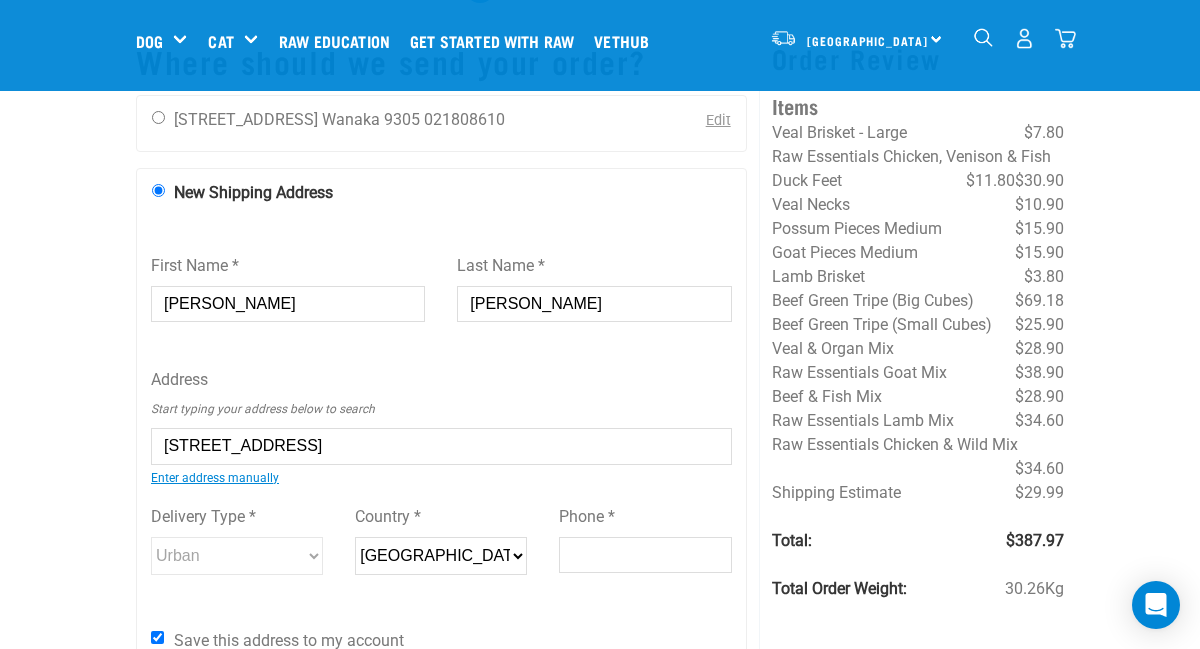 scroll, scrollTop: 198, scrollLeft: 0, axis: vertical 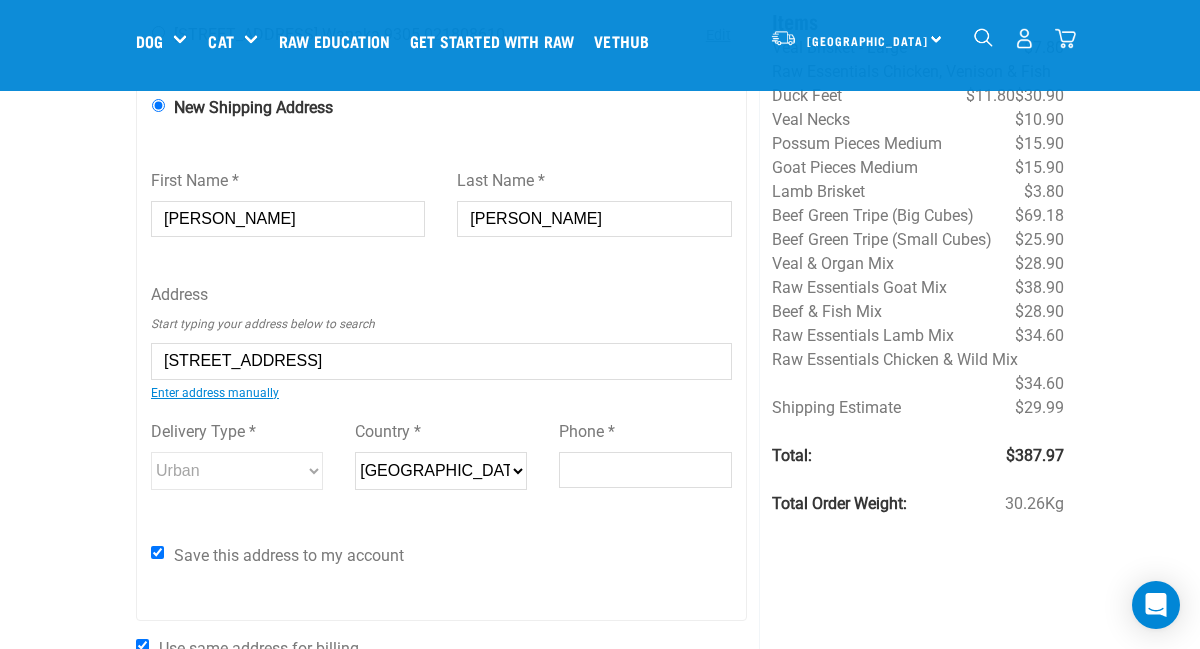 type on "37 Farrant Drive, Wanaka 9305" 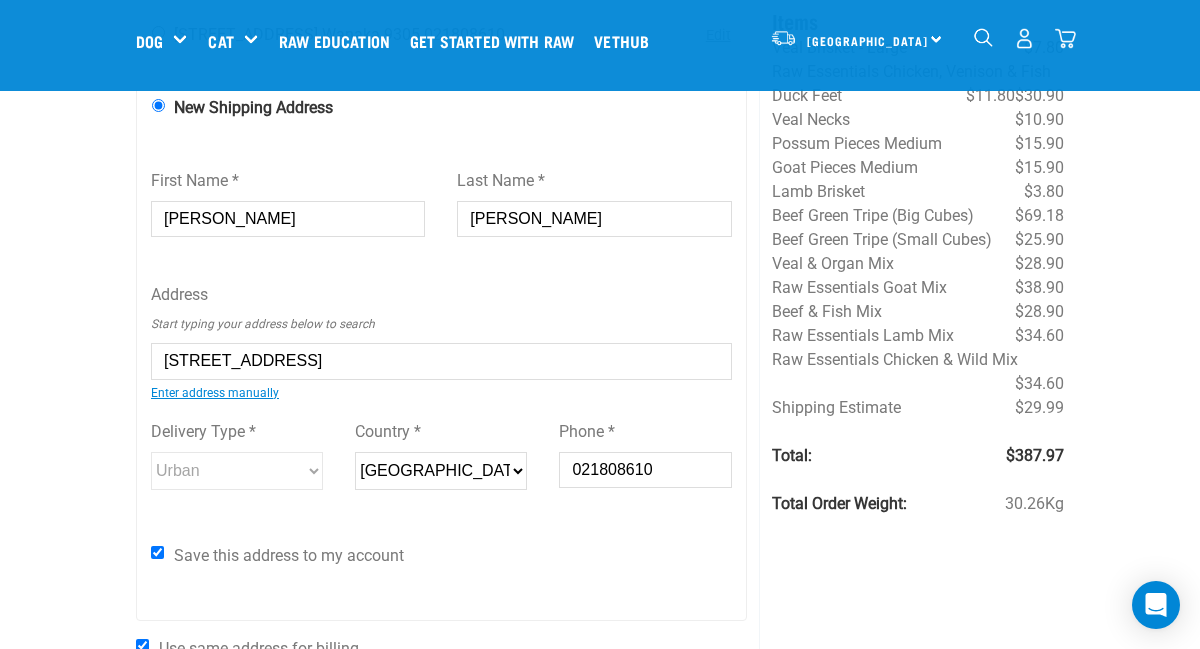 type on "021808610" 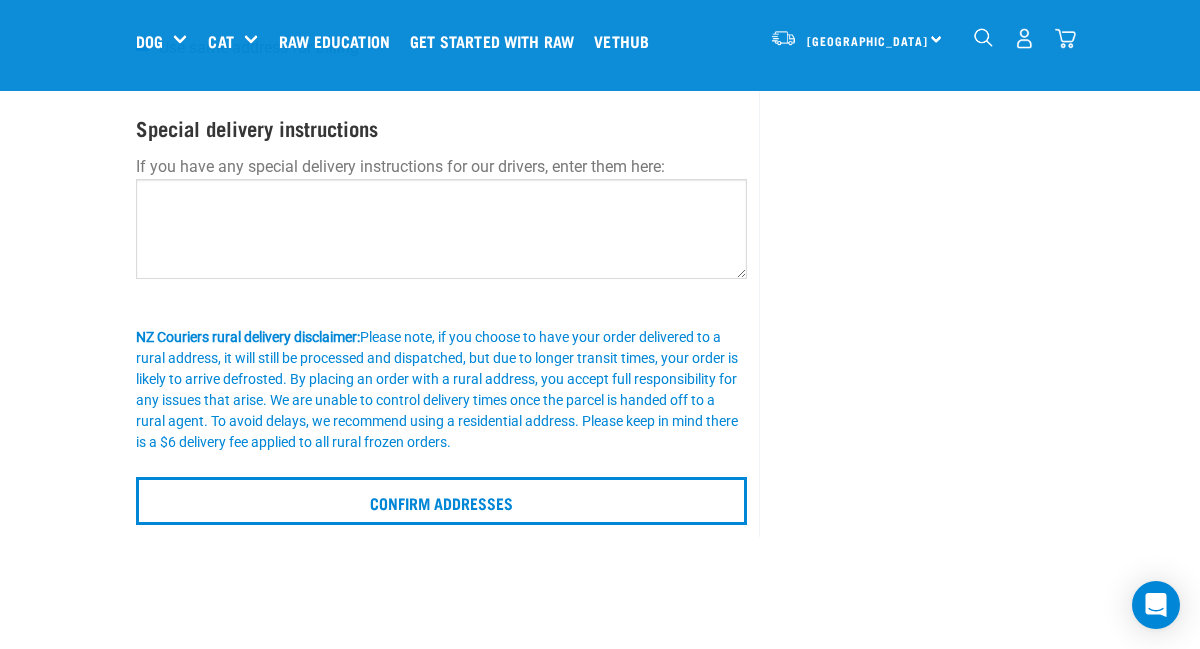 scroll, scrollTop: 800, scrollLeft: 0, axis: vertical 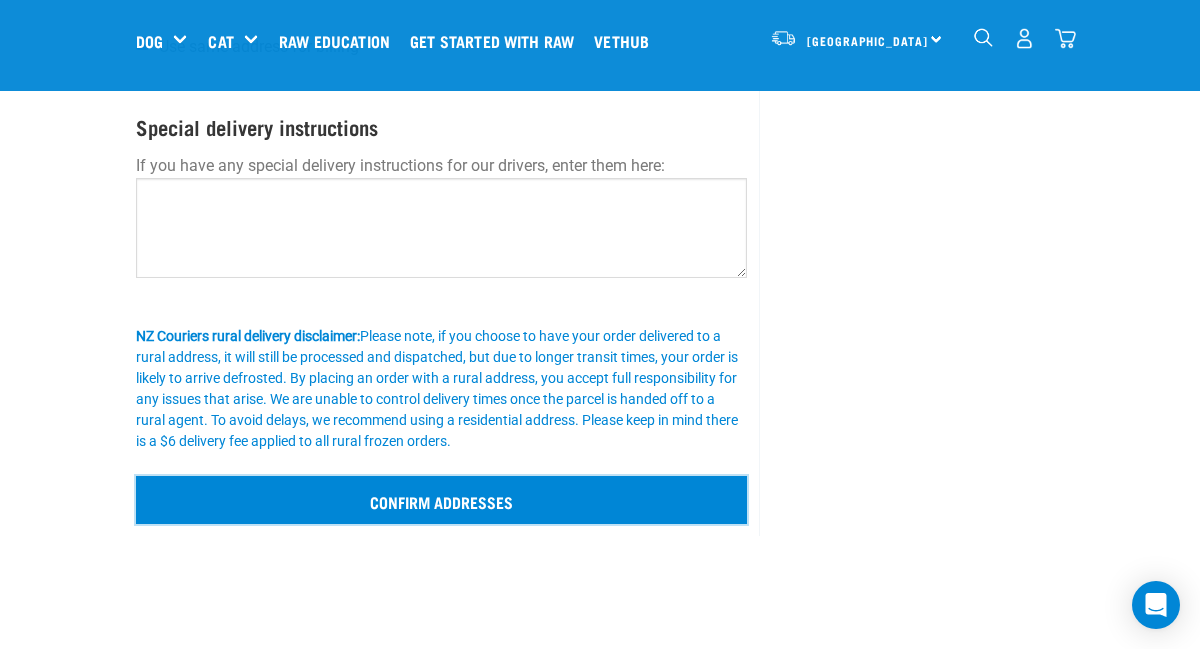 click on "Confirm addresses" at bounding box center [441, 500] 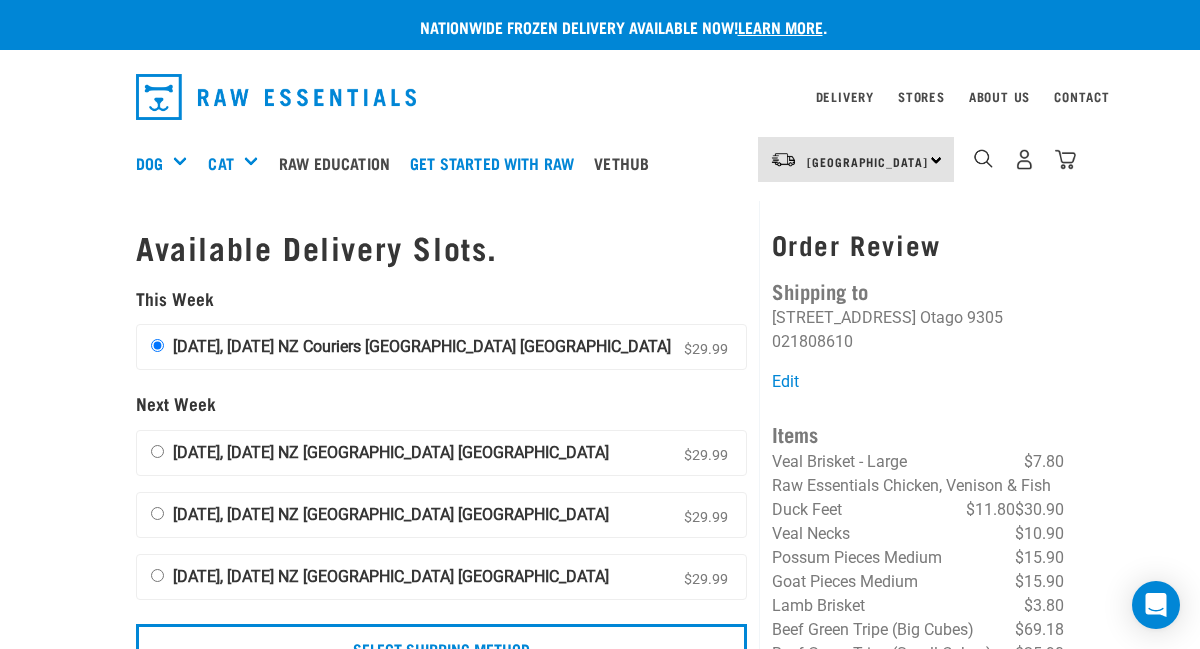 scroll, scrollTop: 0, scrollLeft: 0, axis: both 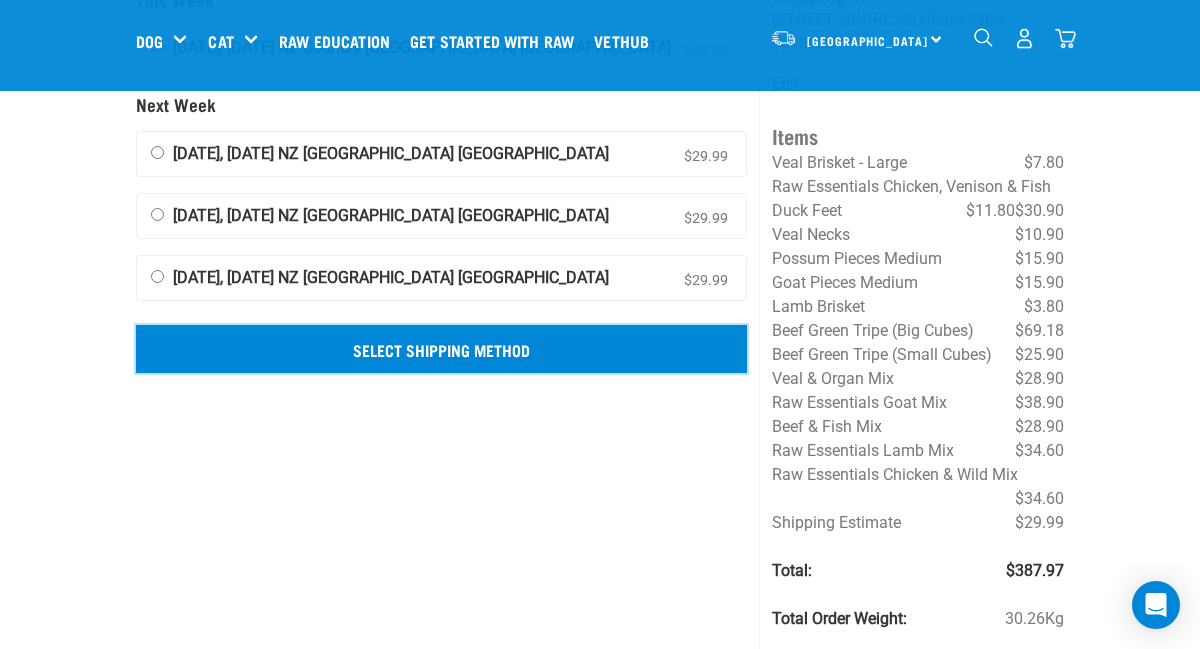 click on "Select Shipping Method" at bounding box center [441, 349] 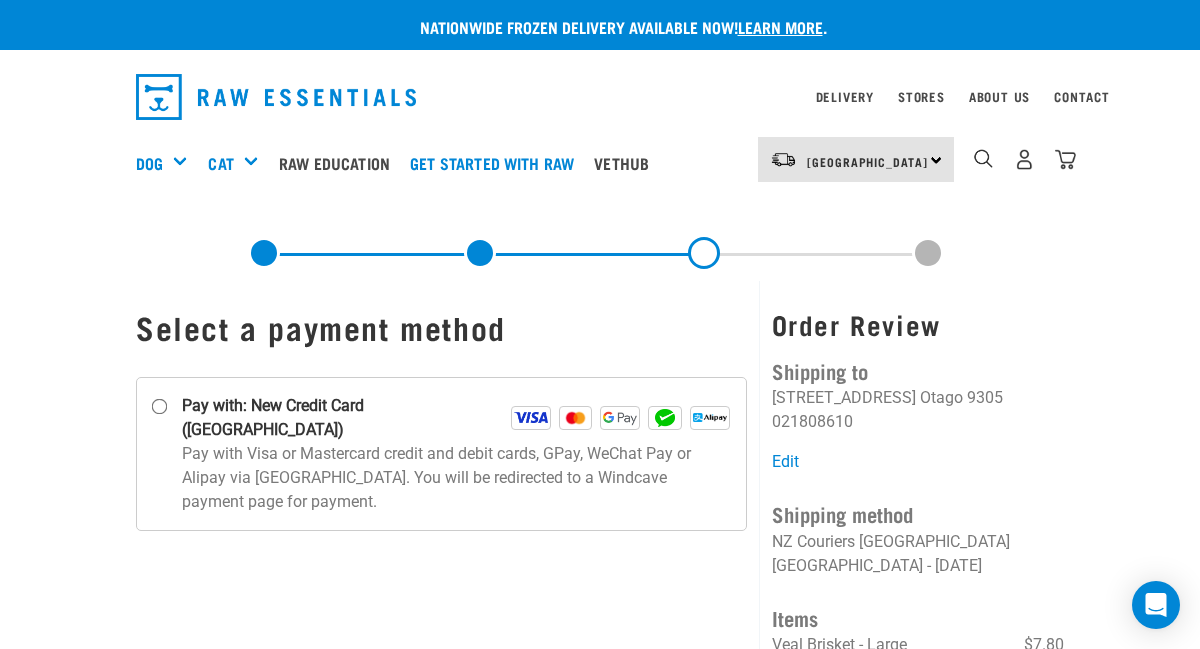 scroll, scrollTop: 0, scrollLeft: 0, axis: both 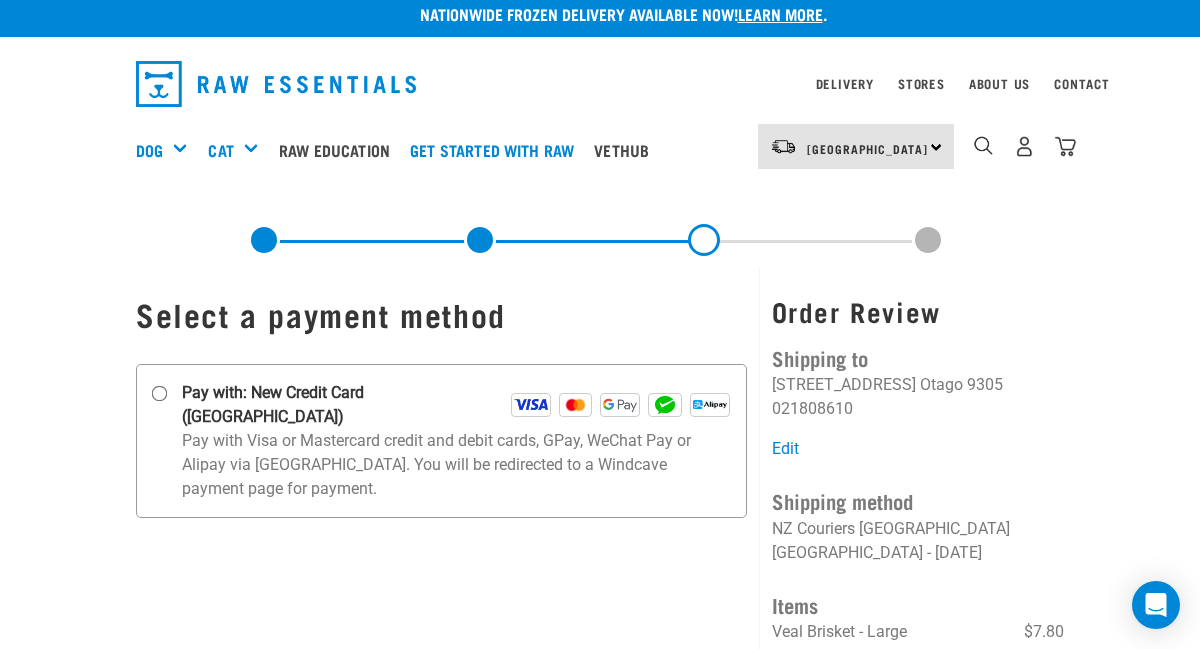 click on "Pay with: New Credit Card ([GEOGRAPHIC_DATA])" at bounding box center [346, 405] 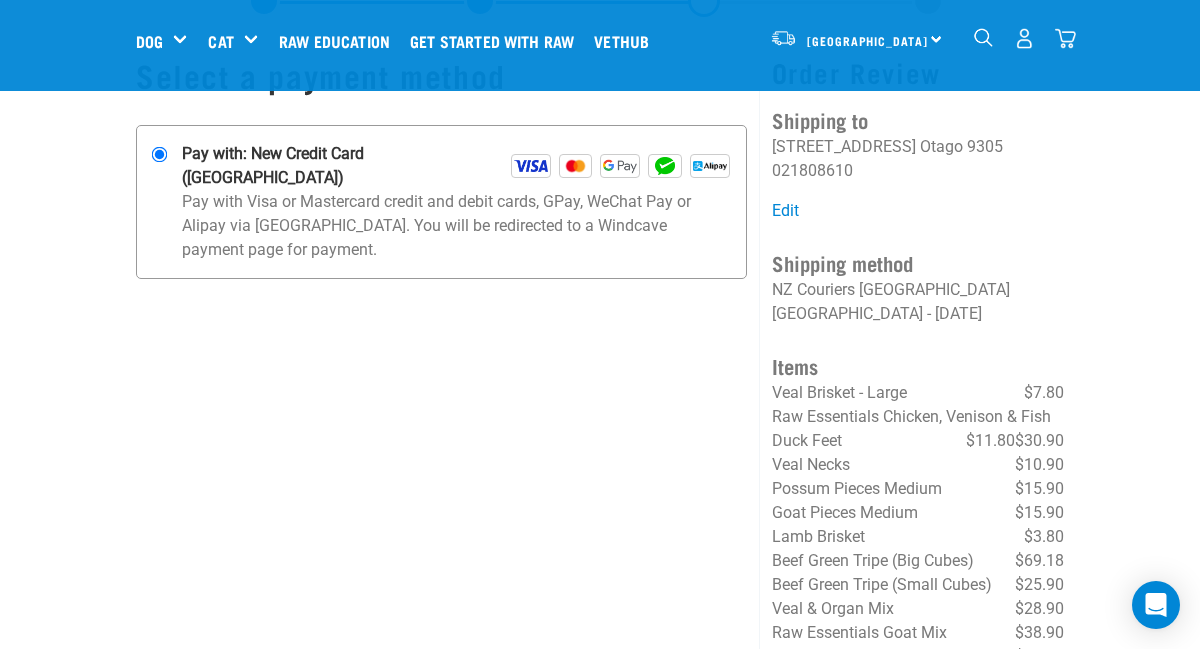 scroll, scrollTop: 42, scrollLeft: 0, axis: vertical 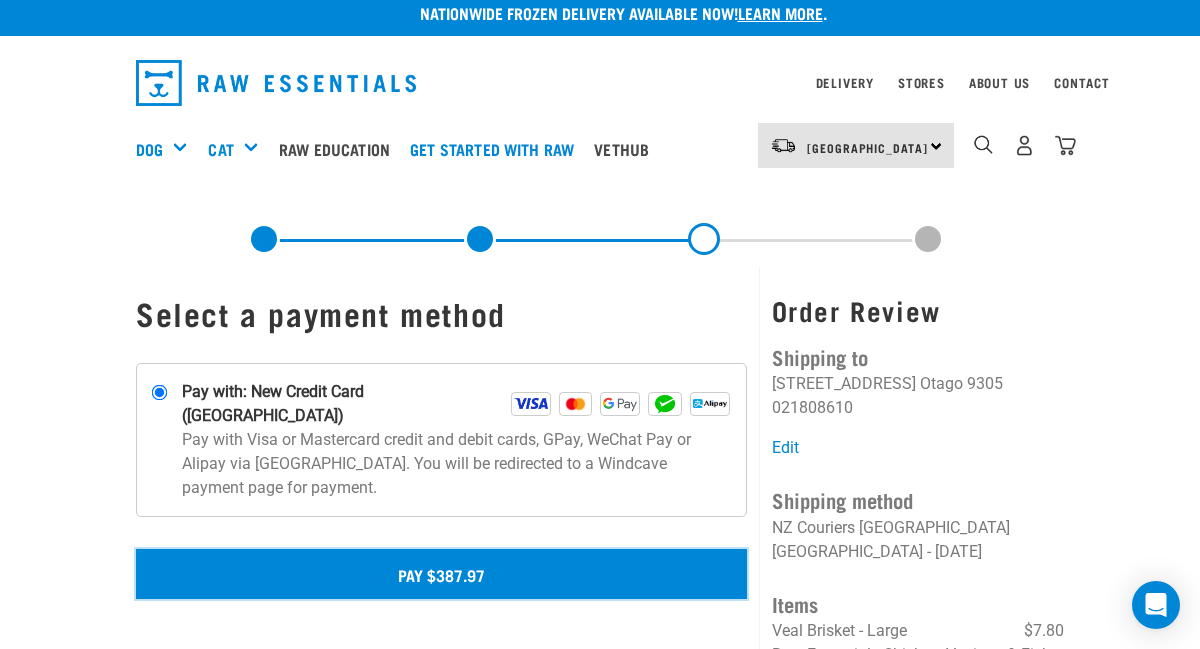 click on "Pay $387.97" at bounding box center (441, 574) 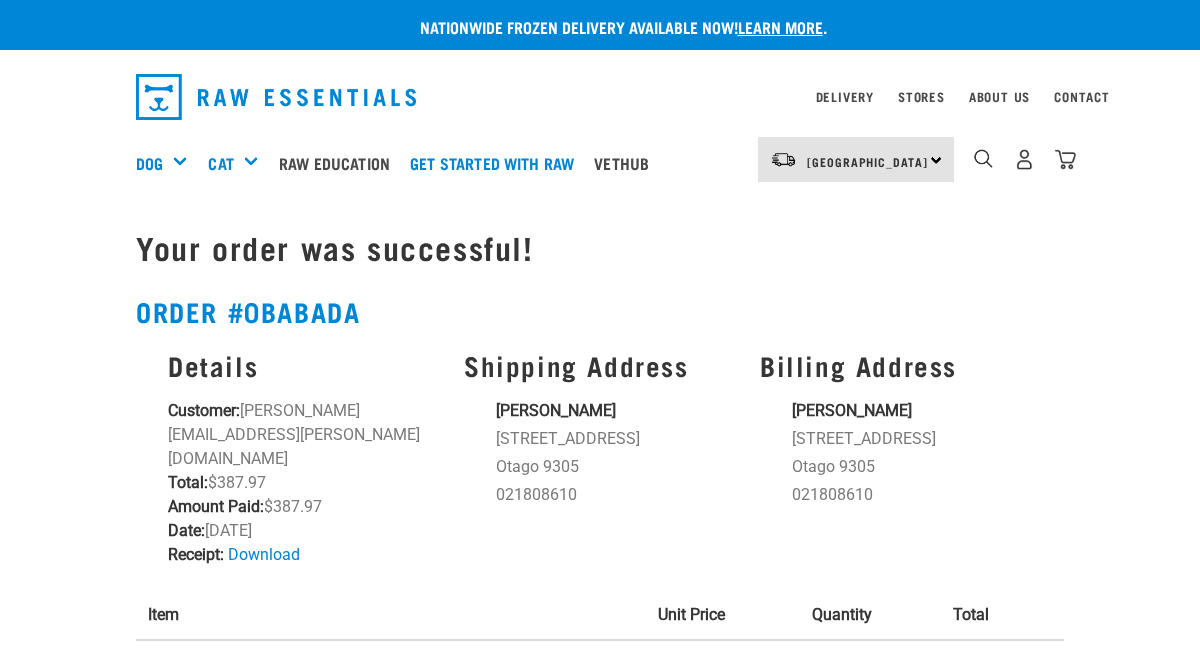 scroll, scrollTop: 0, scrollLeft: 0, axis: both 